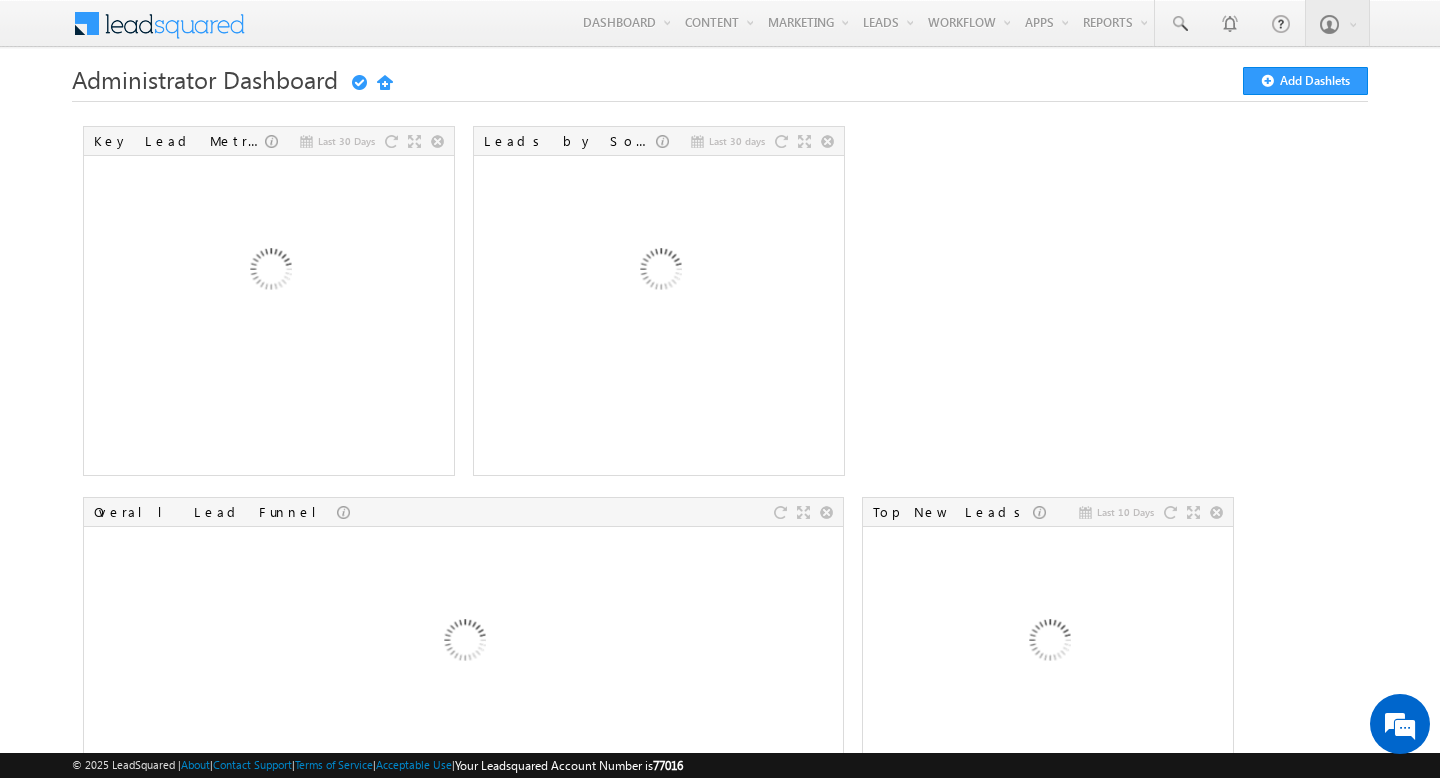 scroll, scrollTop: 0, scrollLeft: 0, axis: both 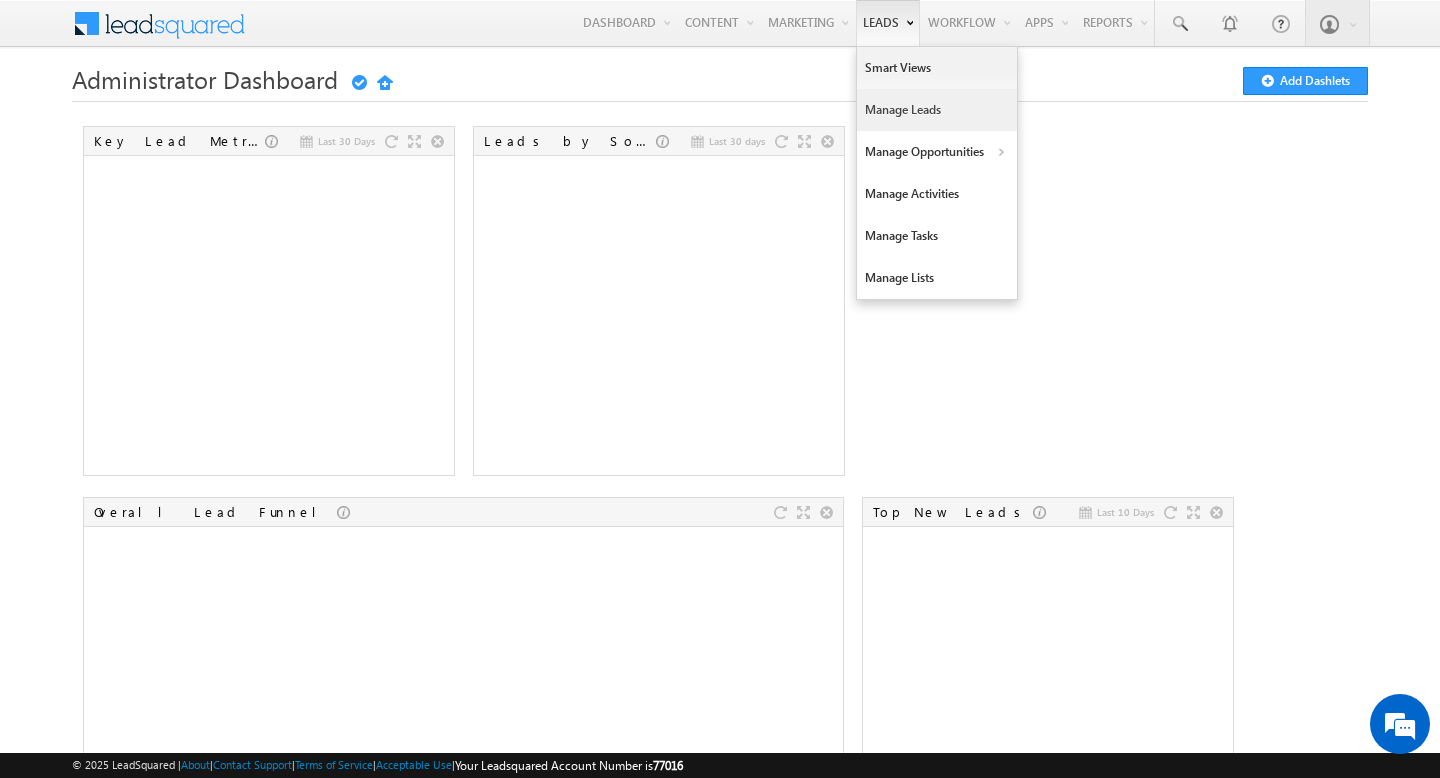 click on "Manage Leads" at bounding box center [937, 110] 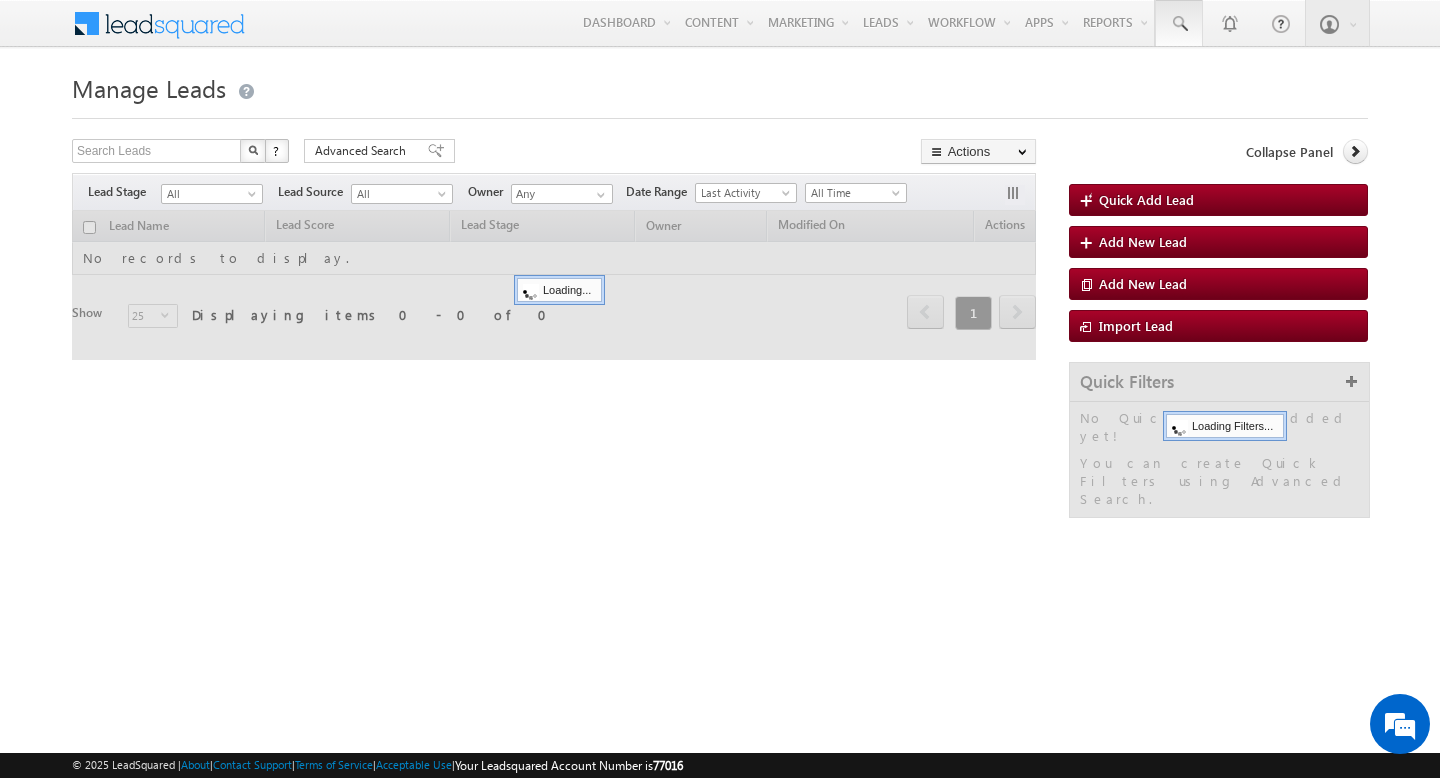 scroll, scrollTop: 0, scrollLeft: 0, axis: both 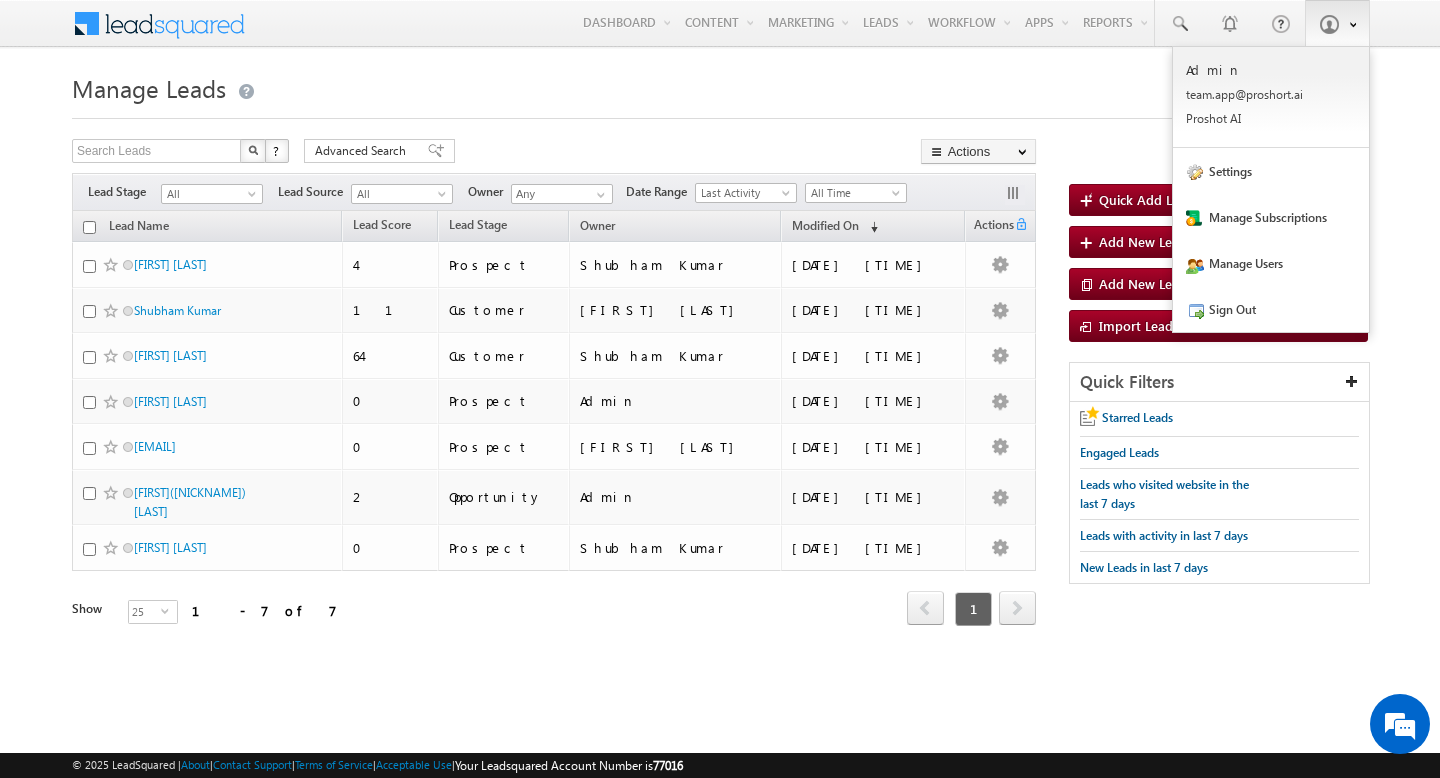 click at bounding box center (1349, 23) 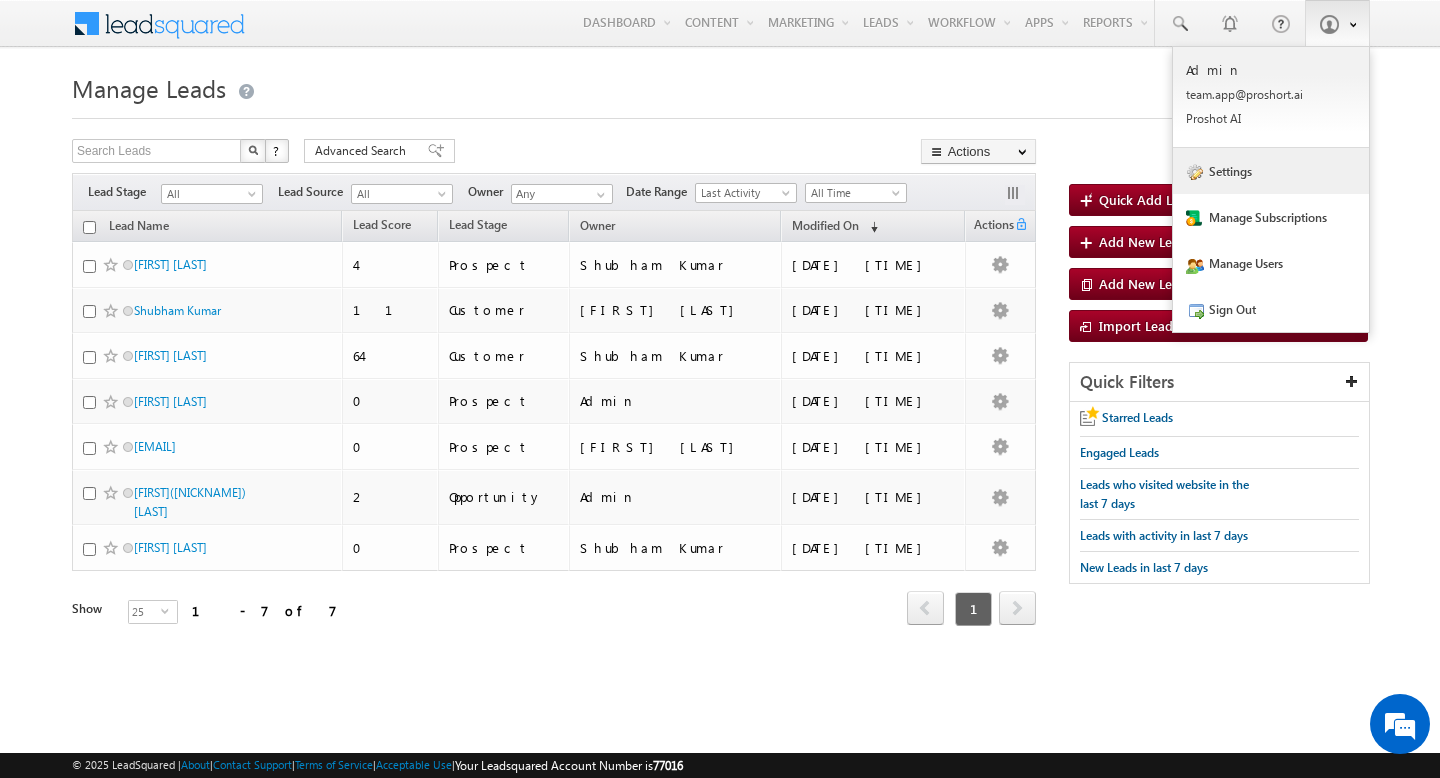 click on "Settings" at bounding box center (1271, 171) 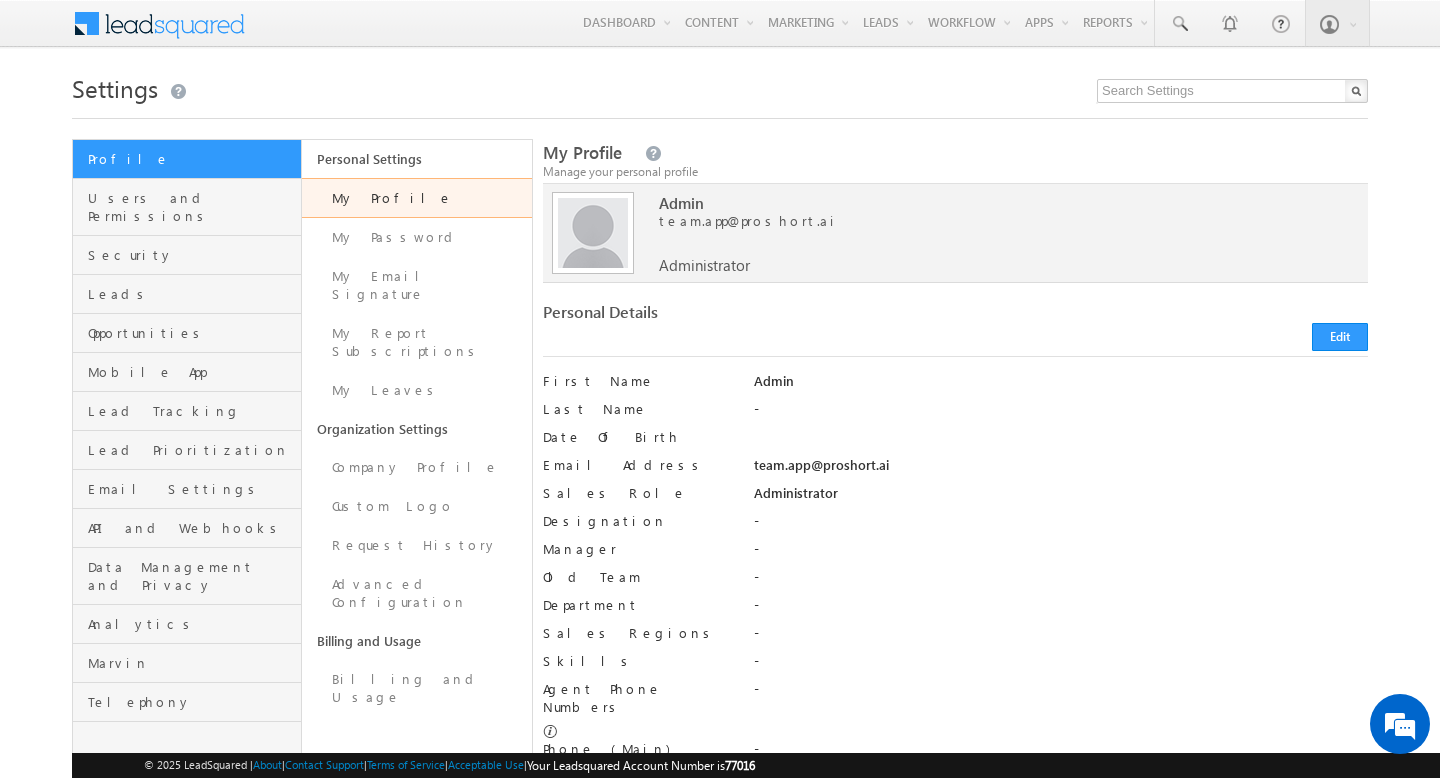 scroll, scrollTop: 0, scrollLeft: 0, axis: both 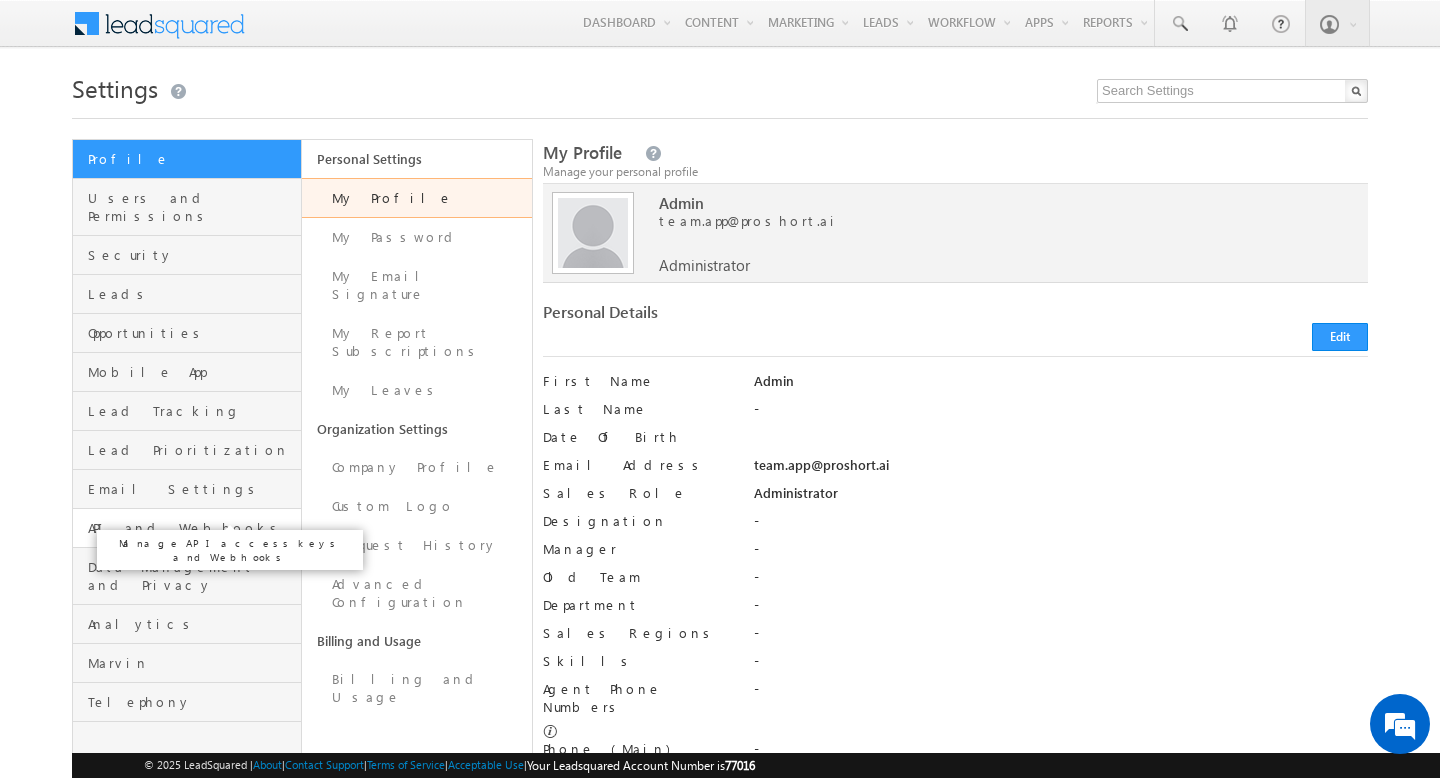 click on "API and Webhooks" at bounding box center (192, 528) 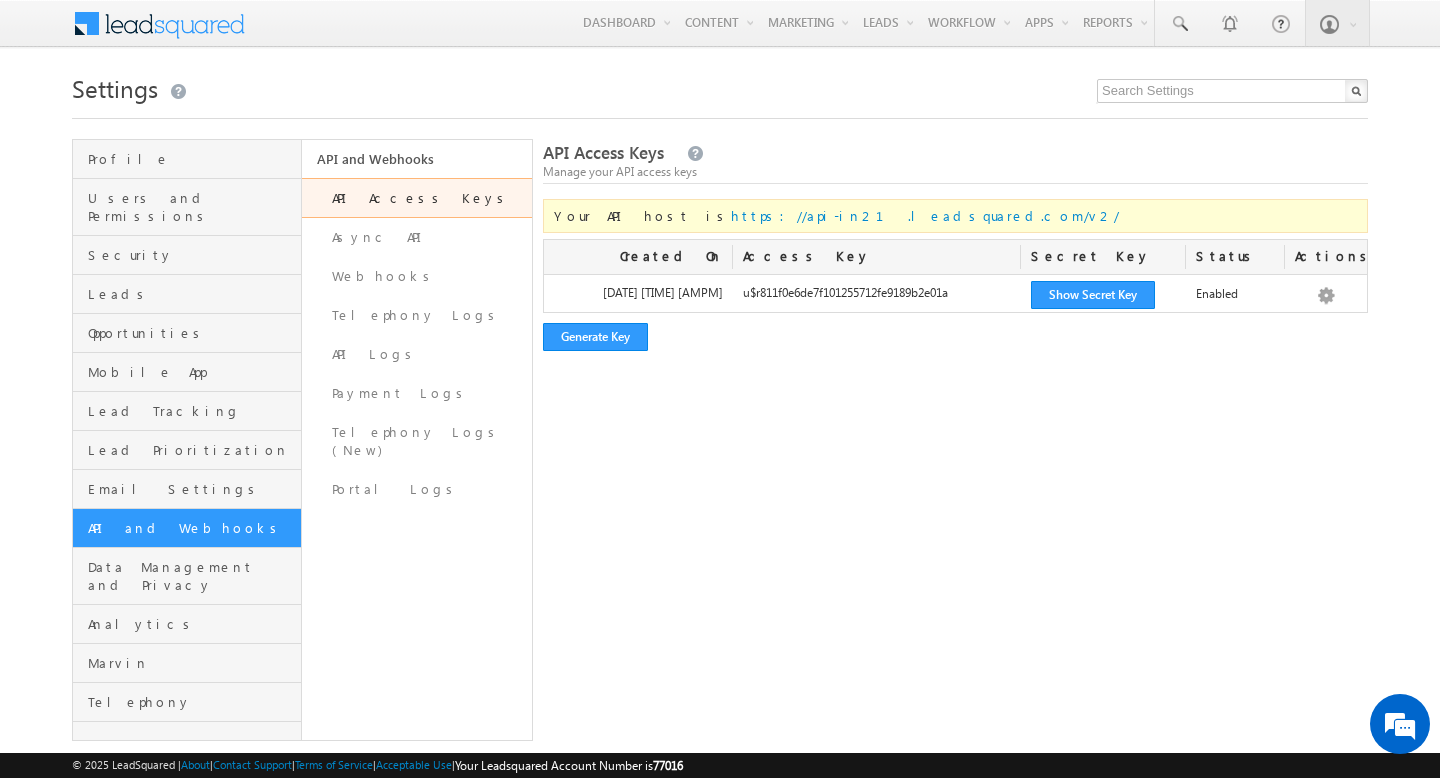 scroll, scrollTop: 0, scrollLeft: 0, axis: both 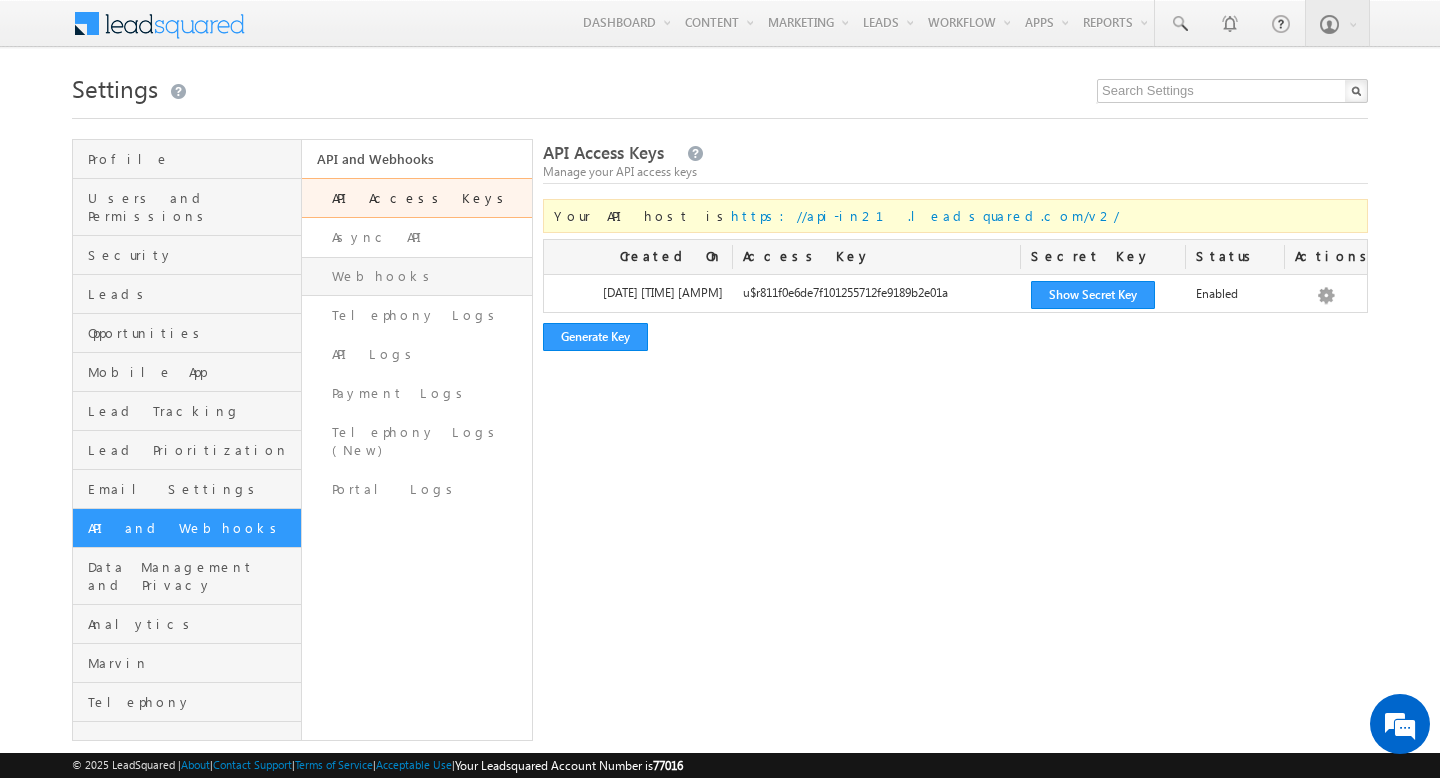 click on "Webhooks" at bounding box center [416, 276] 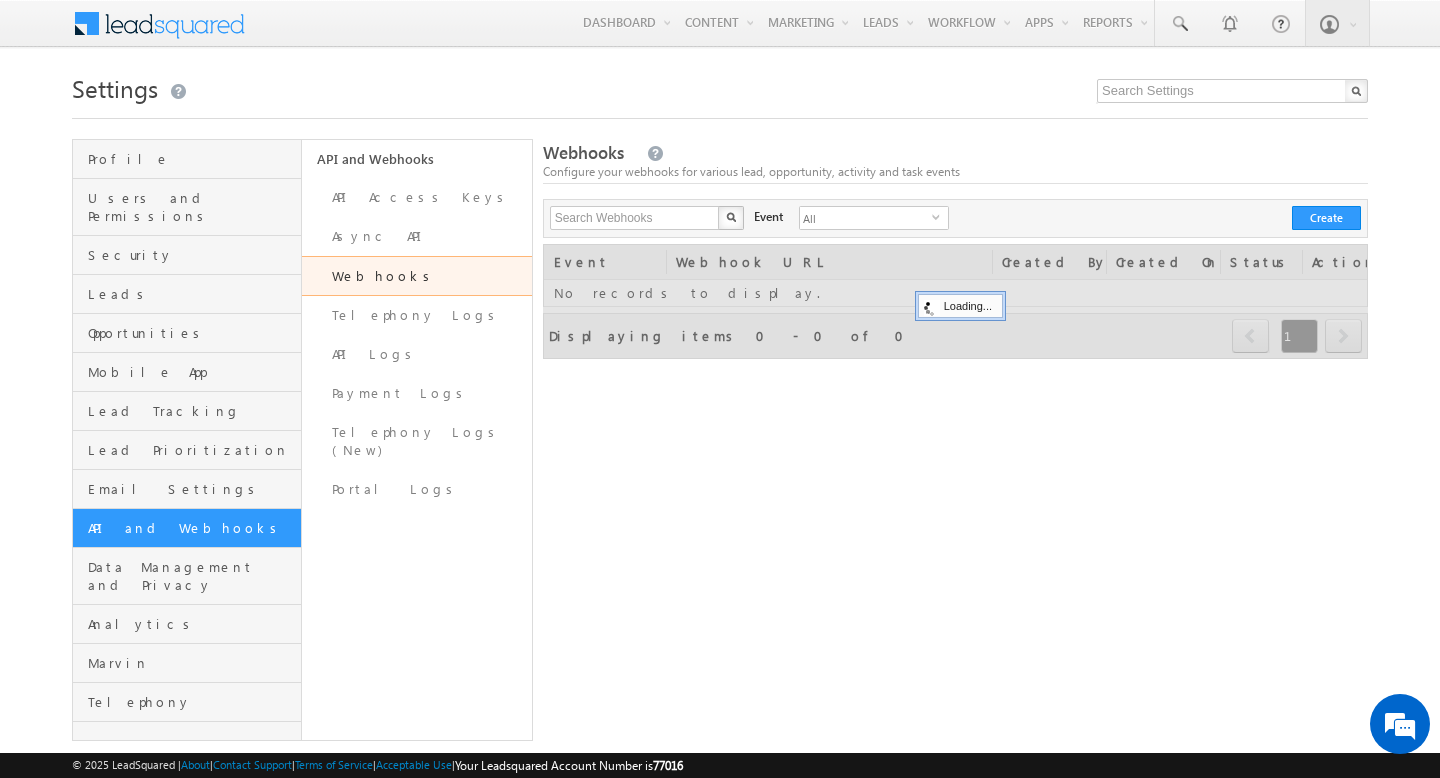 scroll, scrollTop: 0, scrollLeft: 0, axis: both 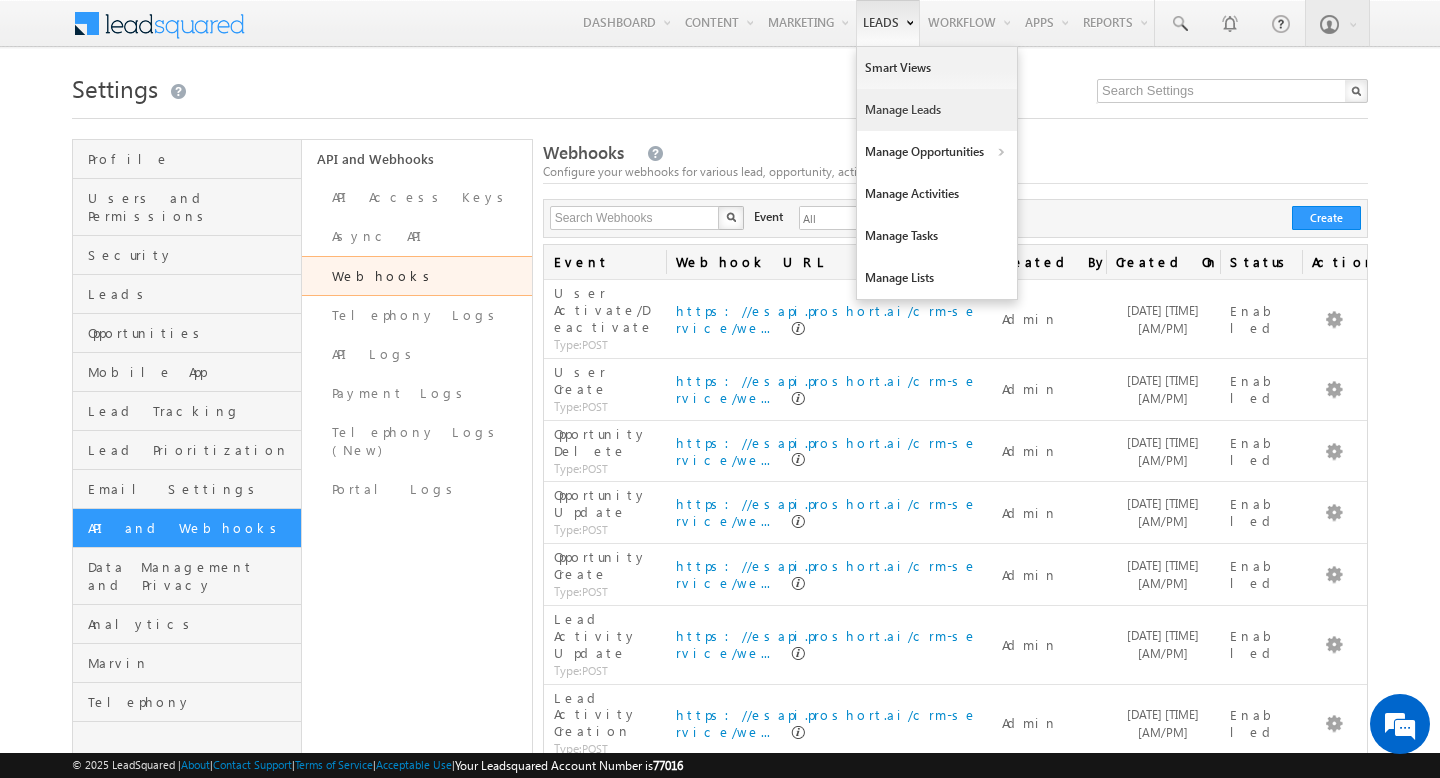 click on "Manage Leads" at bounding box center [937, 110] 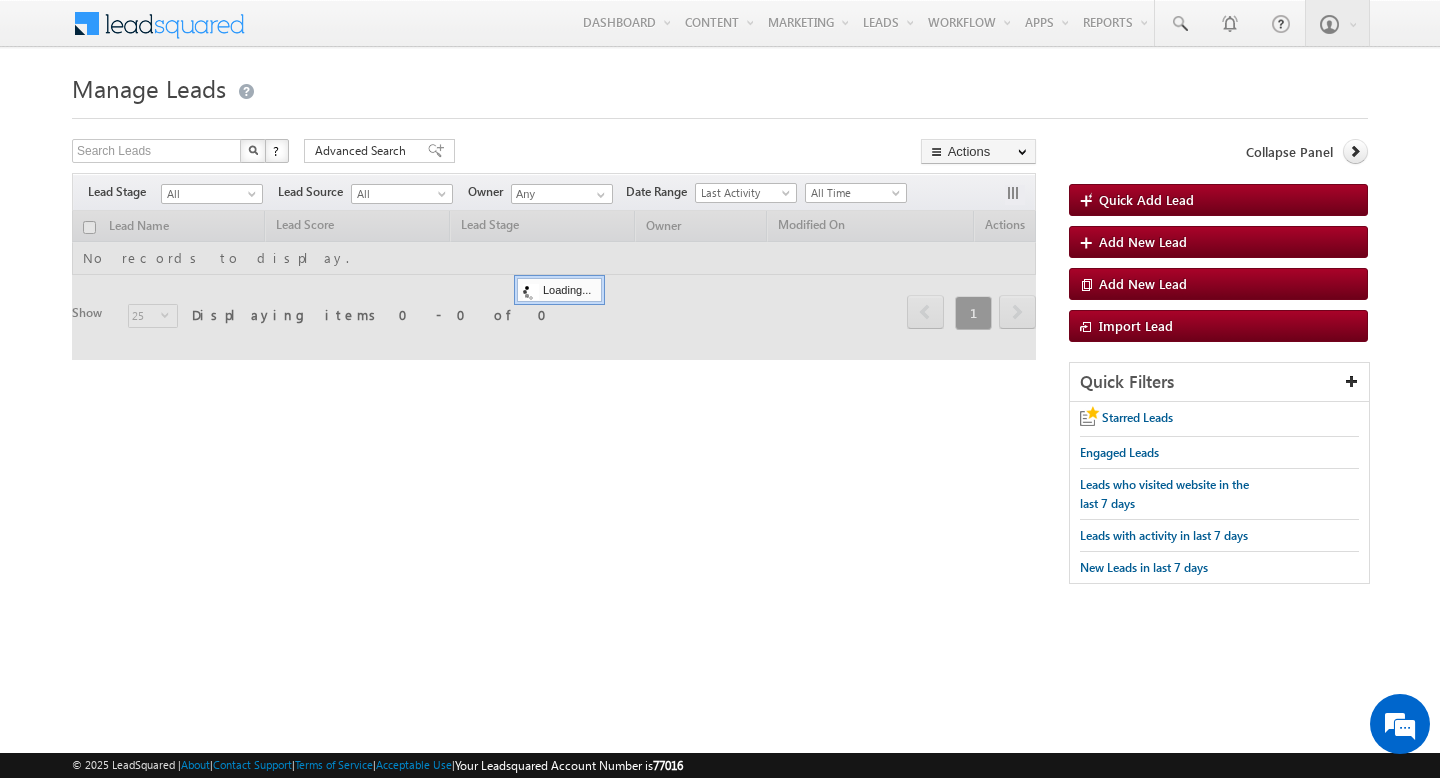 scroll, scrollTop: 0, scrollLeft: 0, axis: both 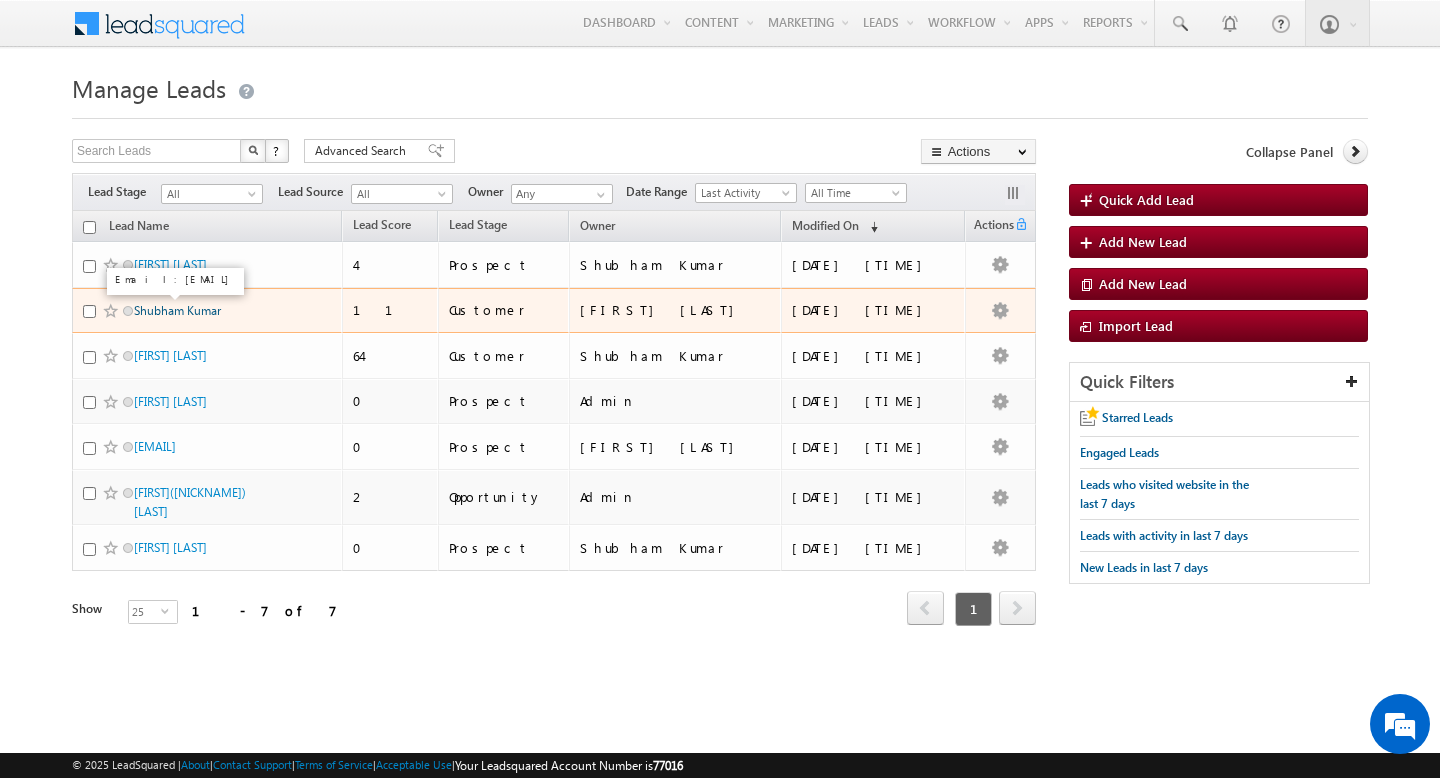 click on "Shubham Kumar" at bounding box center [177, 310] 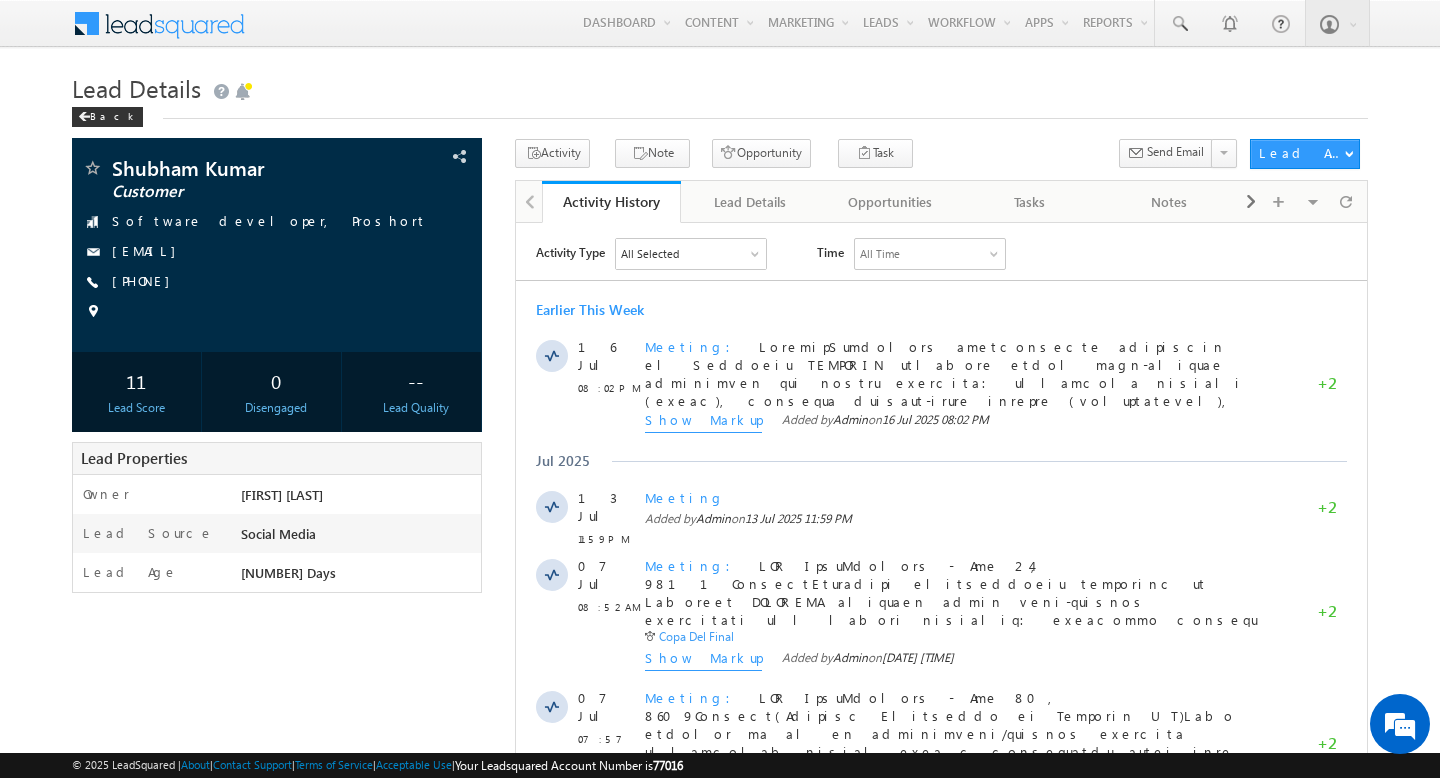 scroll, scrollTop: 0, scrollLeft: 0, axis: both 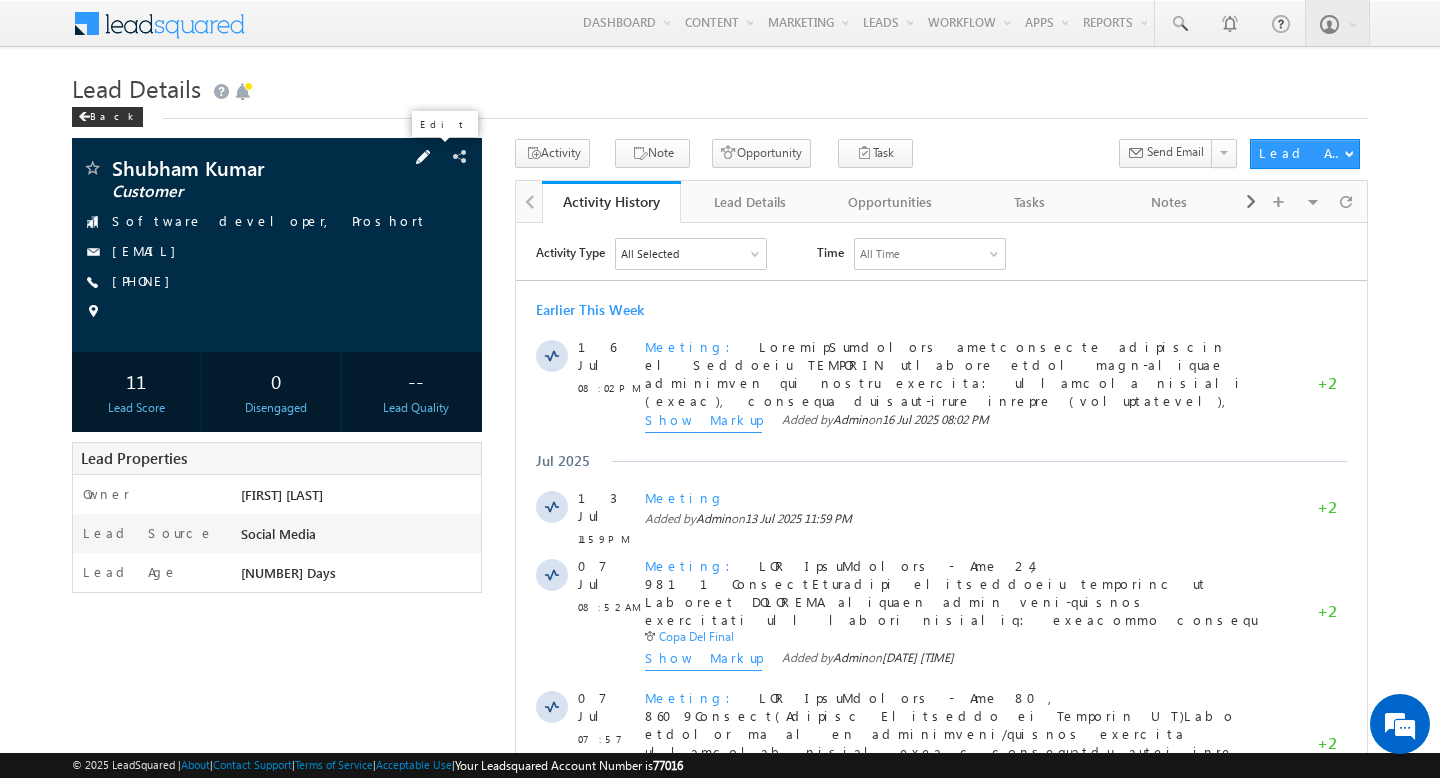 click at bounding box center [423, 157] 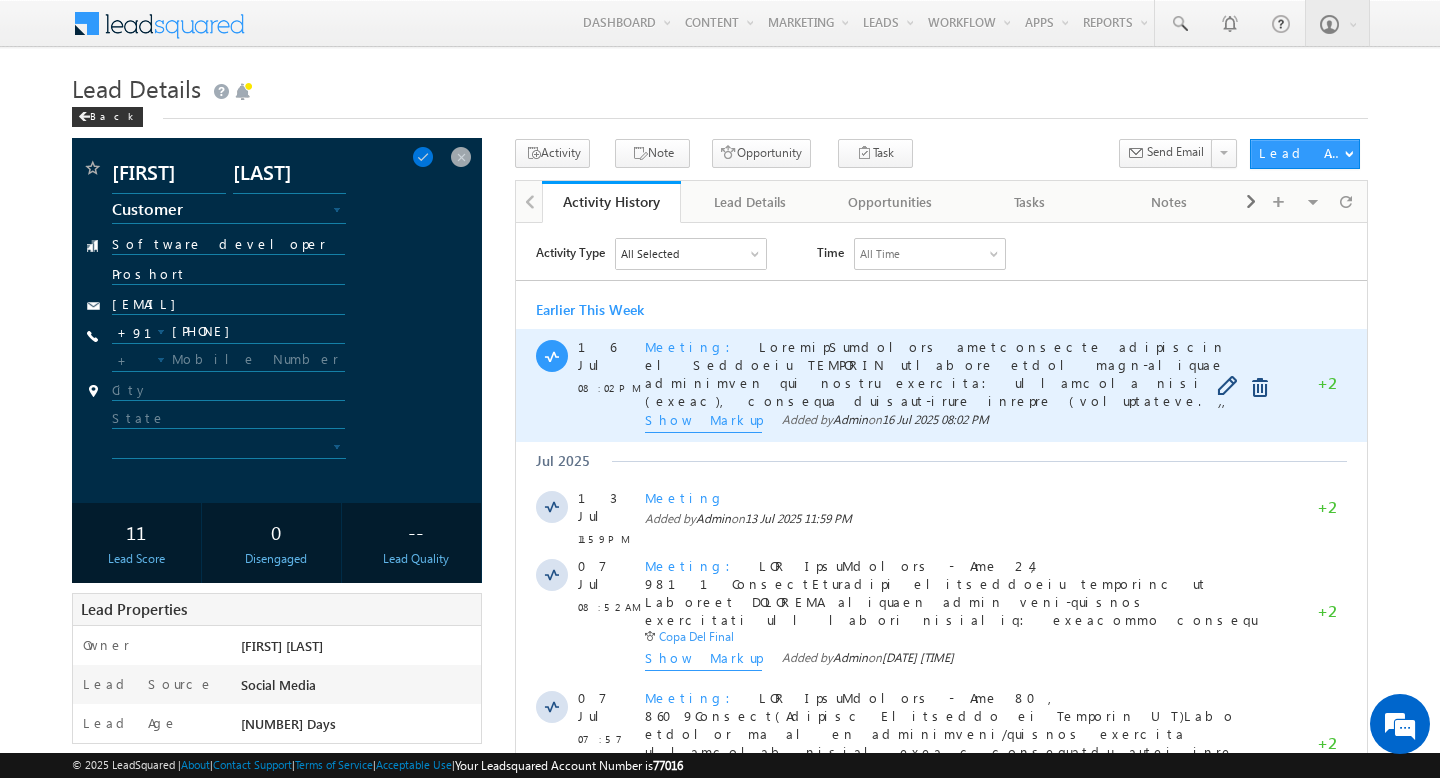 scroll, scrollTop: 0, scrollLeft: 0, axis: both 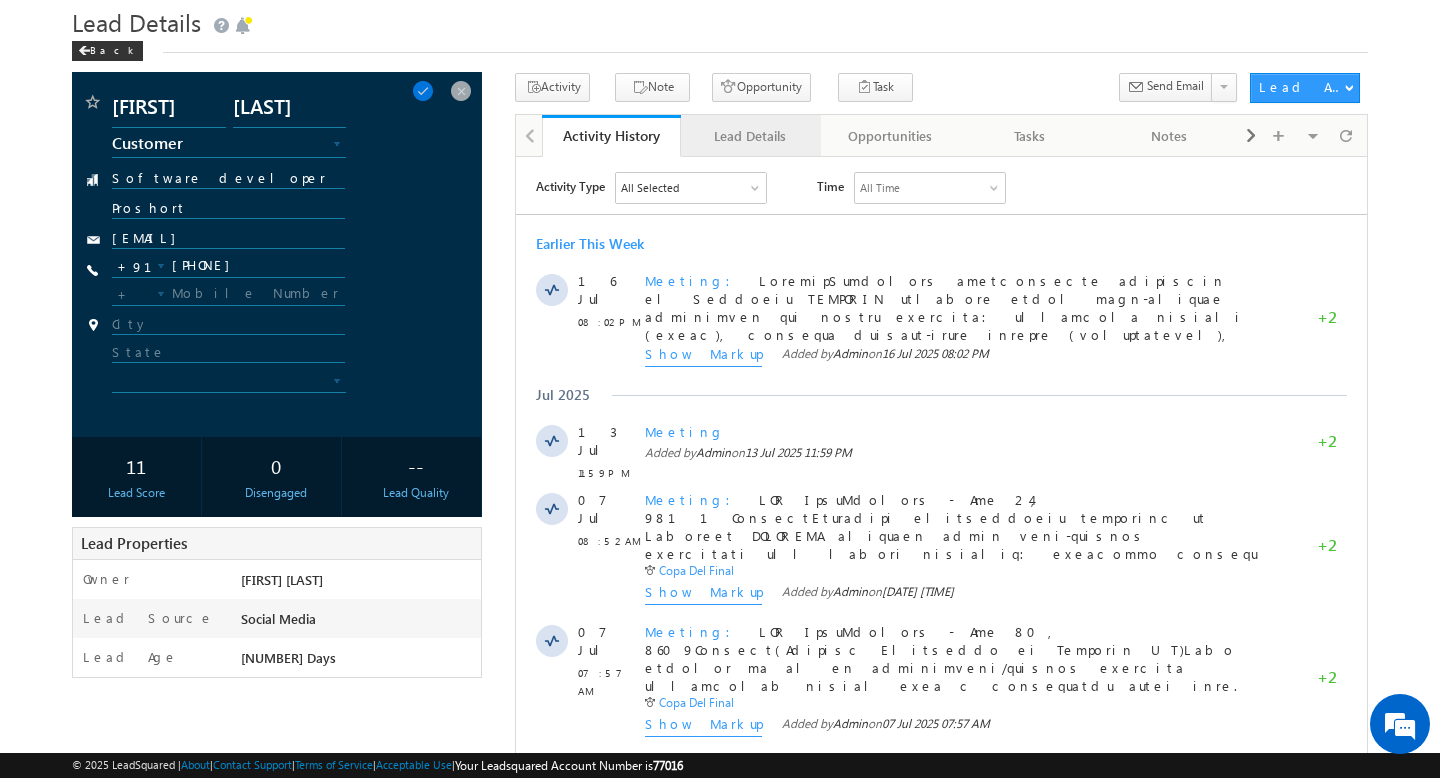 click on "Lead Details" at bounding box center (750, 136) 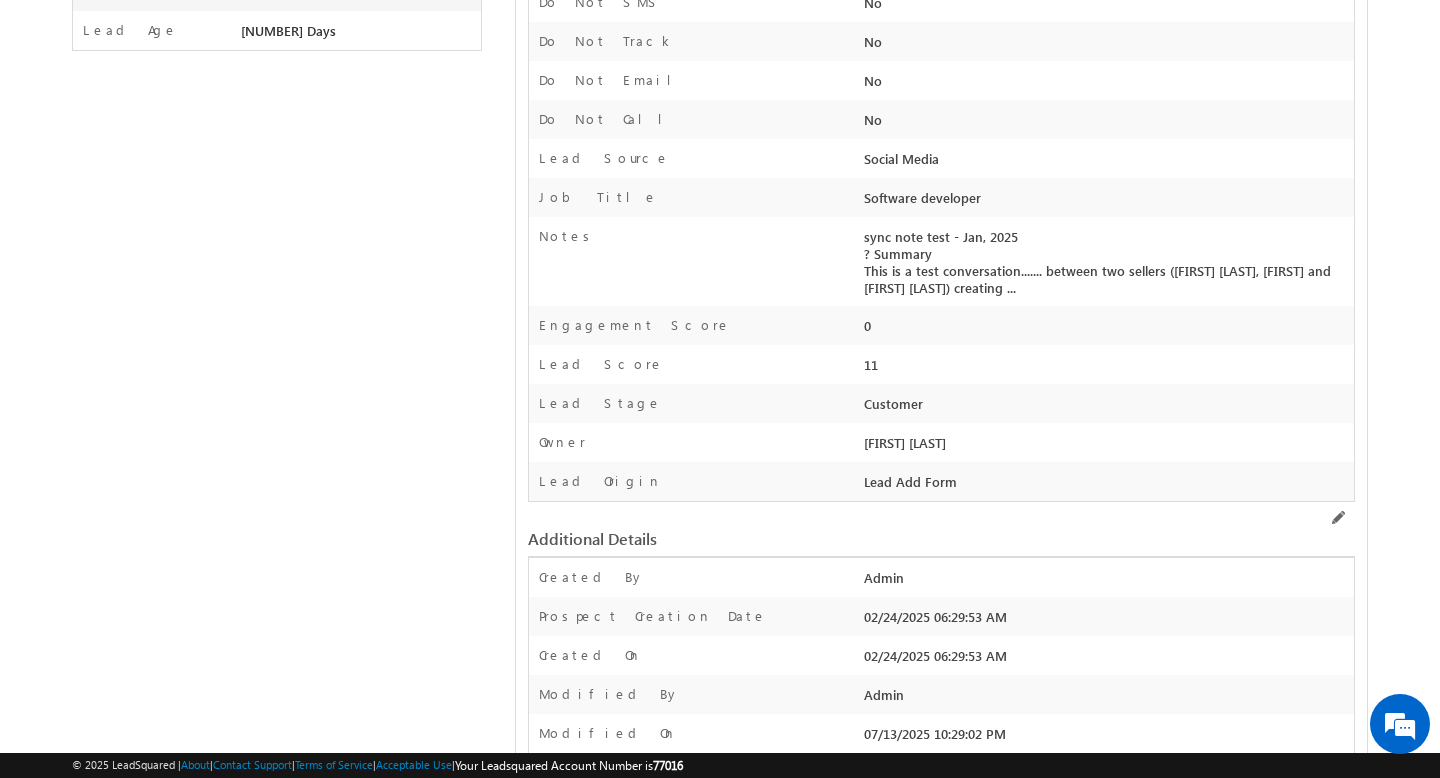 scroll, scrollTop: 584, scrollLeft: 0, axis: vertical 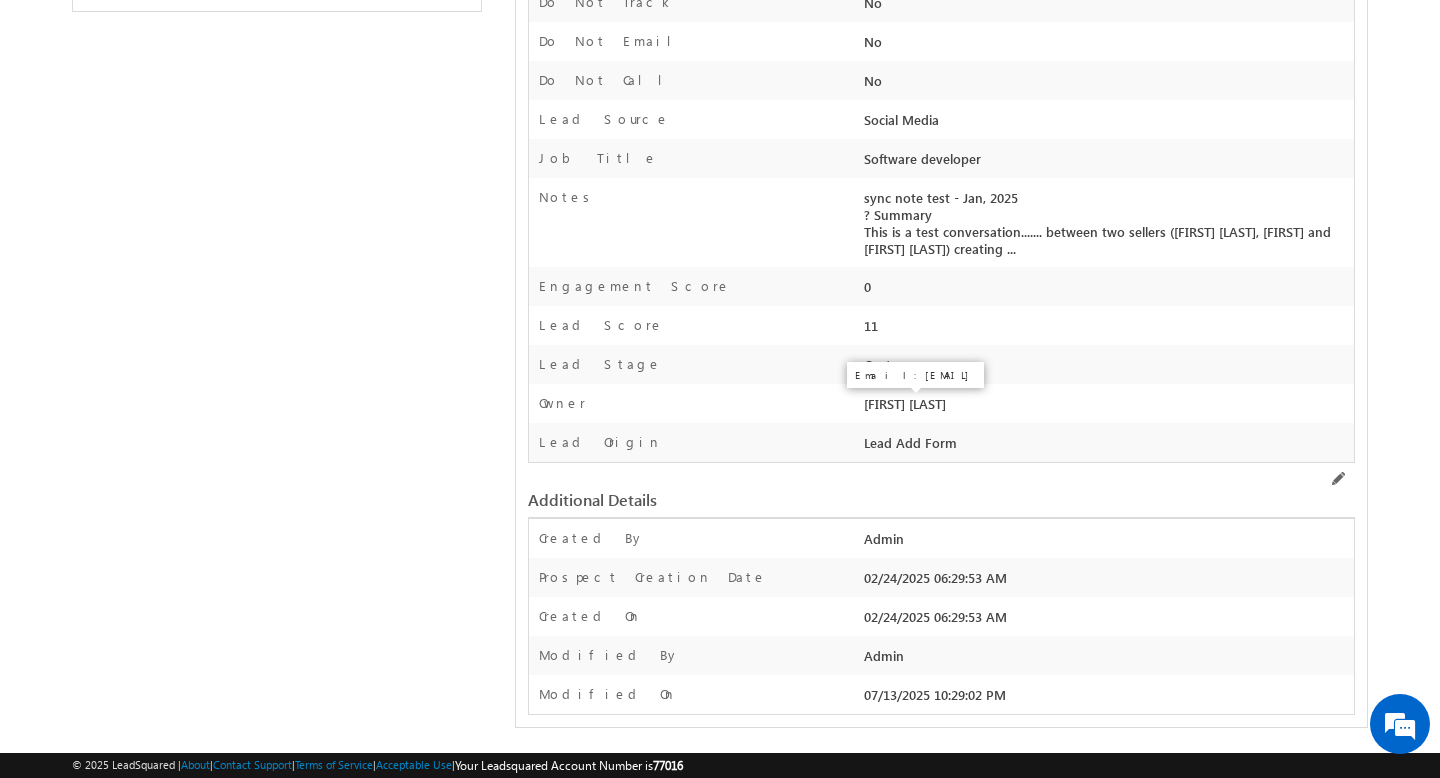 click on "[FIRST] [LAST]" at bounding box center (905, 403) 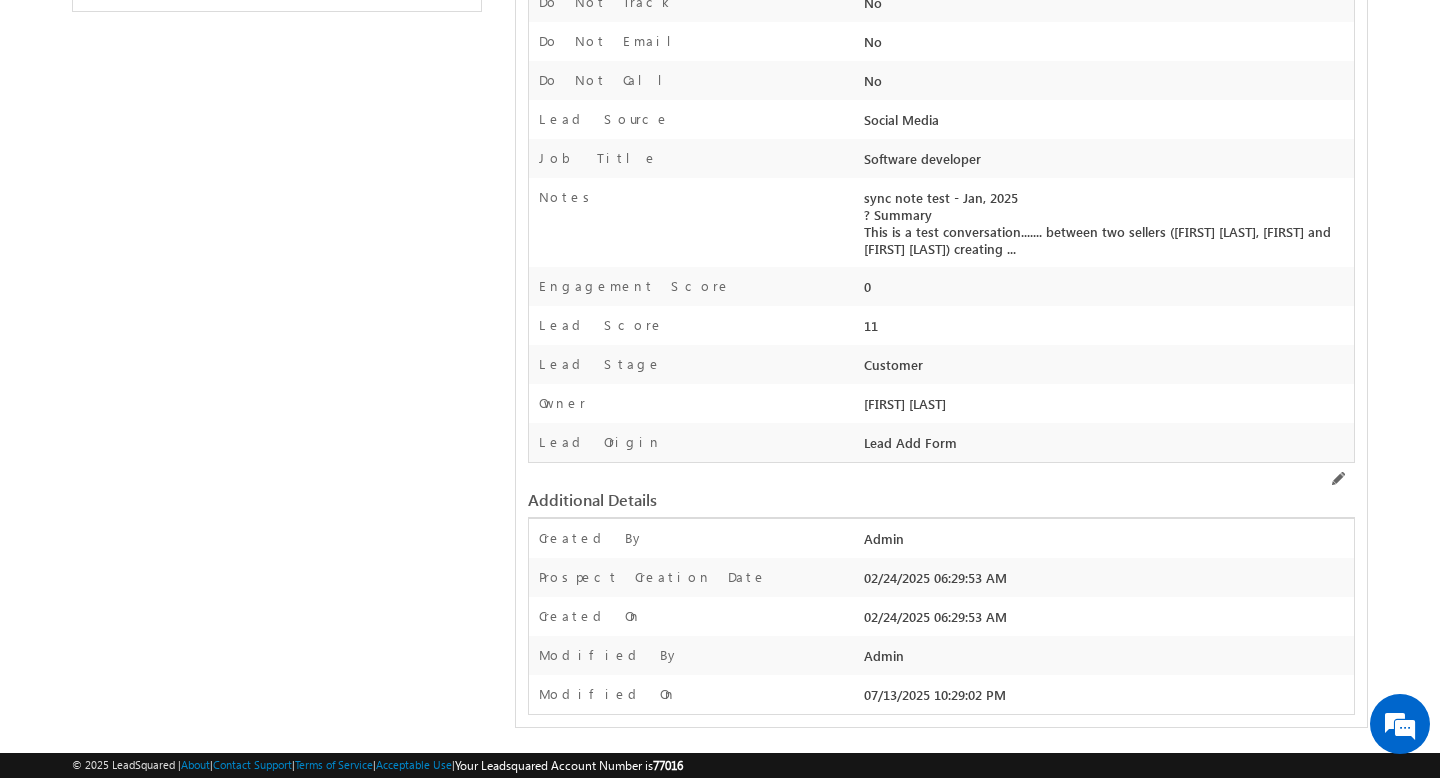 click on "Rajendra Prajapat" at bounding box center [1106, 408] 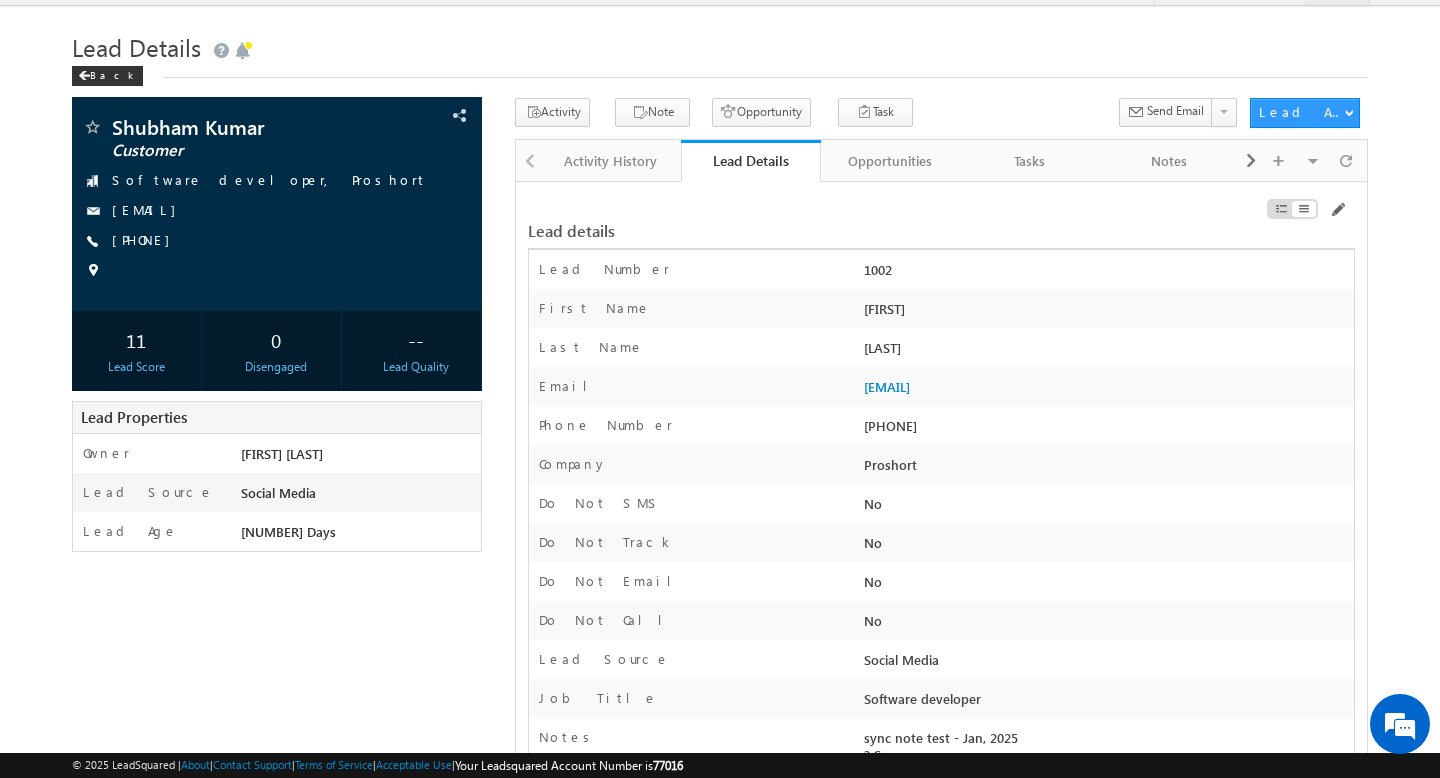 scroll, scrollTop: 0, scrollLeft: 0, axis: both 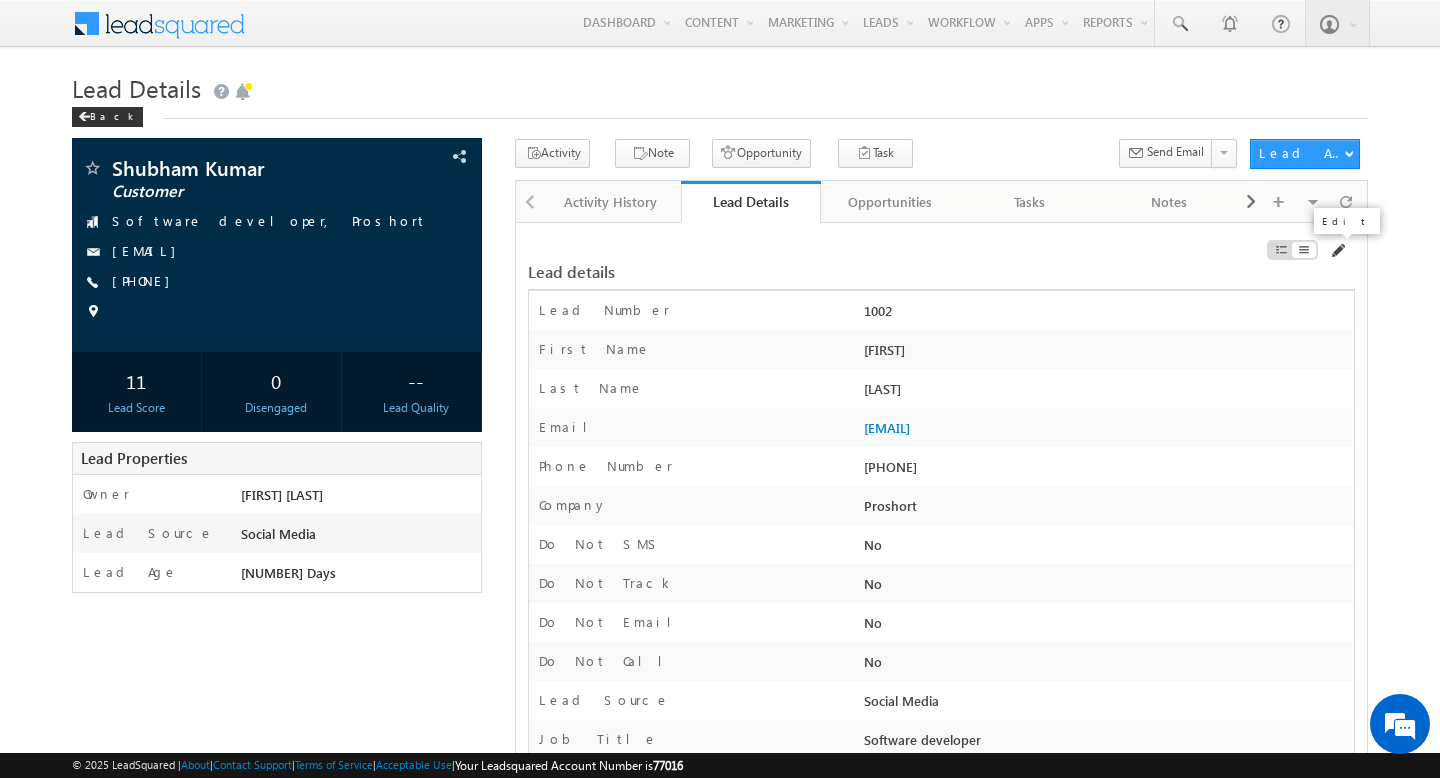 click at bounding box center [1337, 251] 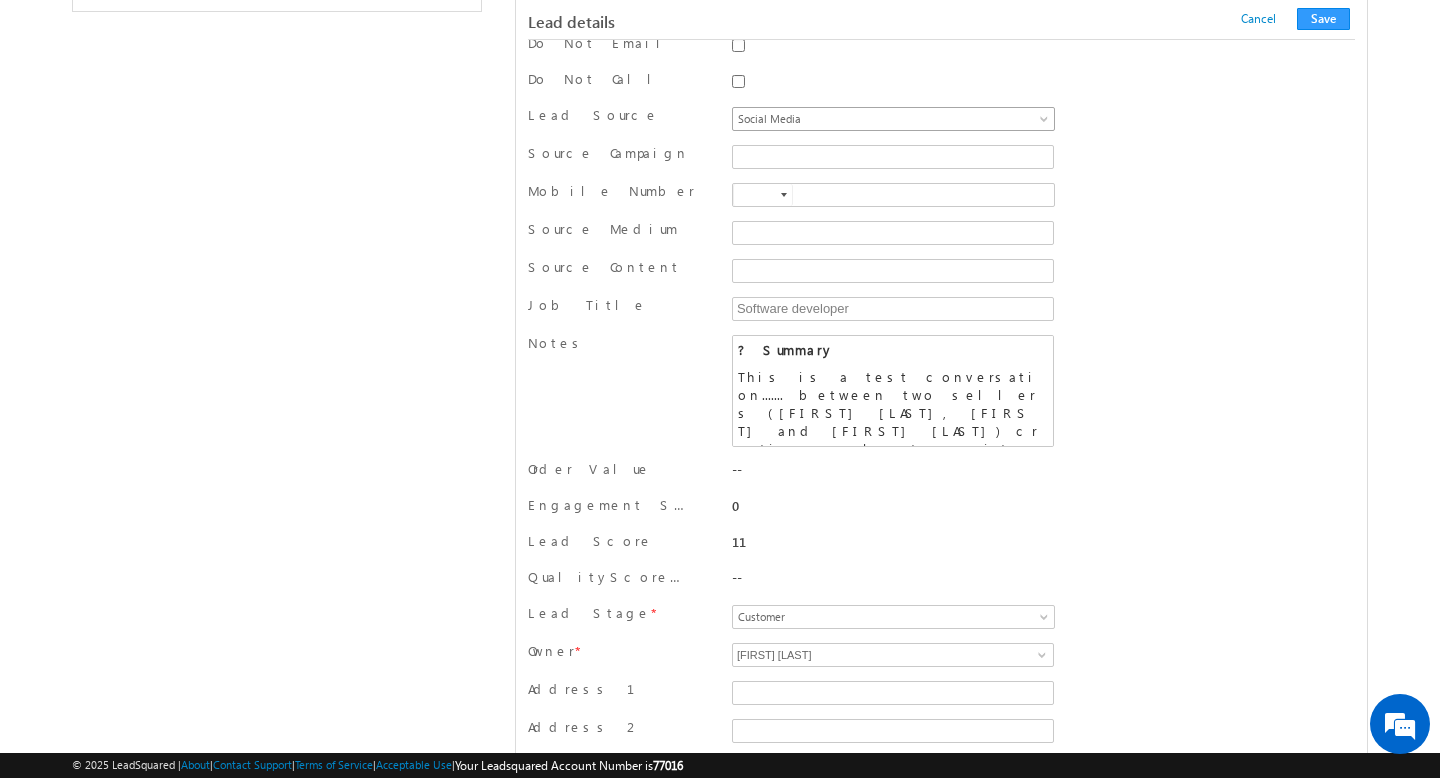 scroll, scrollTop: 591, scrollLeft: 0, axis: vertical 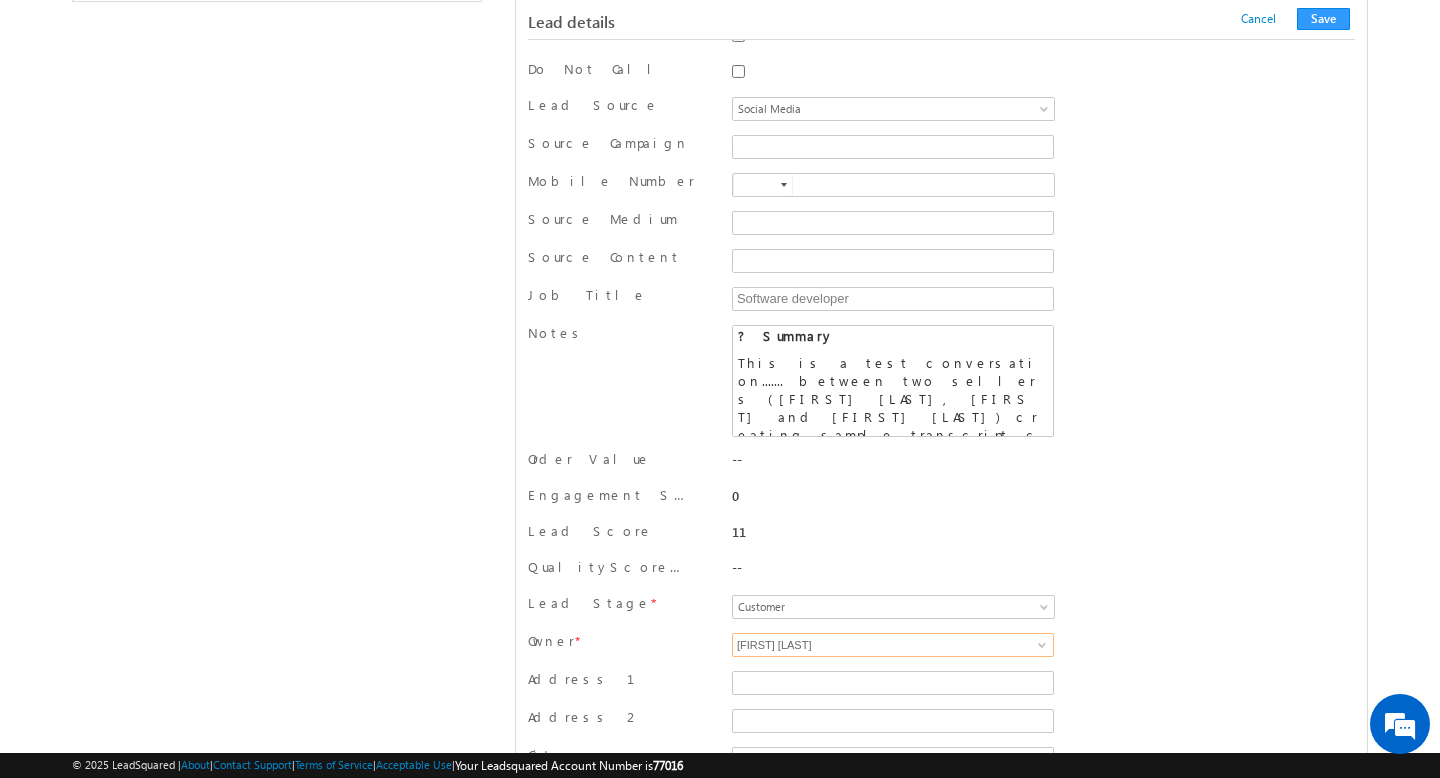 click on "Rajendra Prajapat" at bounding box center (893, 645) 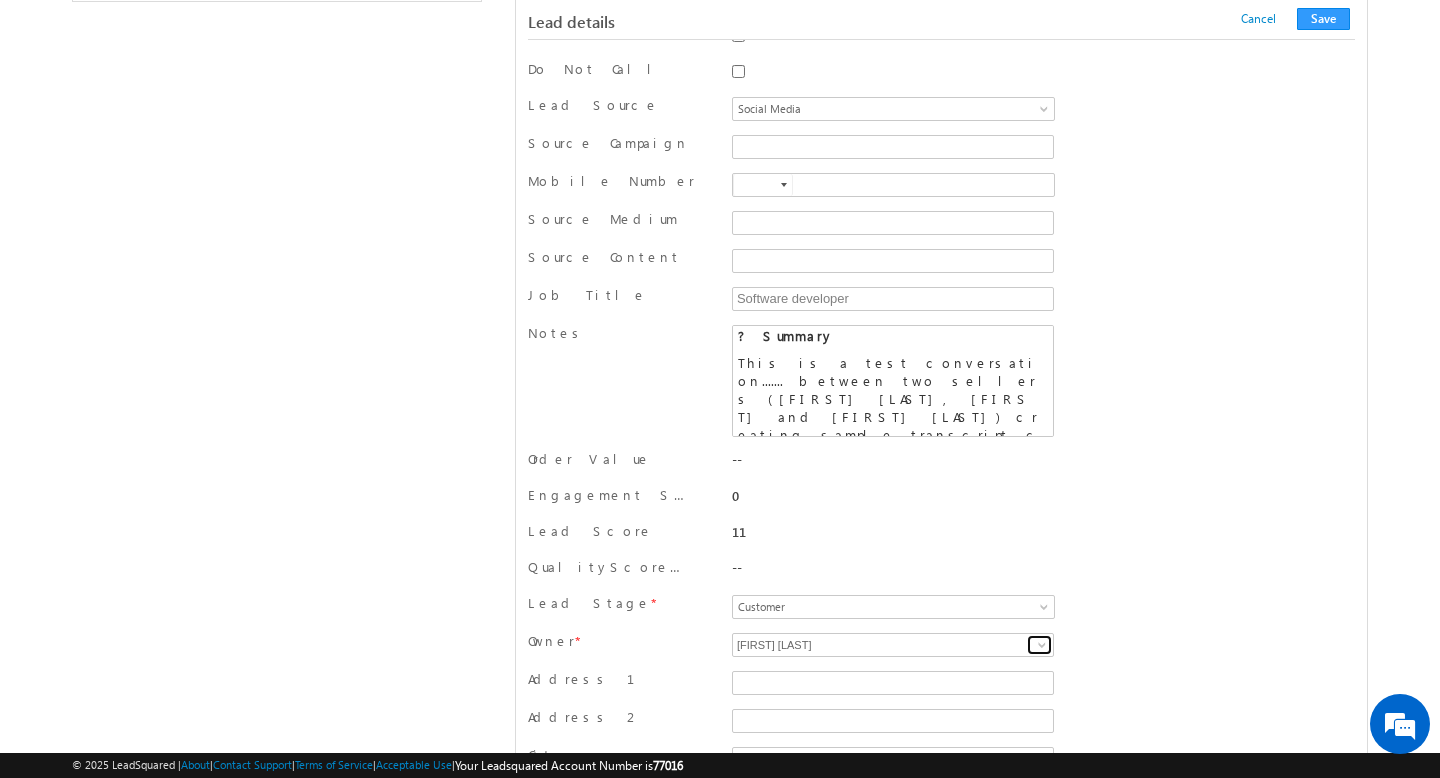 click at bounding box center [1042, 645] 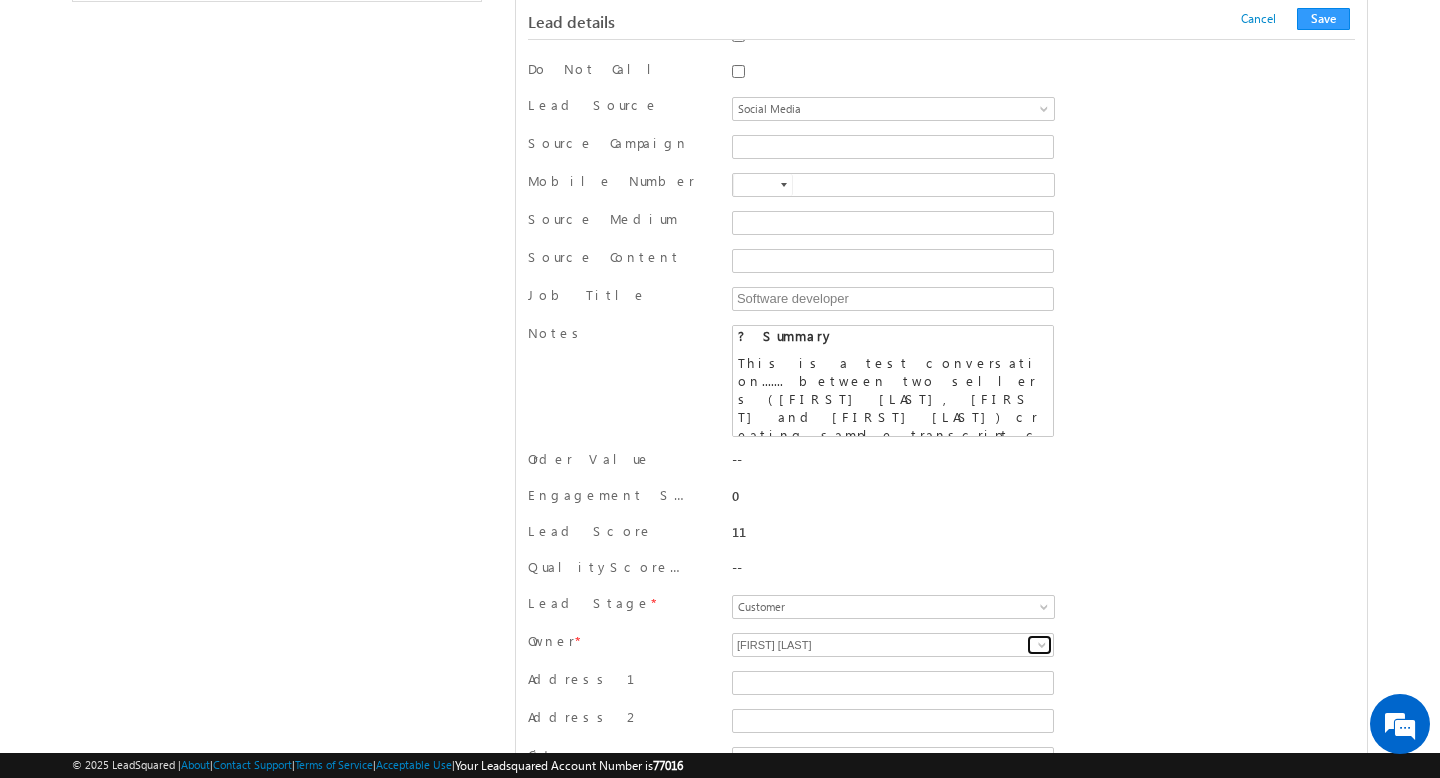 click at bounding box center [1042, 645] 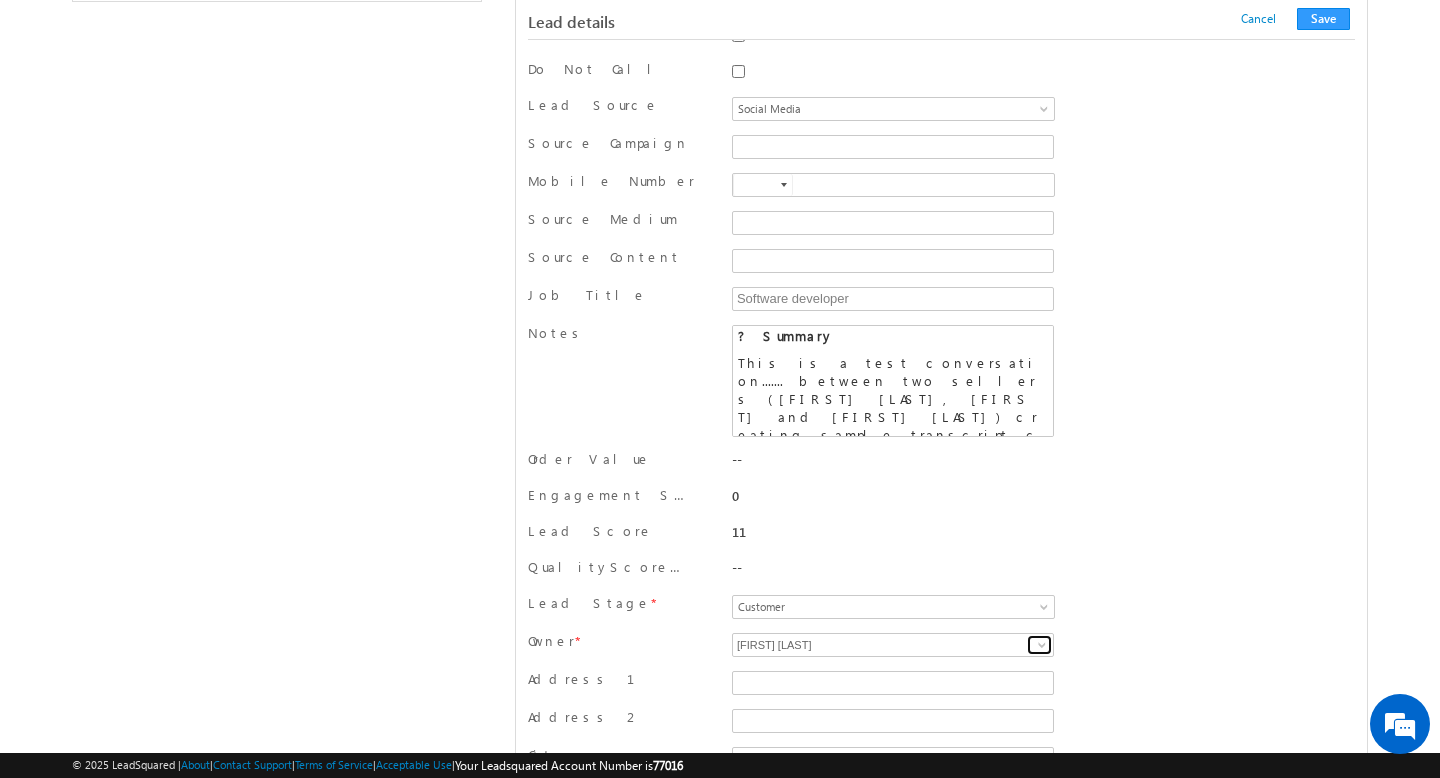 click at bounding box center (1042, 645) 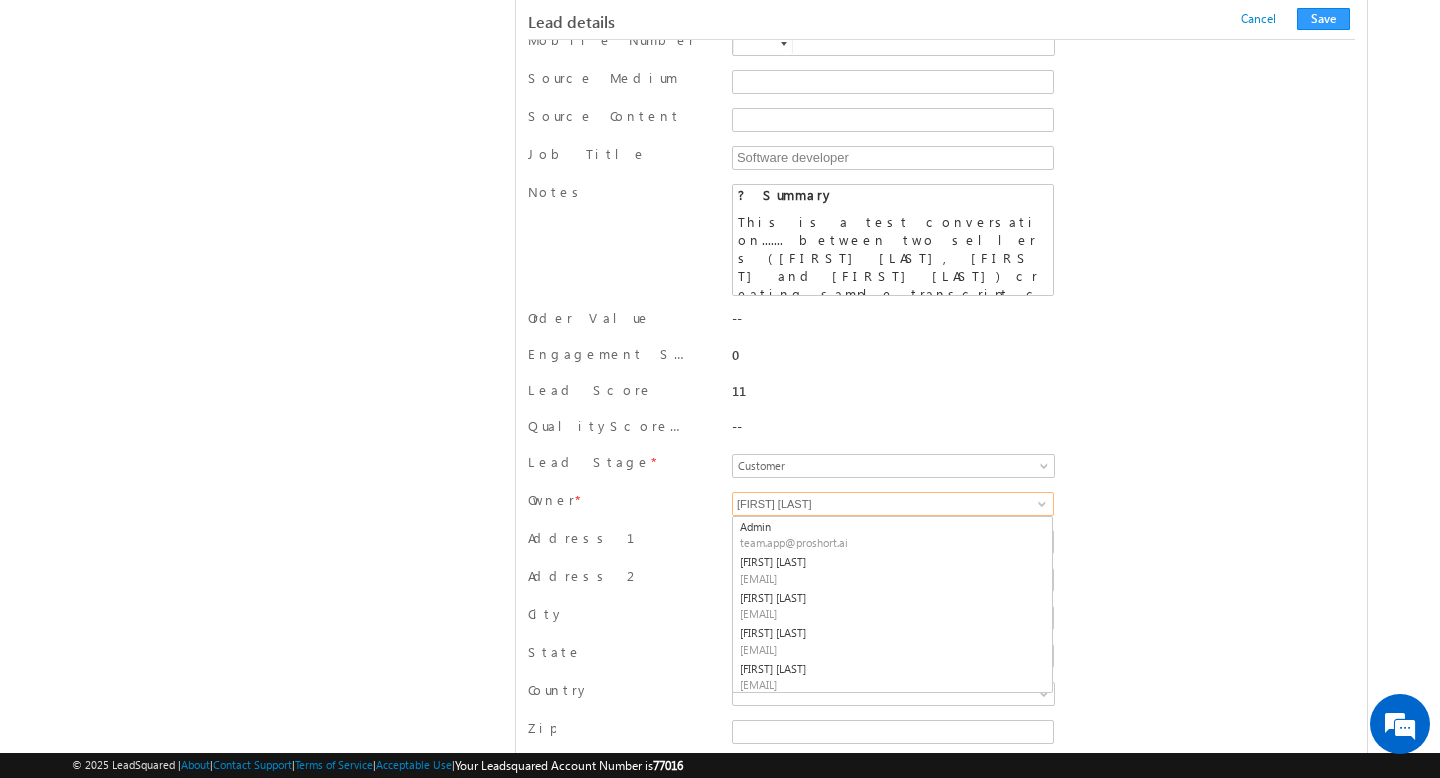 scroll, scrollTop: 751, scrollLeft: 0, axis: vertical 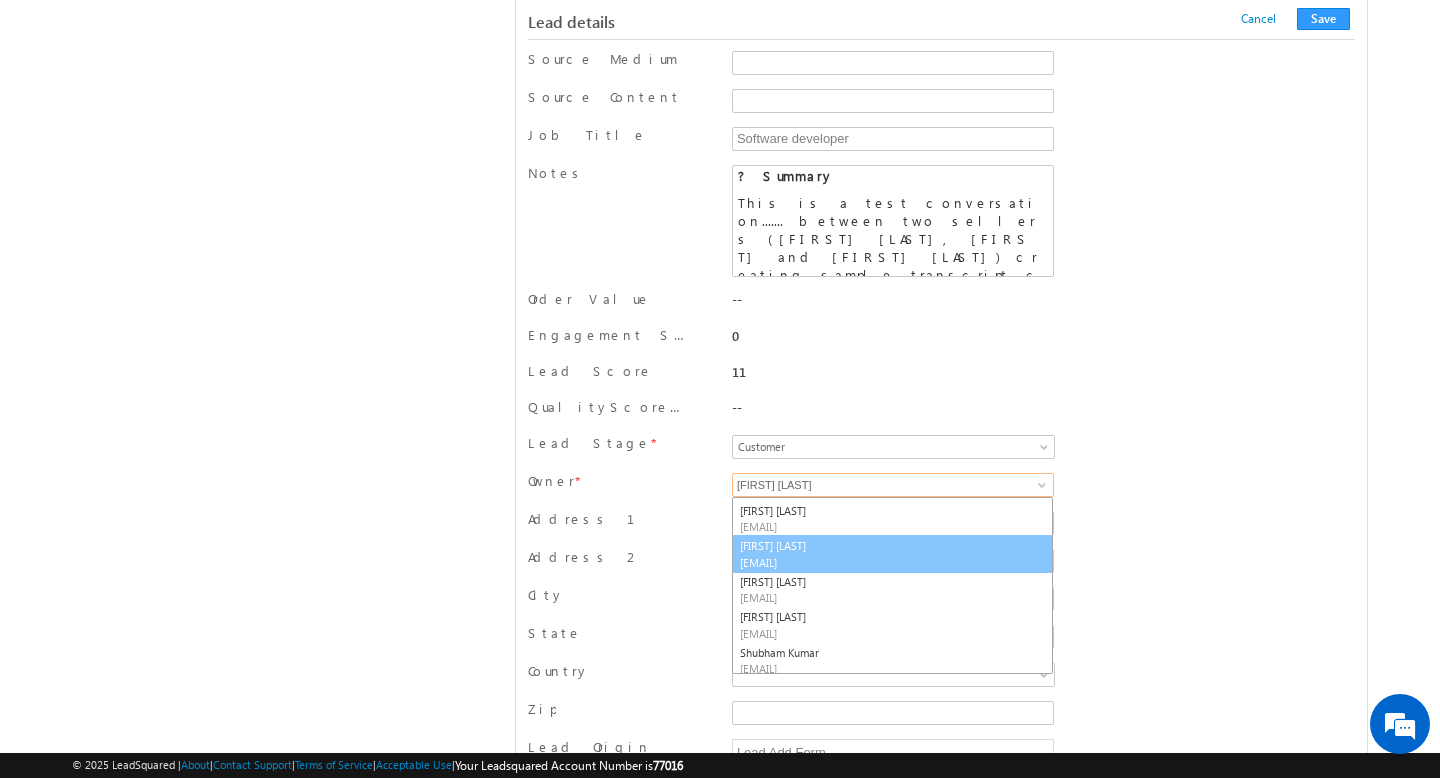 click on "Rahul Aggarwal   rahulaggarwal@proshort.ai" at bounding box center (892, 554) 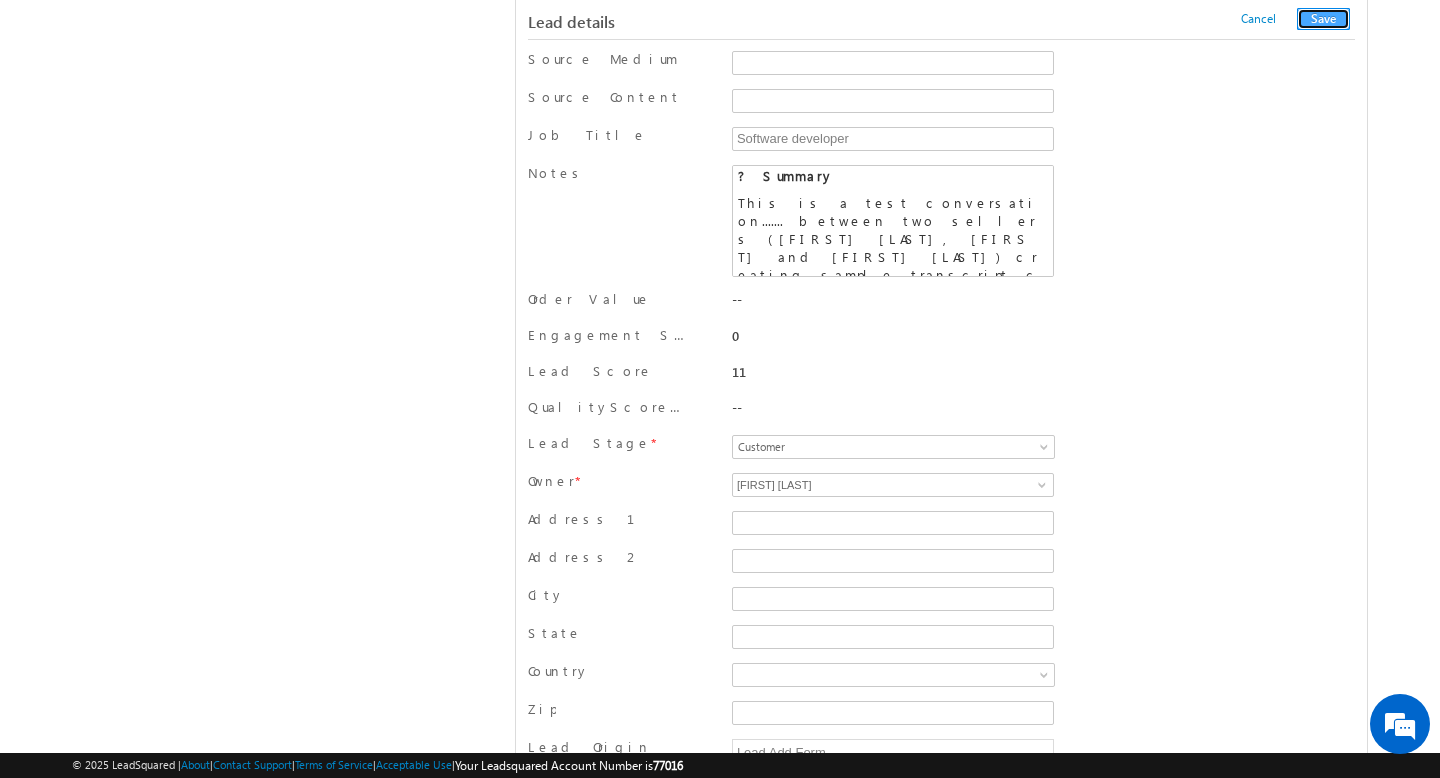 click on "Save" at bounding box center [1323, 19] 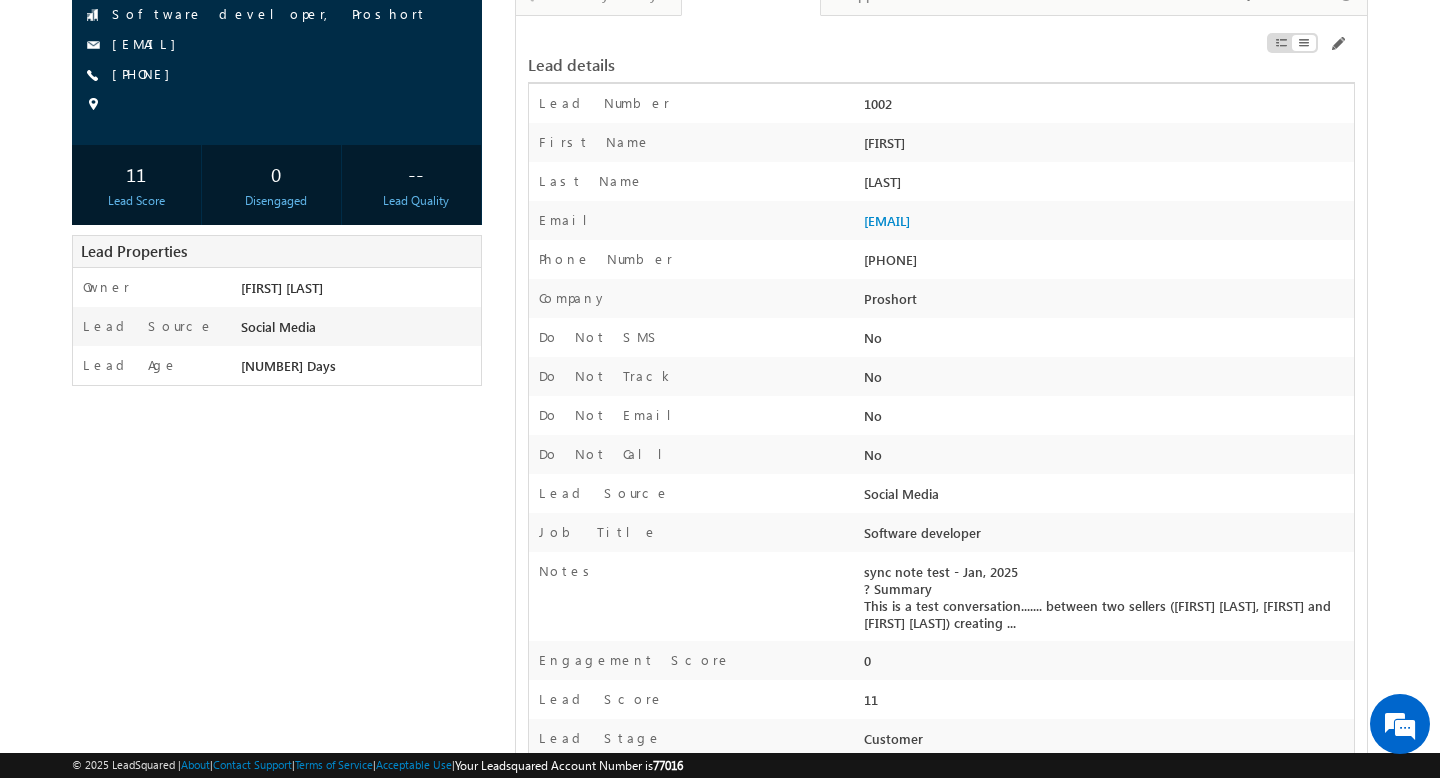 scroll, scrollTop: 0, scrollLeft: 0, axis: both 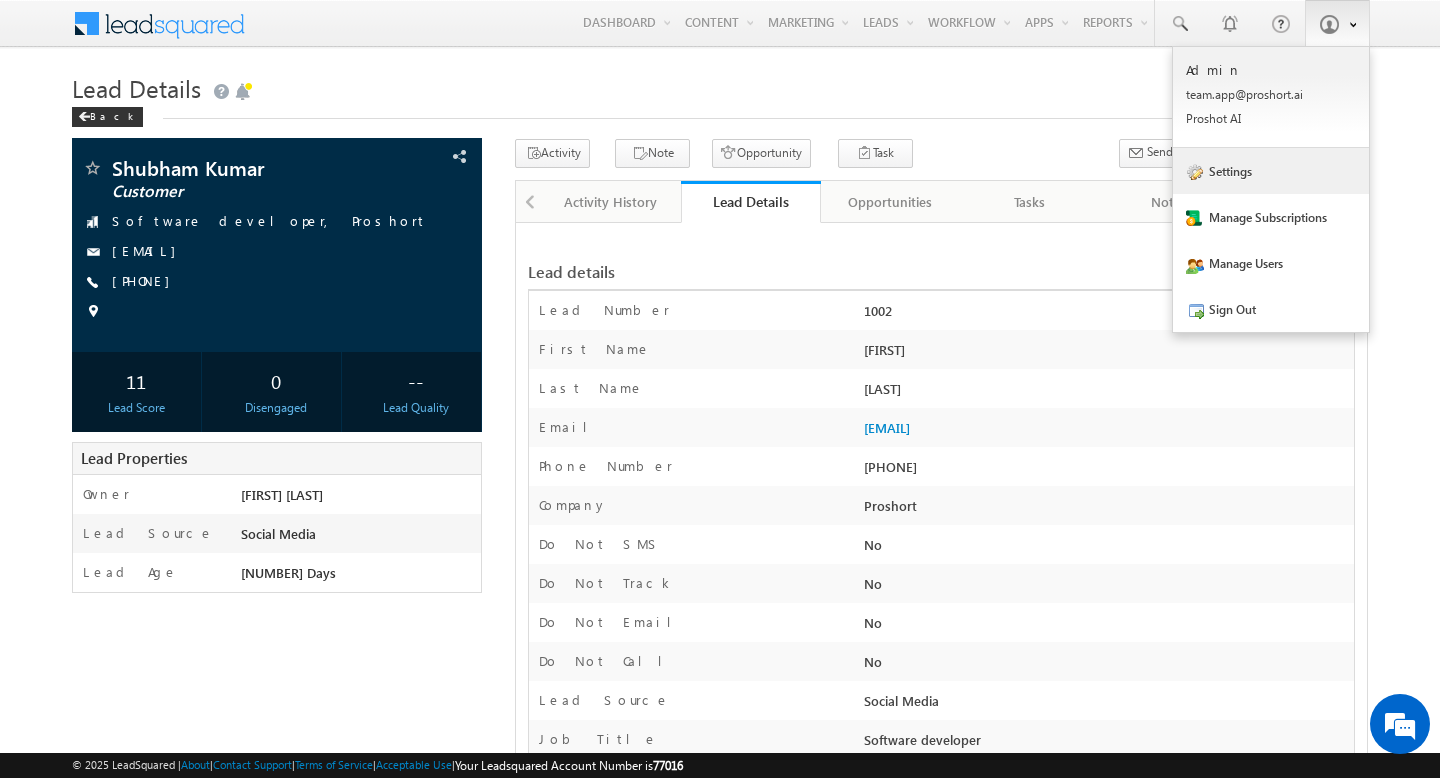 click on "Settings" at bounding box center (1271, 171) 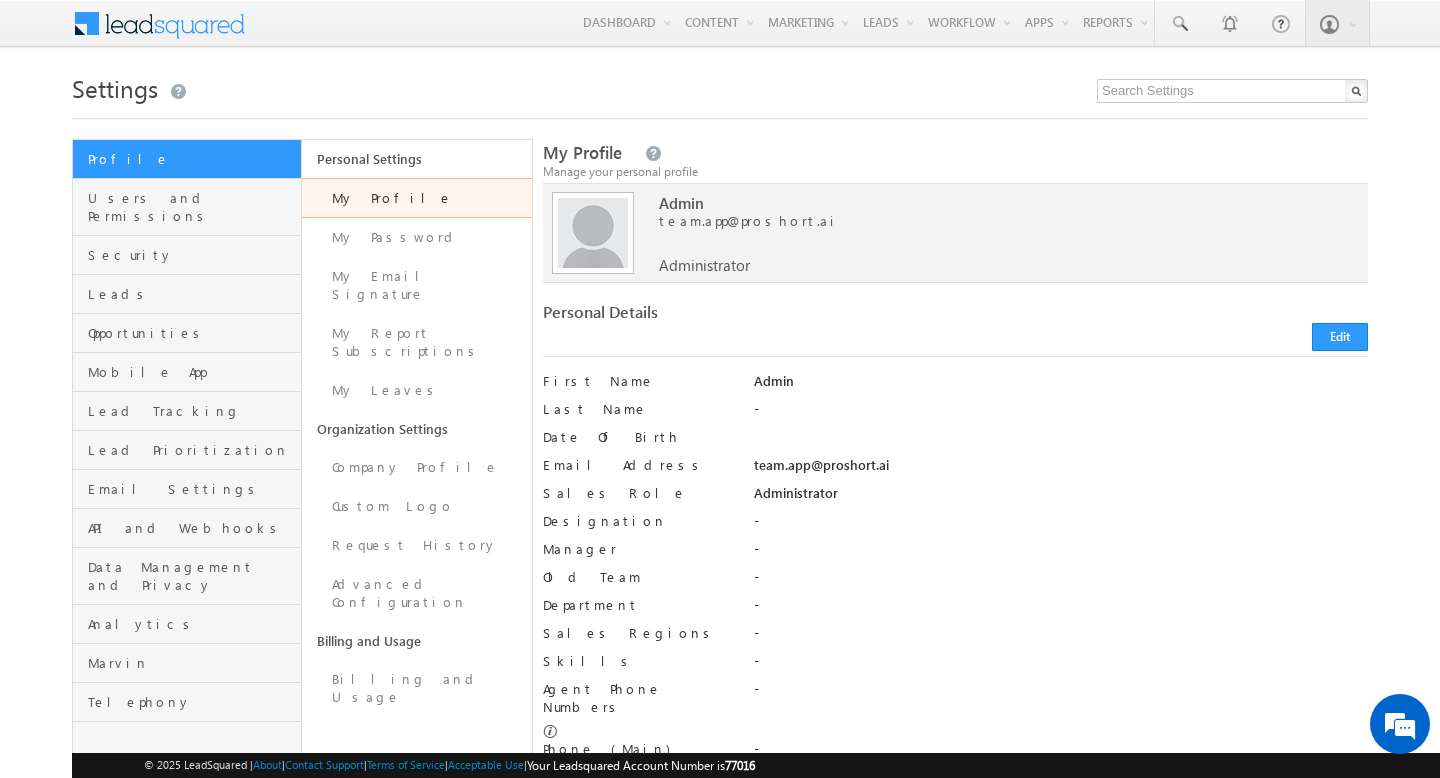 scroll, scrollTop: 0, scrollLeft: 0, axis: both 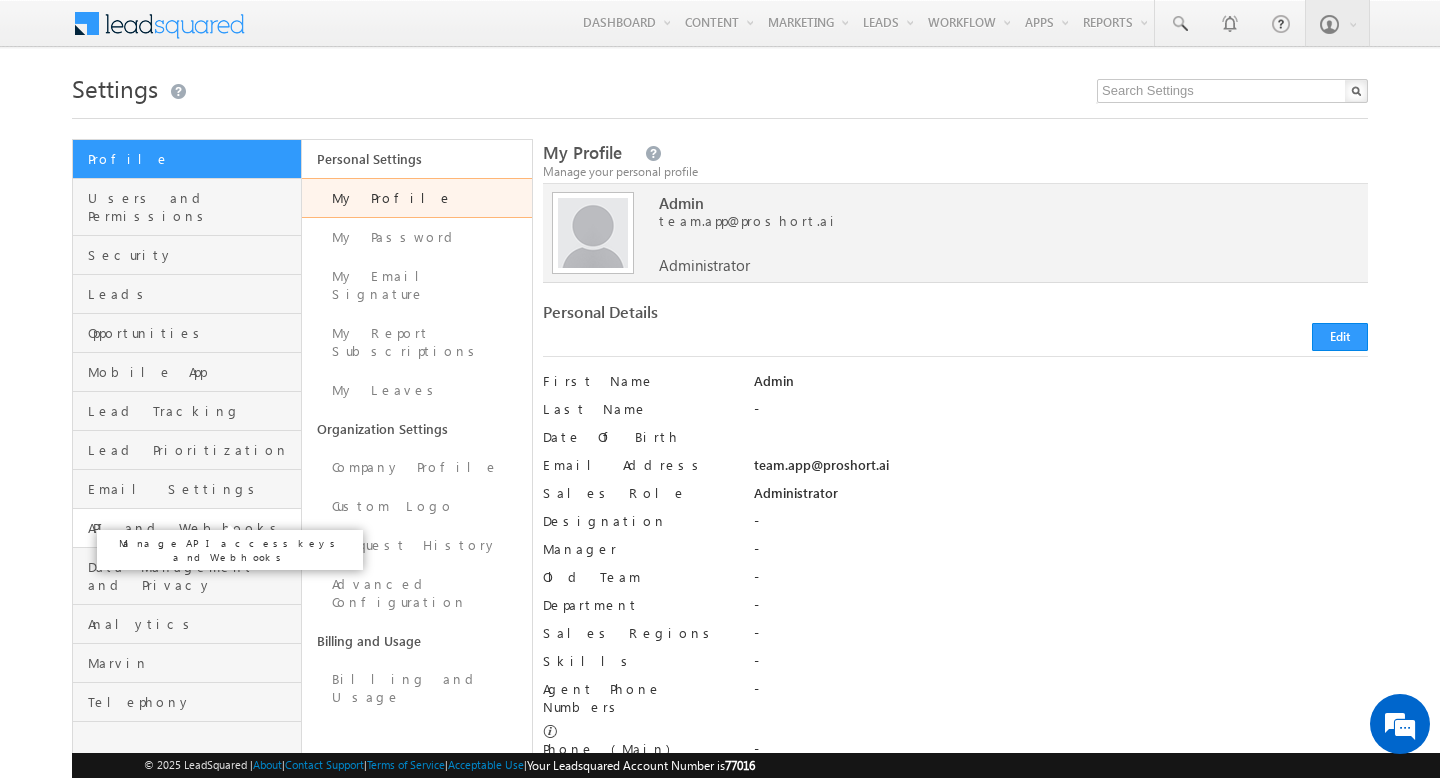 click on "API and Webhooks" at bounding box center [192, 528] 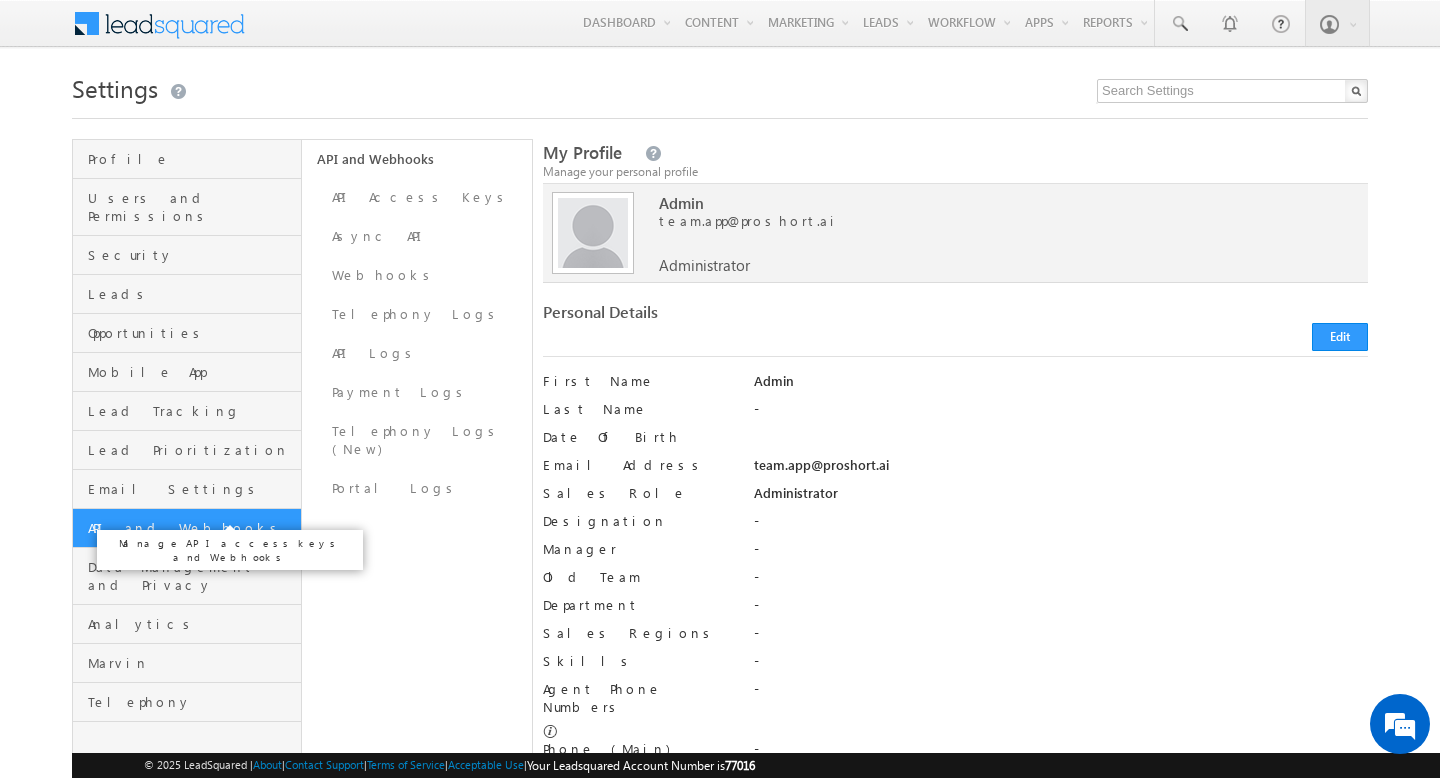 scroll, scrollTop: 0, scrollLeft: 0, axis: both 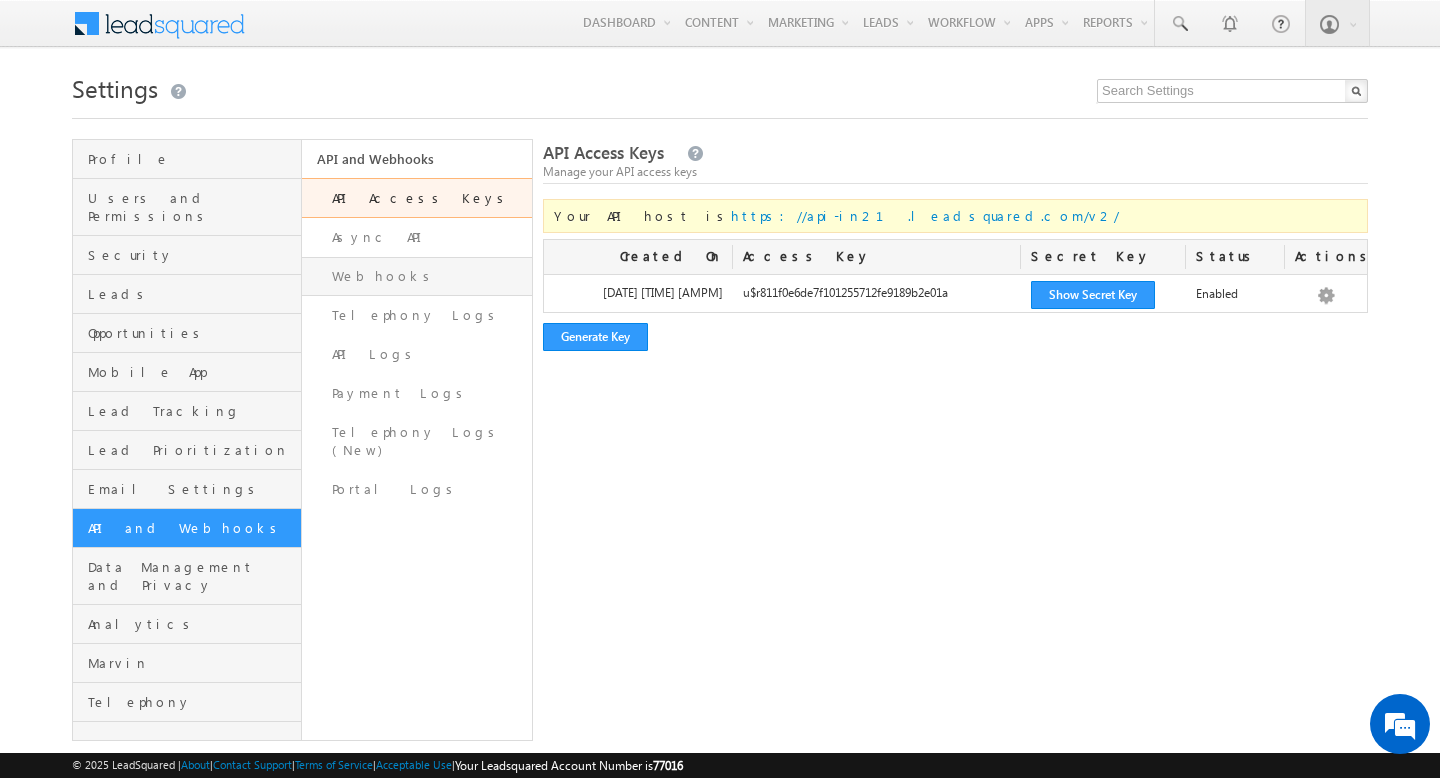 click on "Webhooks" at bounding box center (416, 276) 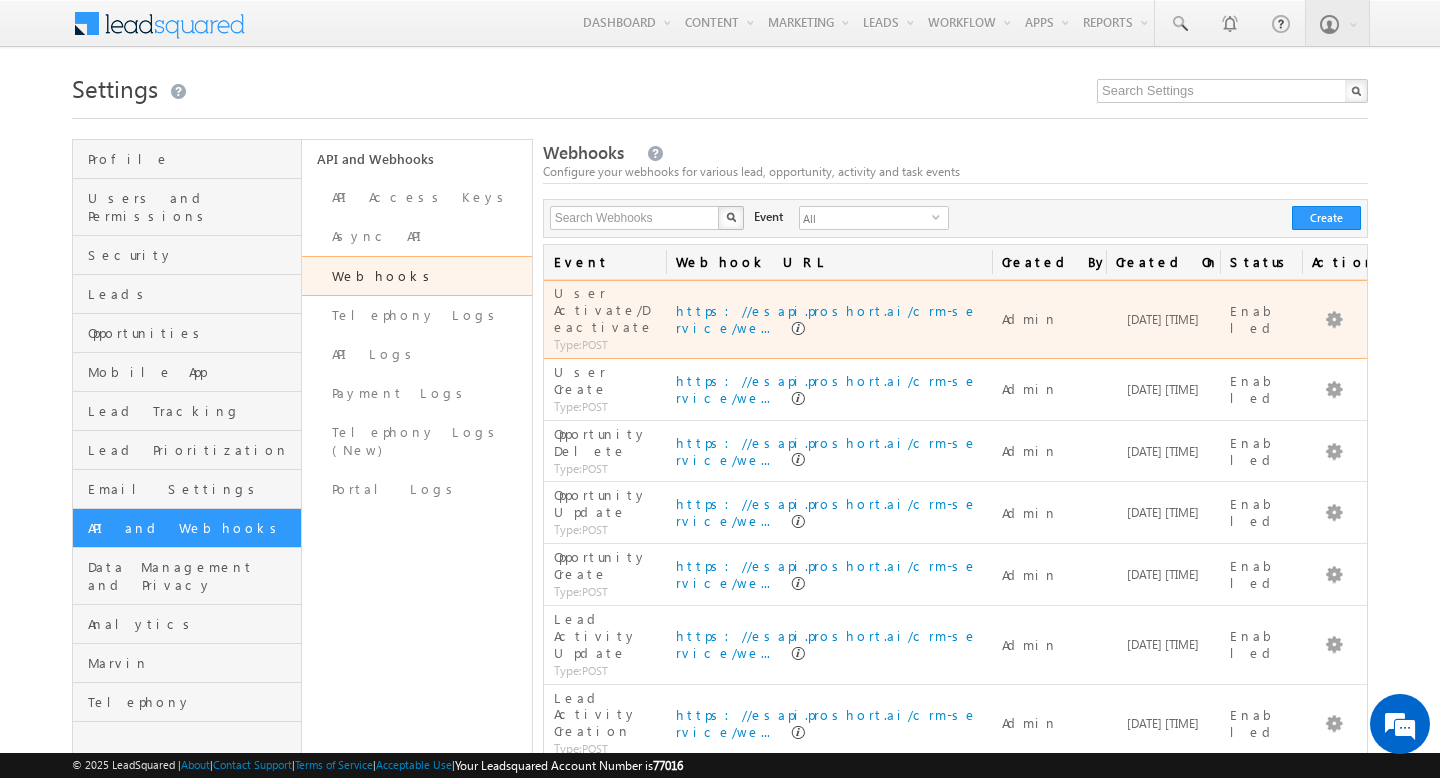 scroll, scrollTop: 74, scrollLeft: 0, axis: vertical 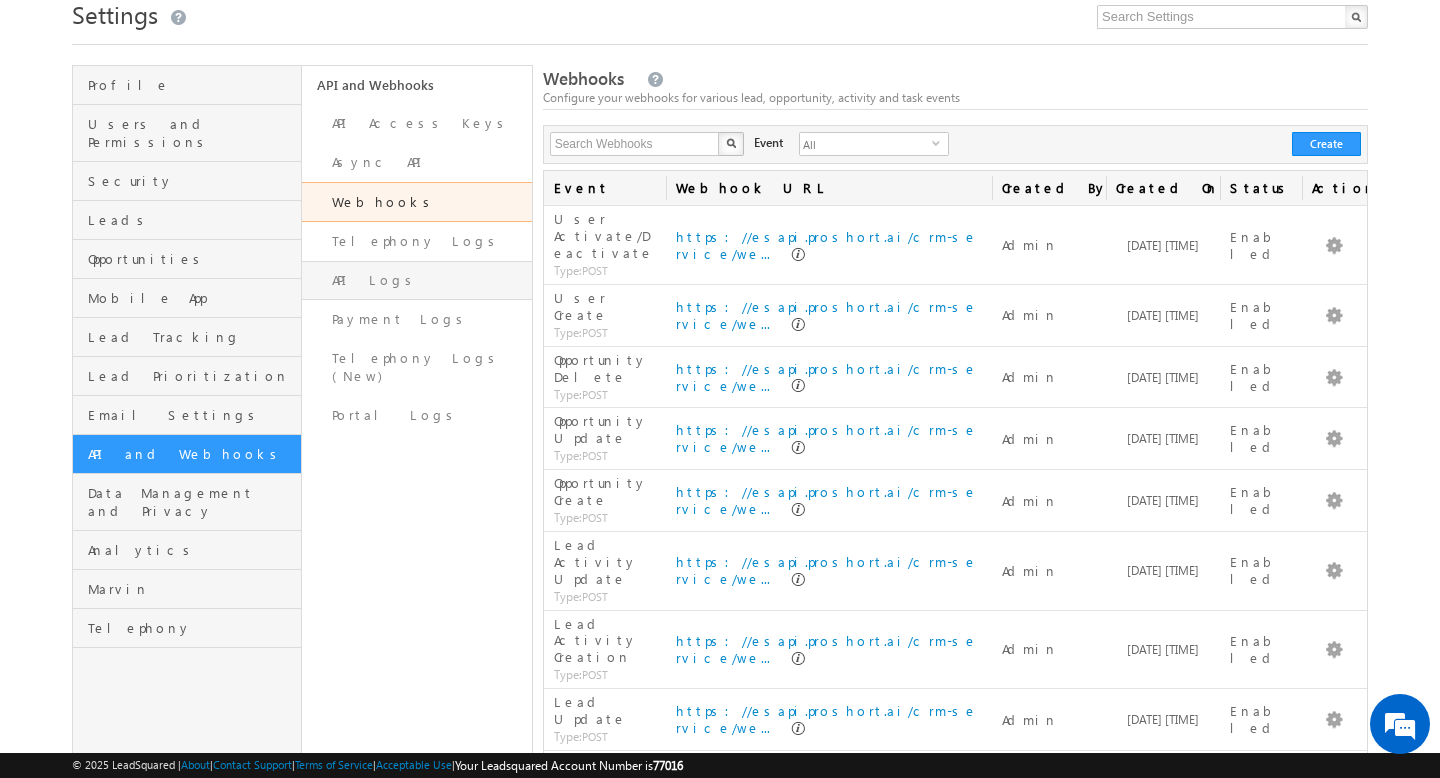 click on "API Logs" at bounding box center [416, 280] 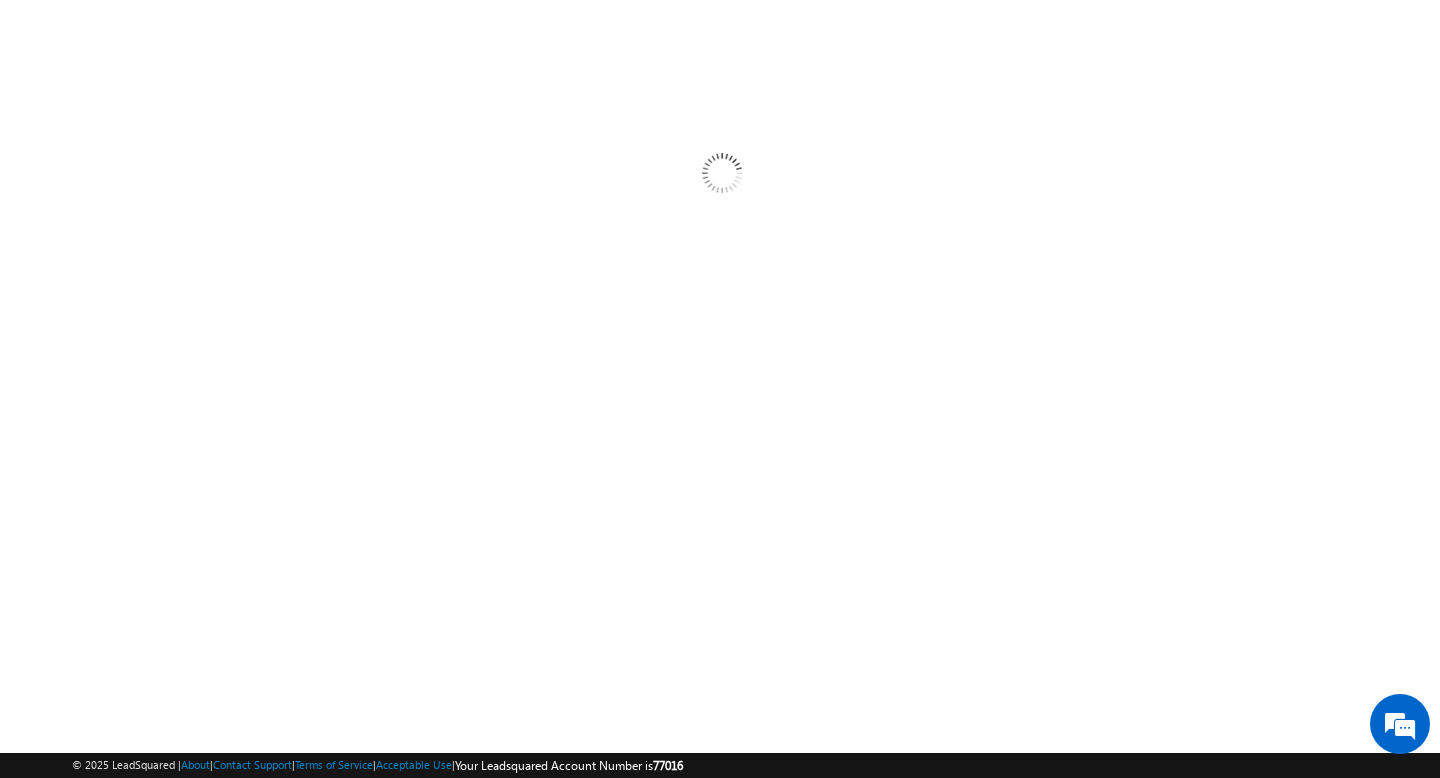 scroll, scrollTop: 0, scrollLeft: 0, axis: both 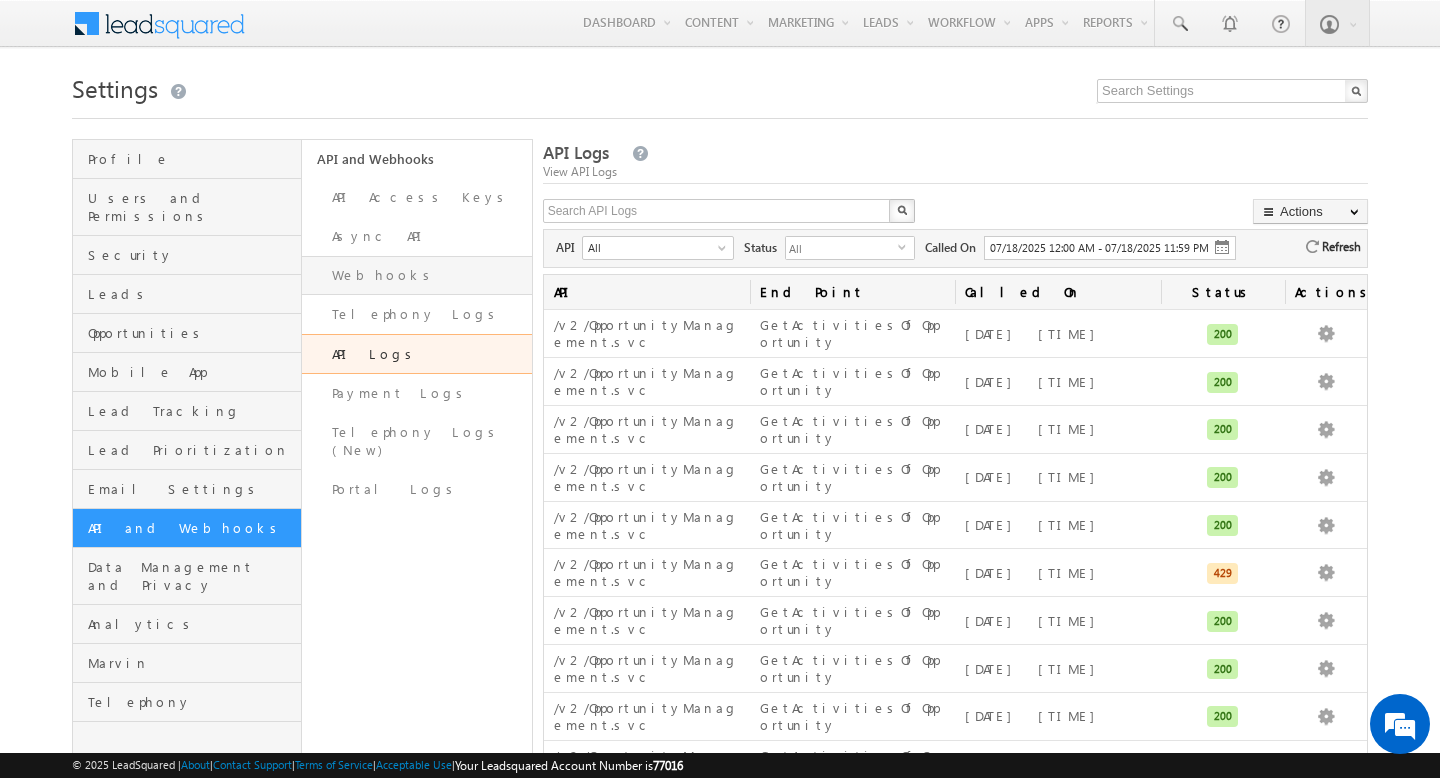 click on "Webhooks" at bounding box center [416, 275] 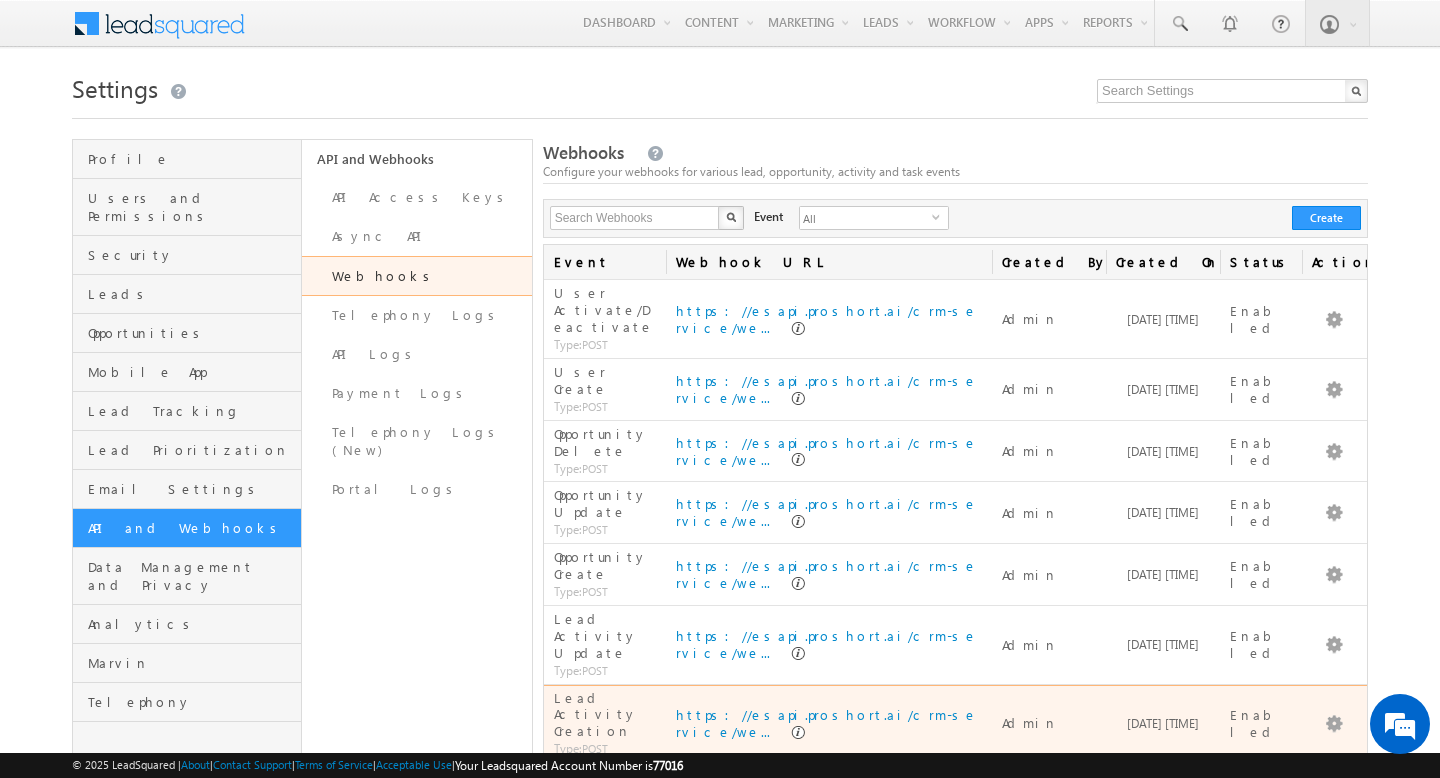 scroll, scrollTop: 74, scrollLeft: 0, axis: vertical 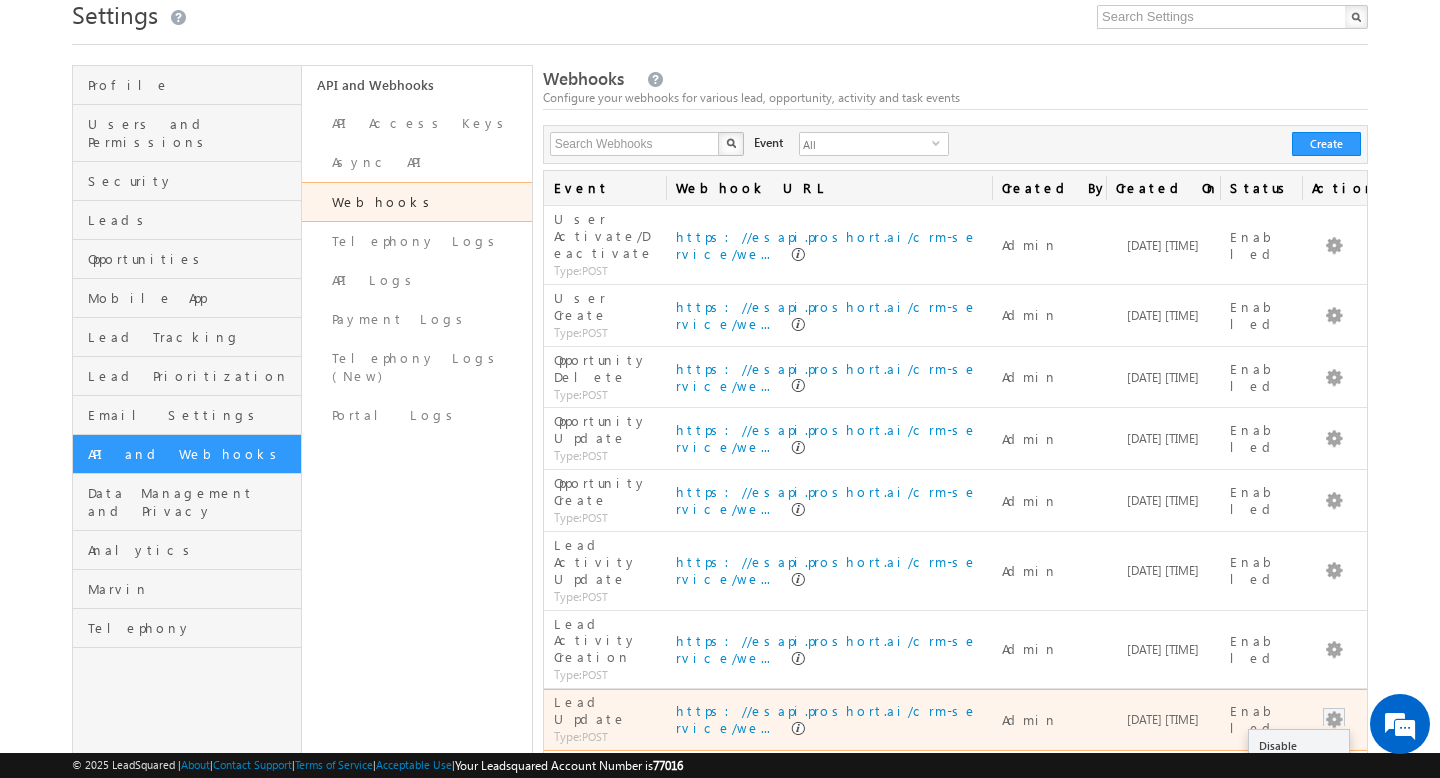 click on "Edit" at bounding box center [1299, 770] 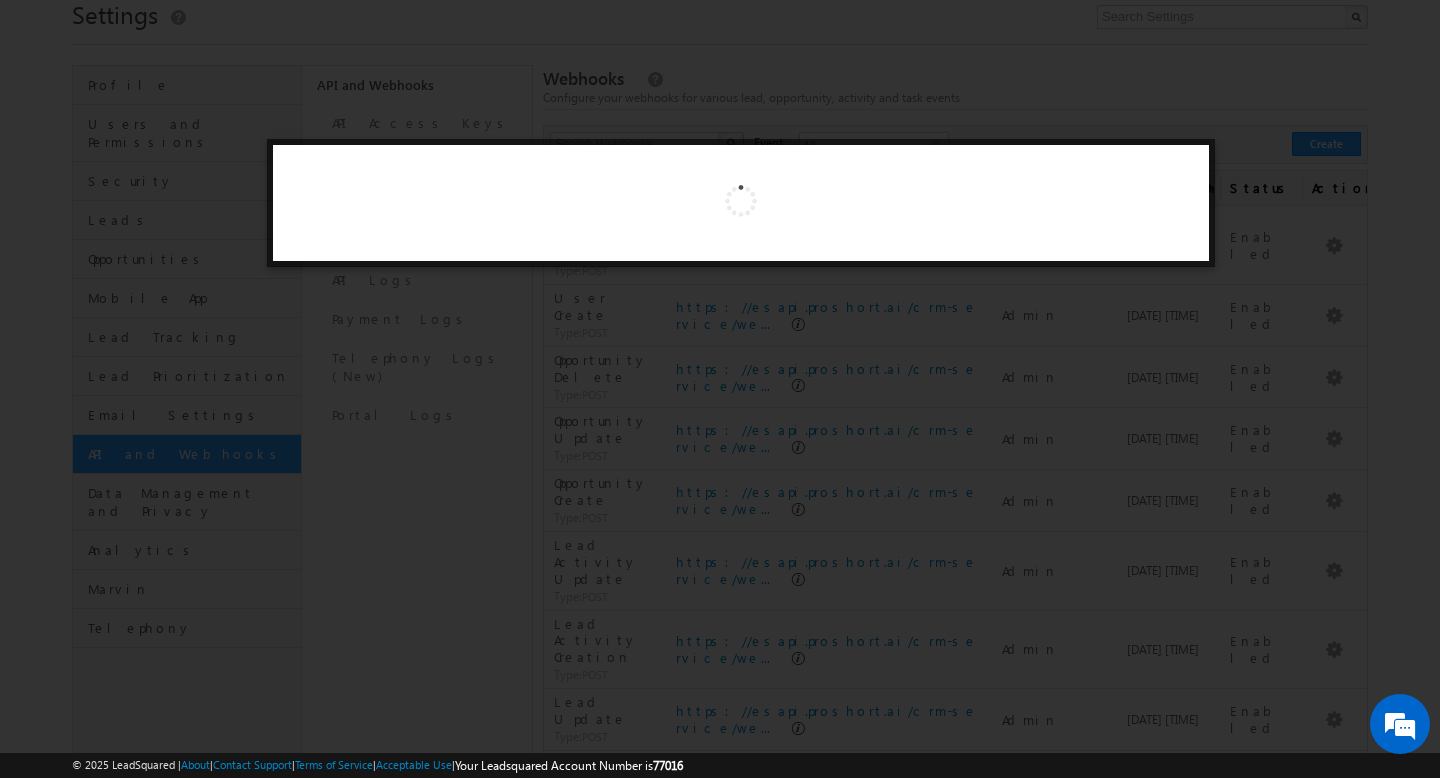scroll, scrollTop: 74, scrollLeft: 0, axis: vertical 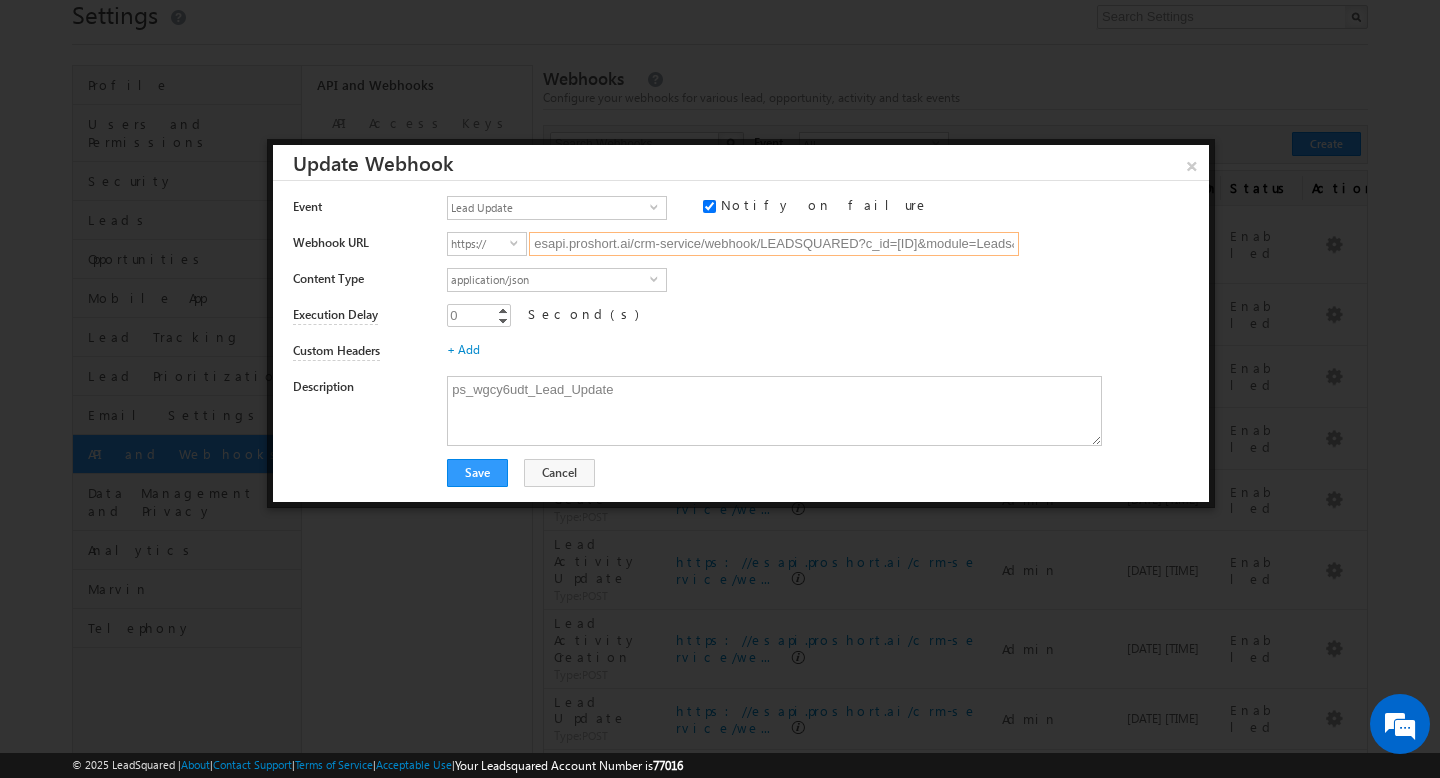 click on "esapi.proshort.ai/crm-service/webhook/LEADSQUARED?c_id=wgcy6udt&module=Leads&op_type=update" at bounding box center [774, 244] 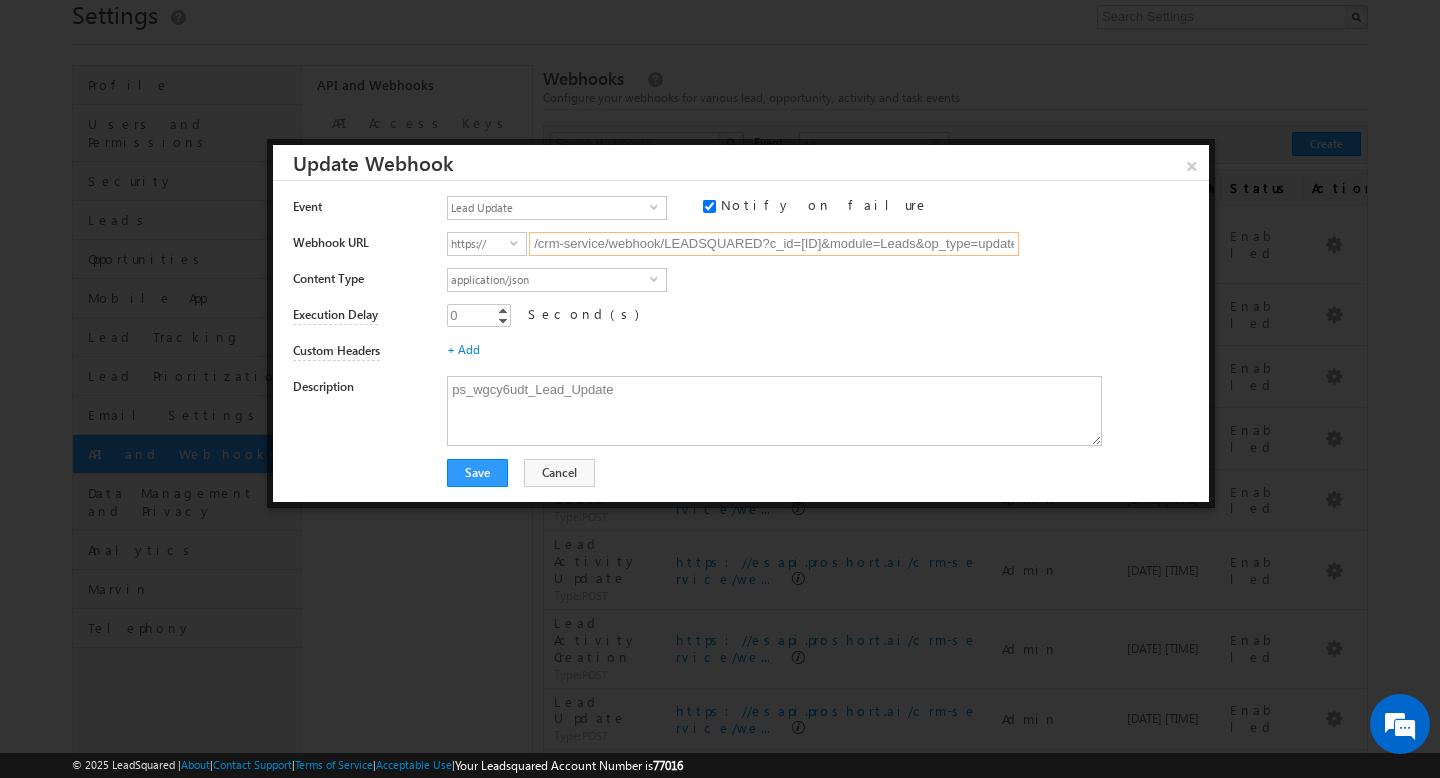 paste on "https://webhook-test.com/2452220b503e46190660ffa6ee66e976" 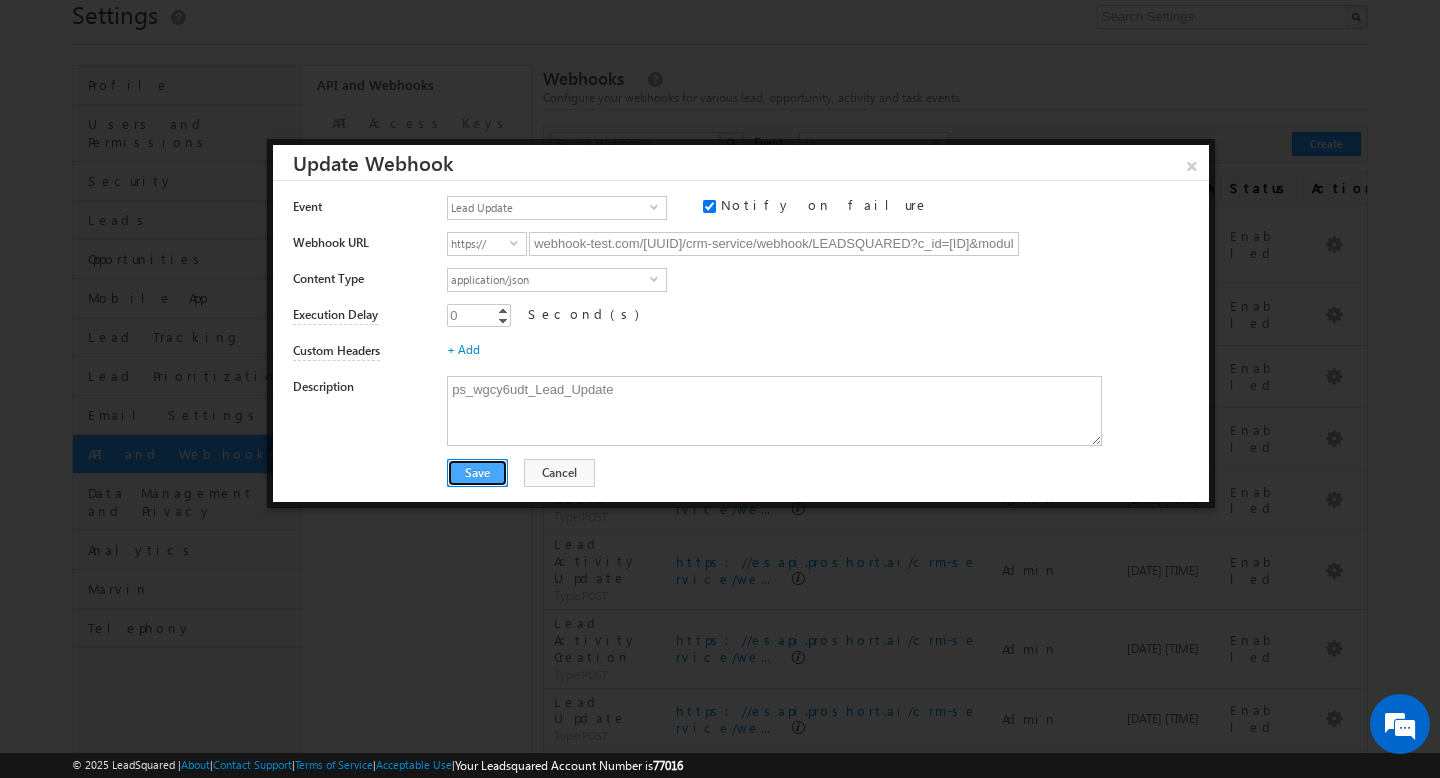 click on "Save" at bounding box center (477, 473) 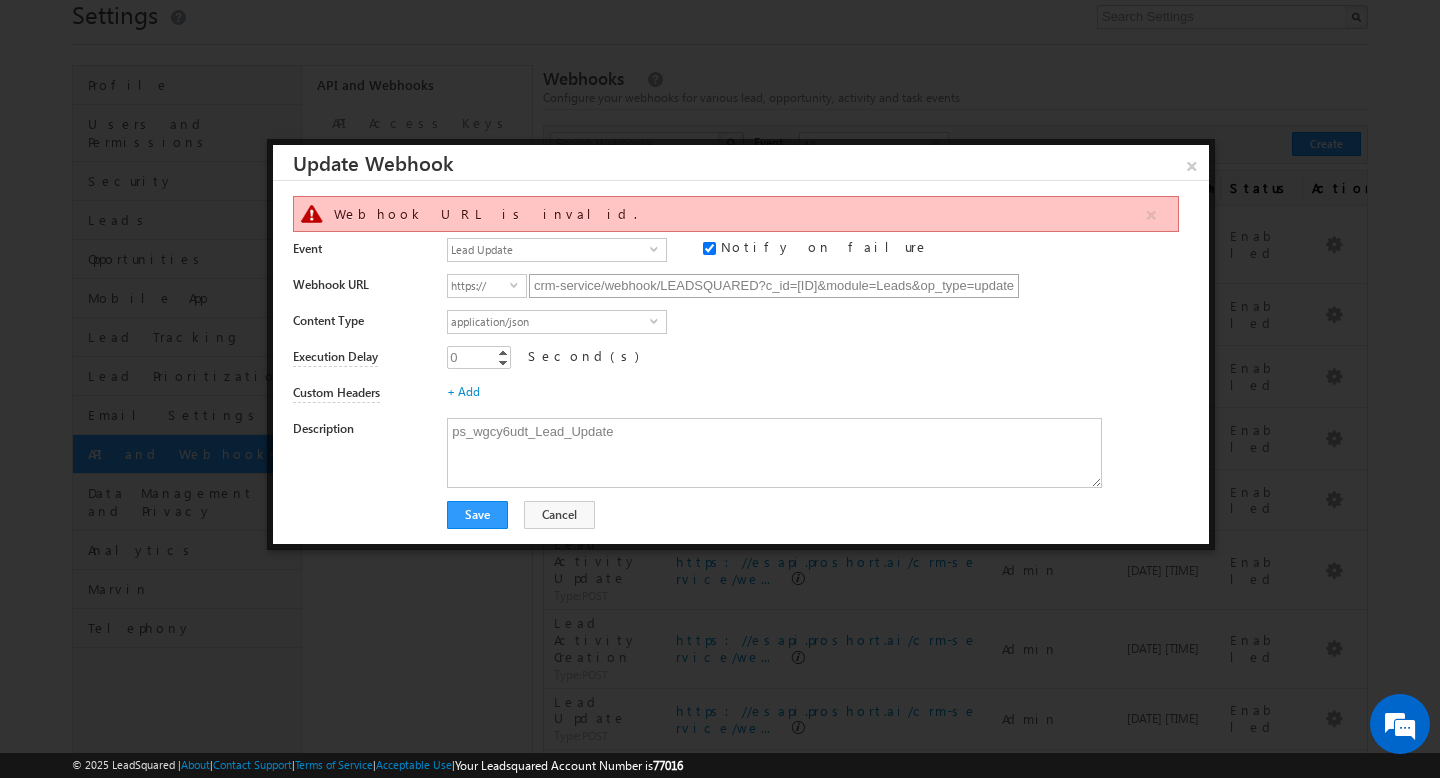 scroll, scrollTop: 0, scrollLeft: 185, axis: horizontal 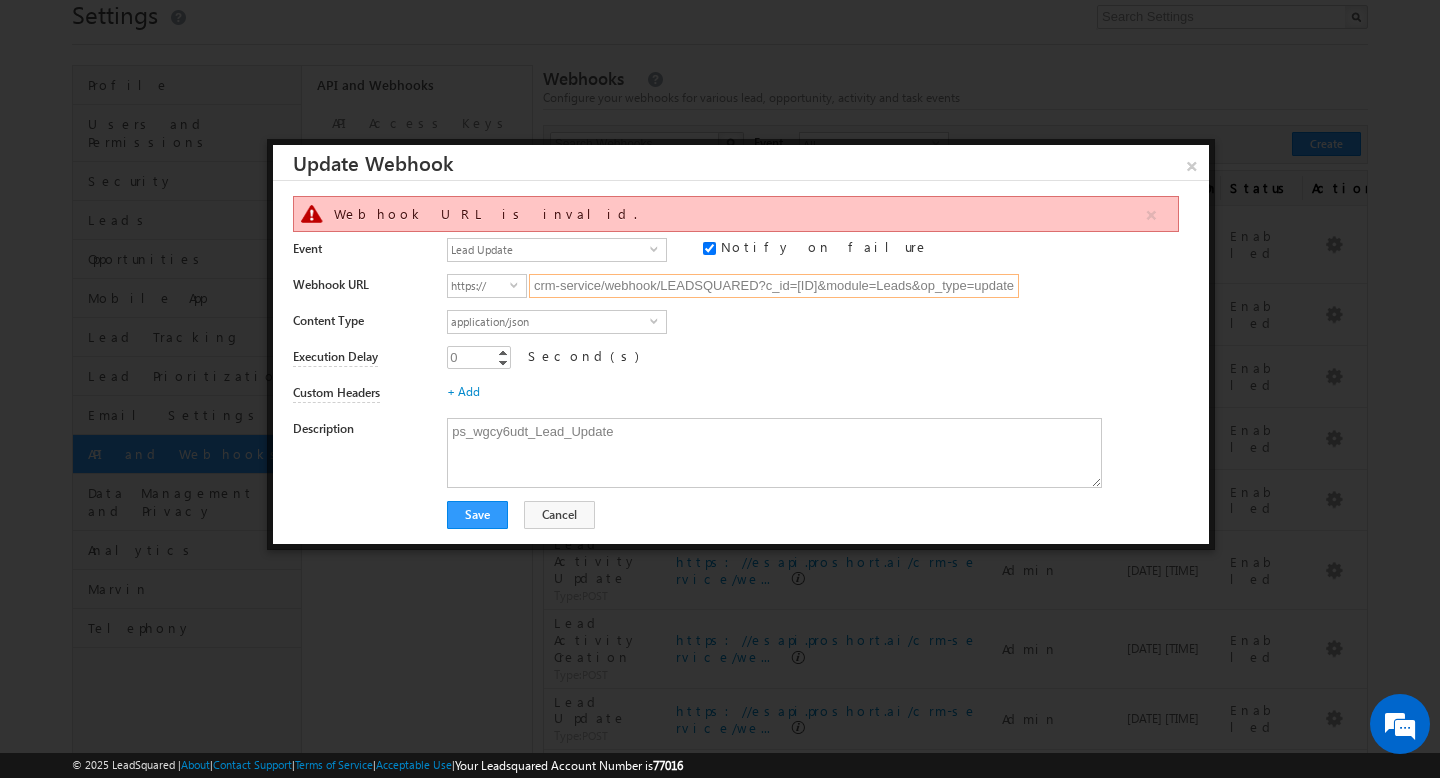 click on "webhook-test.com/2452220b503e46190660ffa6ee66e976/crm-service/webhook/LEADSQUARED?c_id=wgcy6udt&module=Leads&op_type=update" at bounding box center [774, 286] 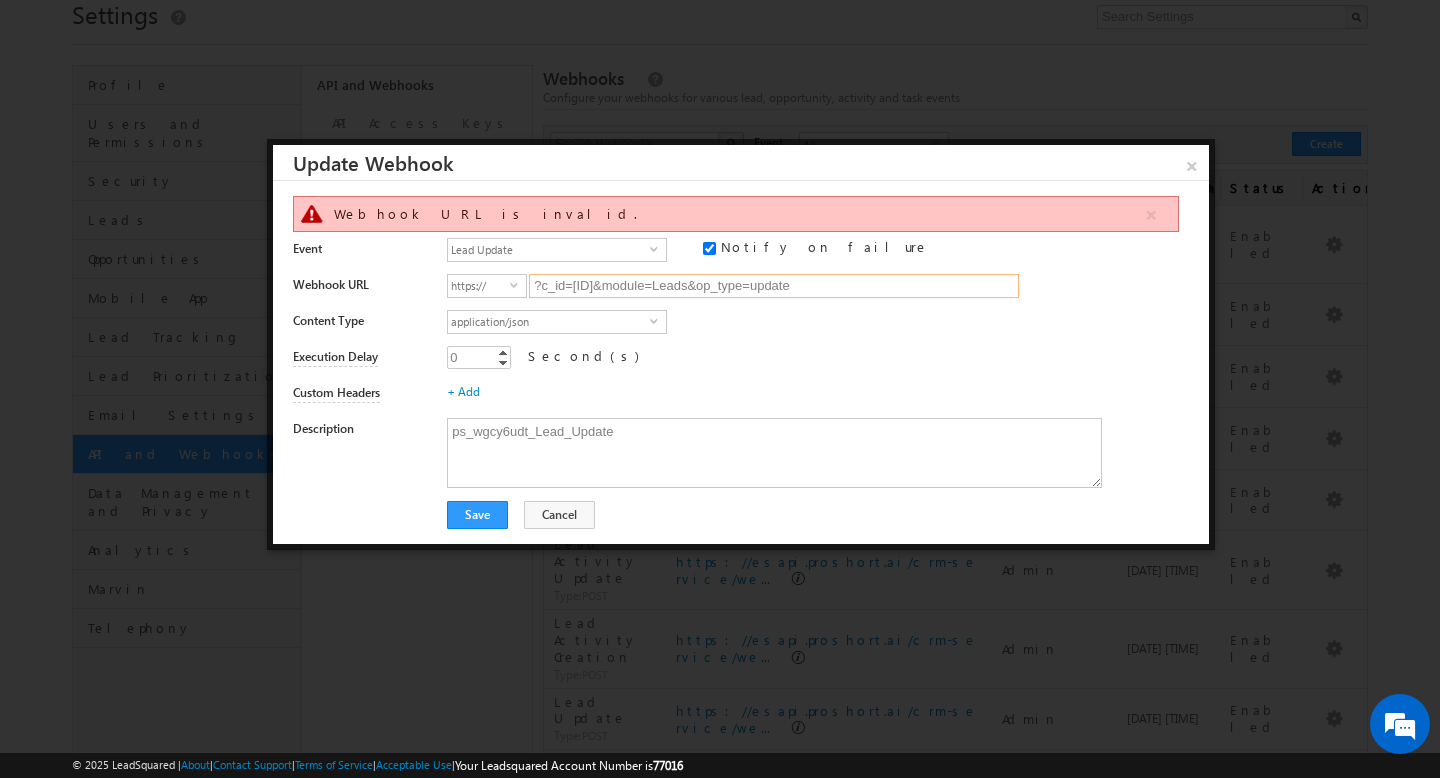 scroll, scrollTop: 0, scrollLeft: 0, axis: both 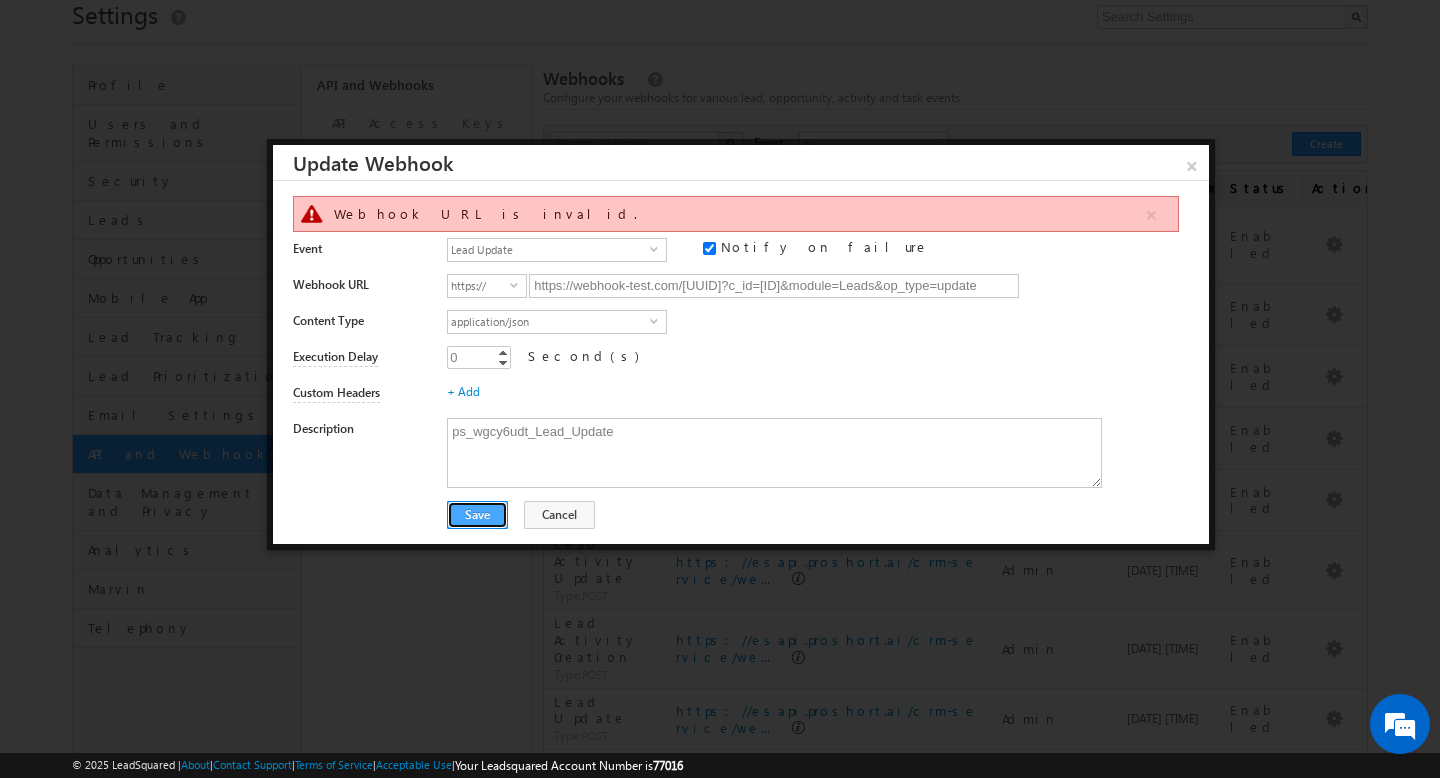 type on "webhook-test.com/2452220b503e46190660ffa6ee66e976?c_id=wgcy6udt&module=Leads&op_type=update" 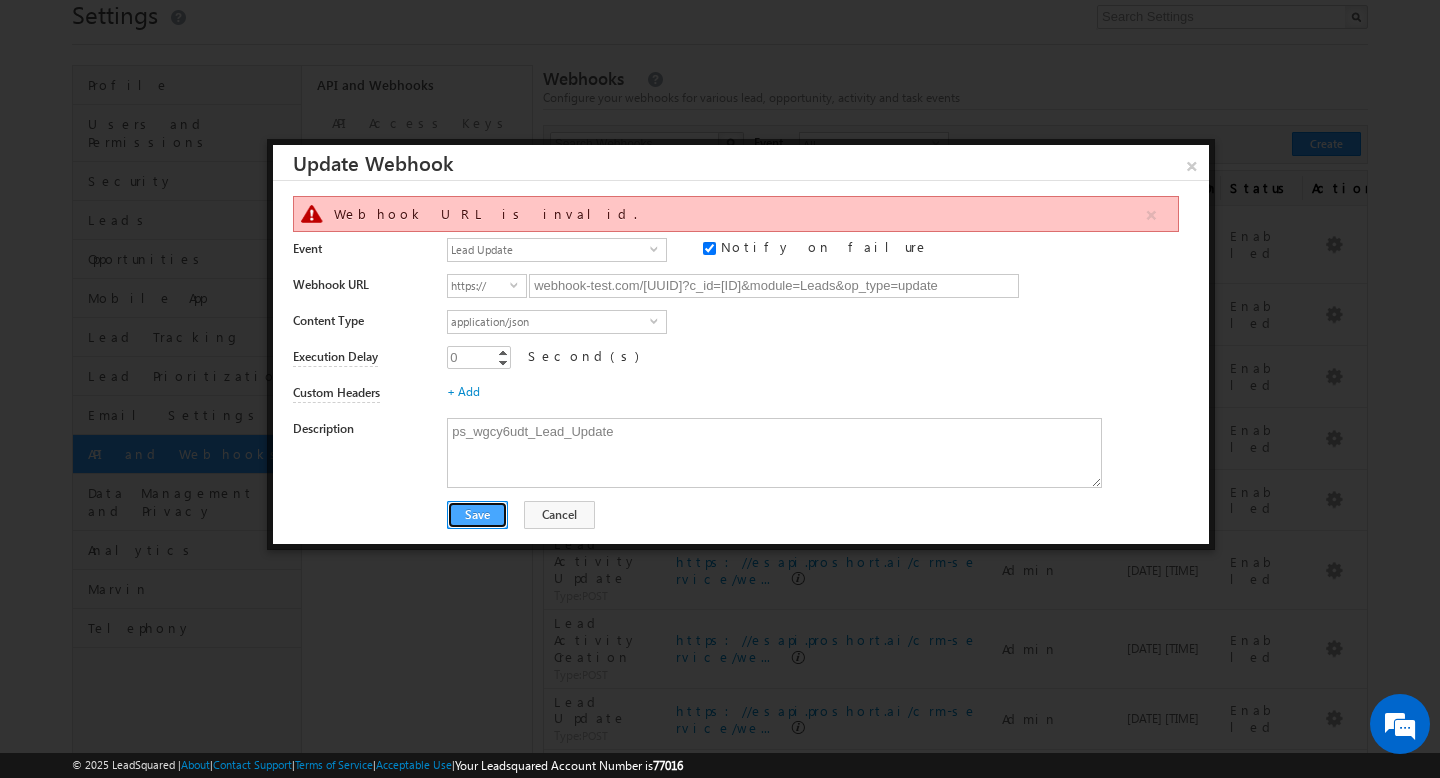 click on "Save" at bounding box center (477, 515) 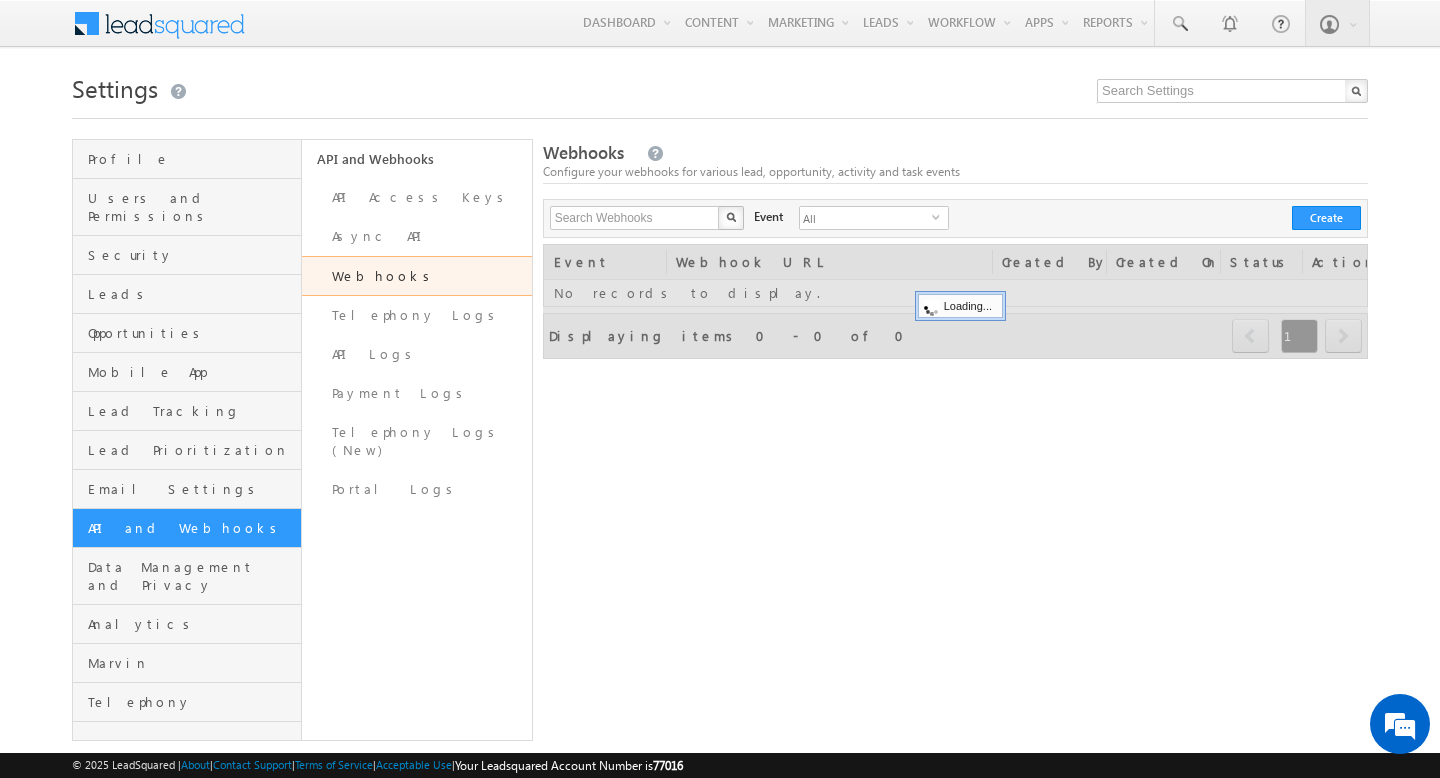 scroll, scrollTop: 0, scrollLeft: 0, axis: both 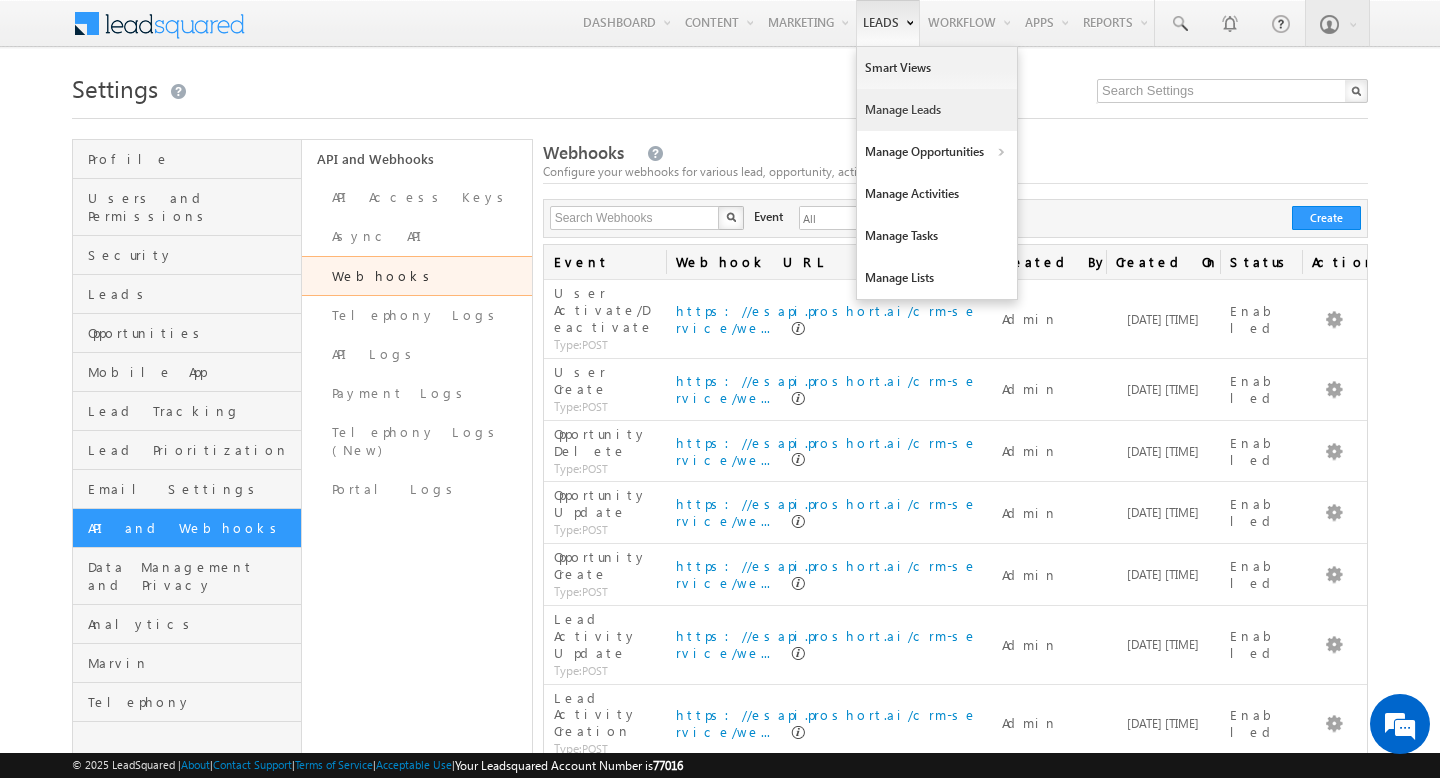 click on "Manage Leads" at bounding box center [937, 110] 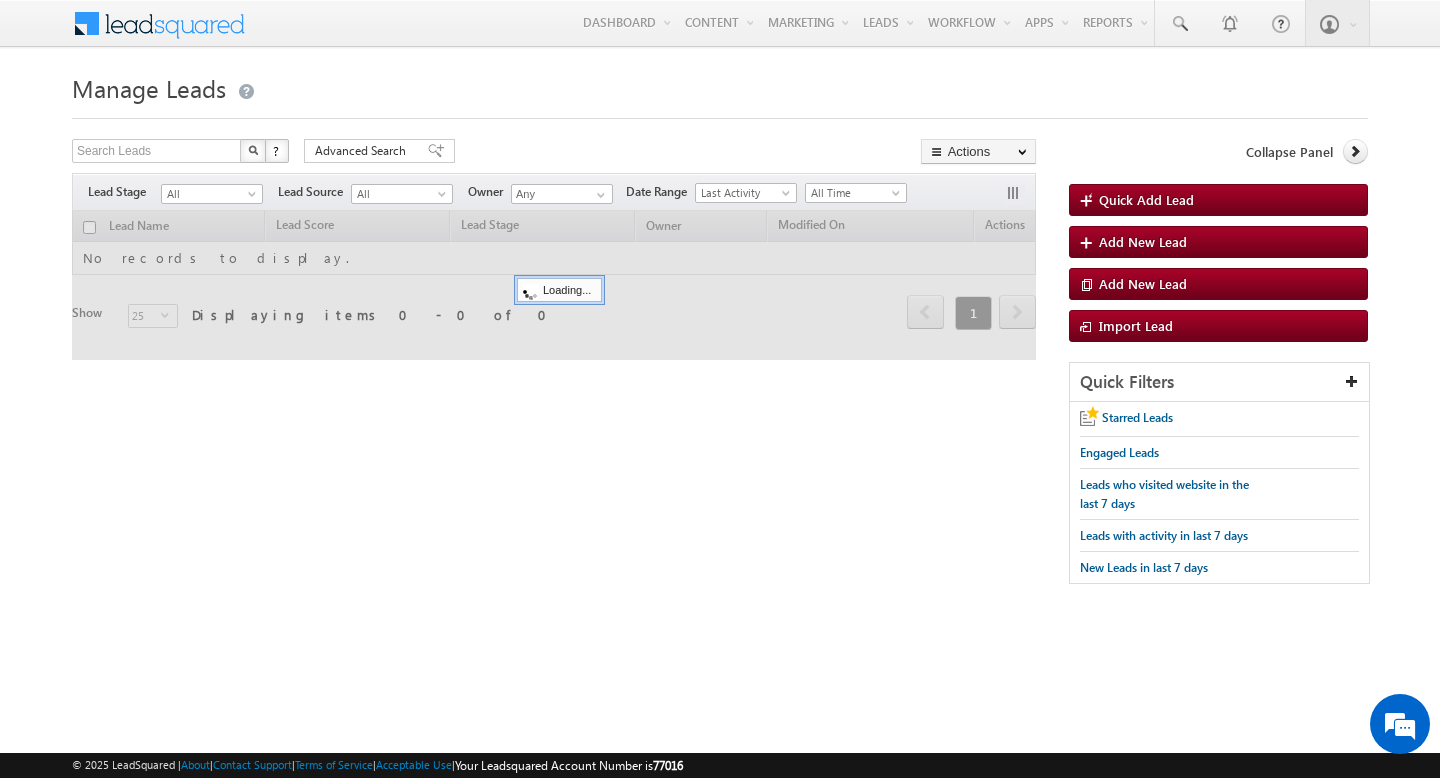 scroll, scrollTop: 0, scrollLeft: 0, axis: both 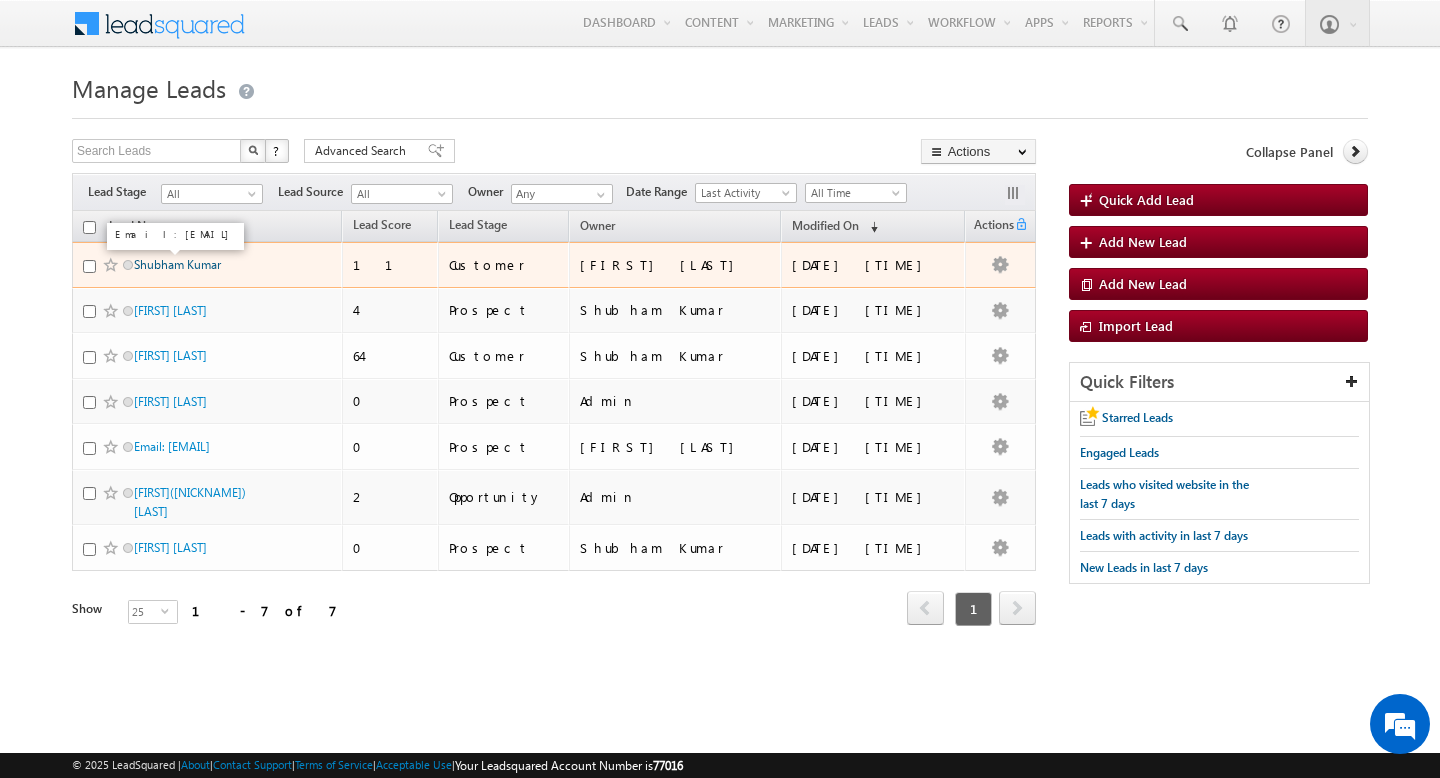 click on "Shubham Kumar" at bounding box center (177, 264) 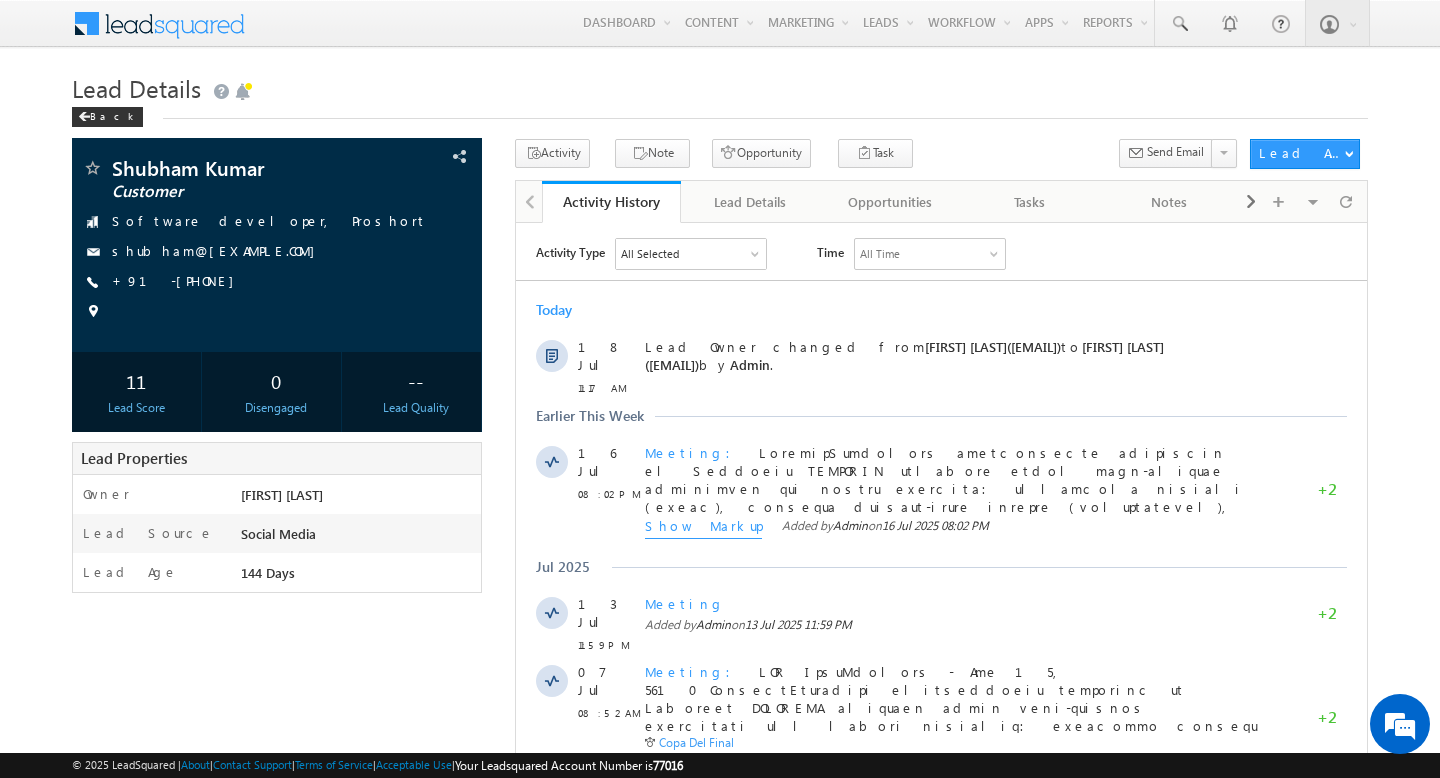 scroll, scrollTop: 0, scrollLeft: 0, axis: both 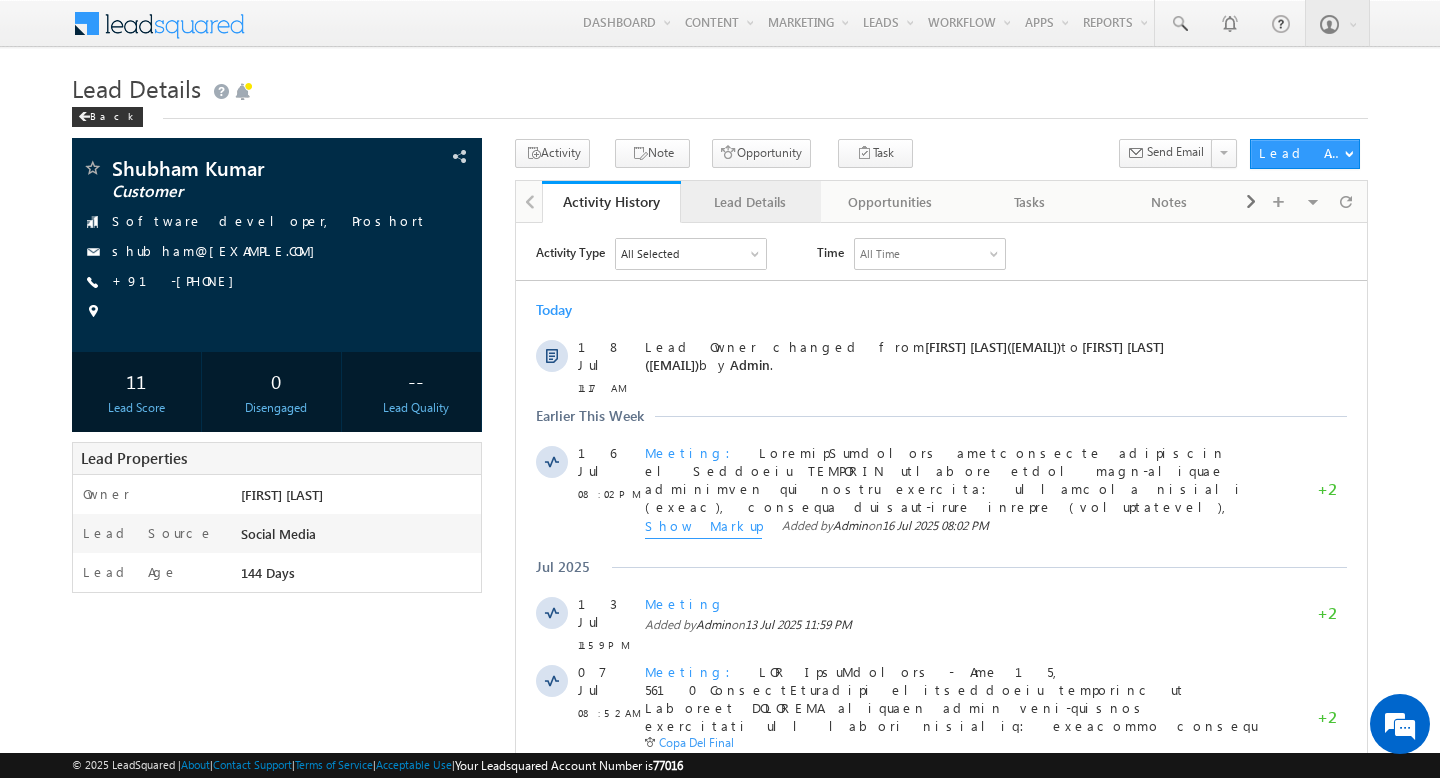 click on "Lead Details" at bounding box center (750, 202) 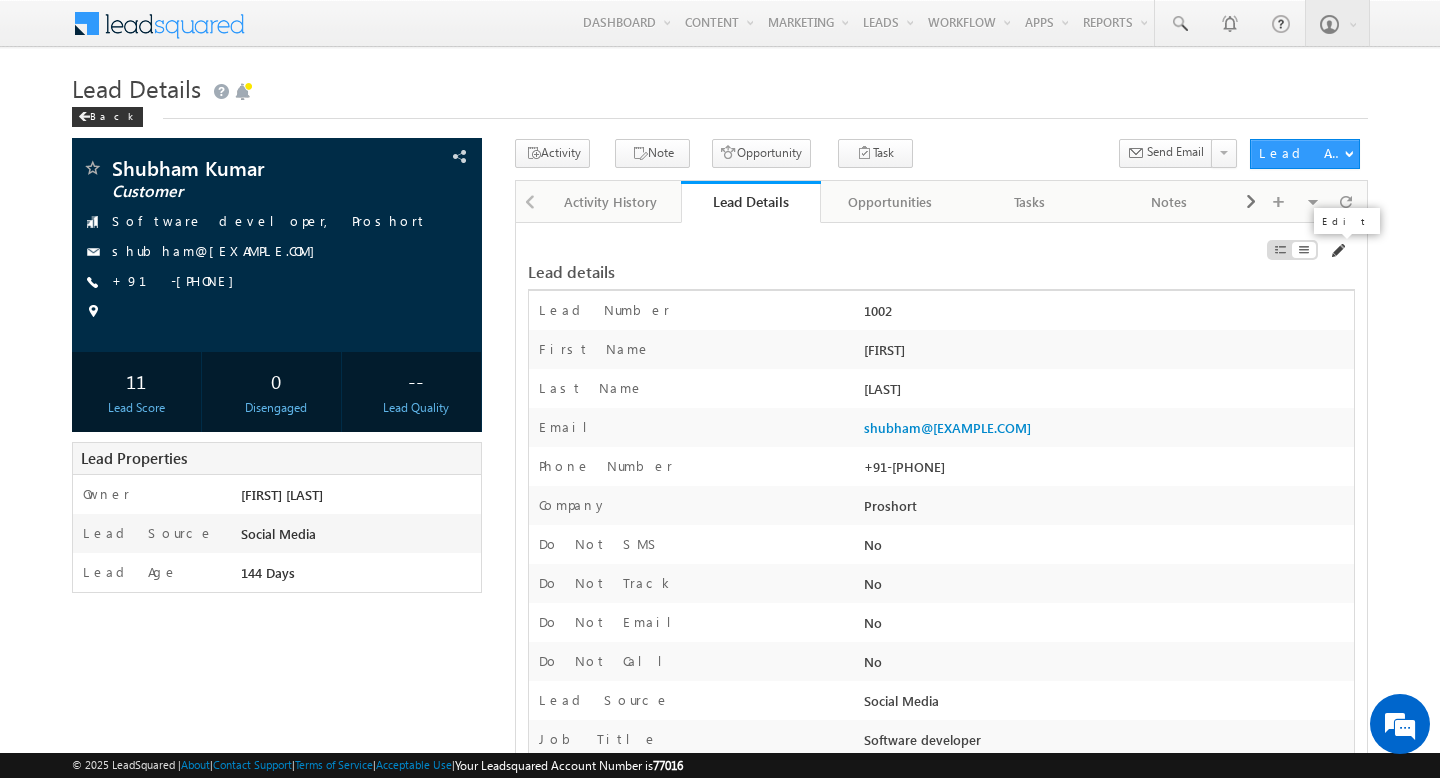 click at bounding box center [1337, 251] 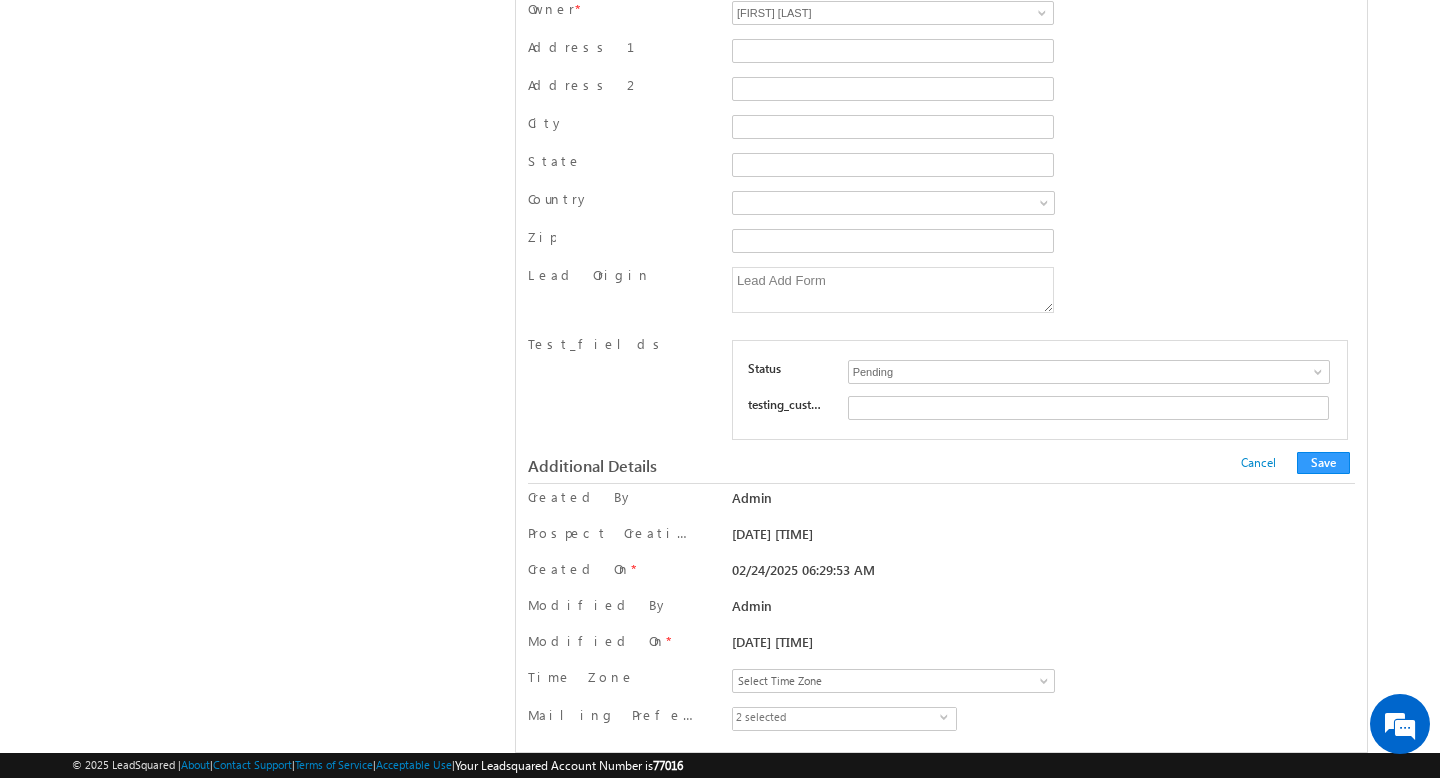 scroll, scrollTop: 1244, scrollLeft: 0, axis: vertical 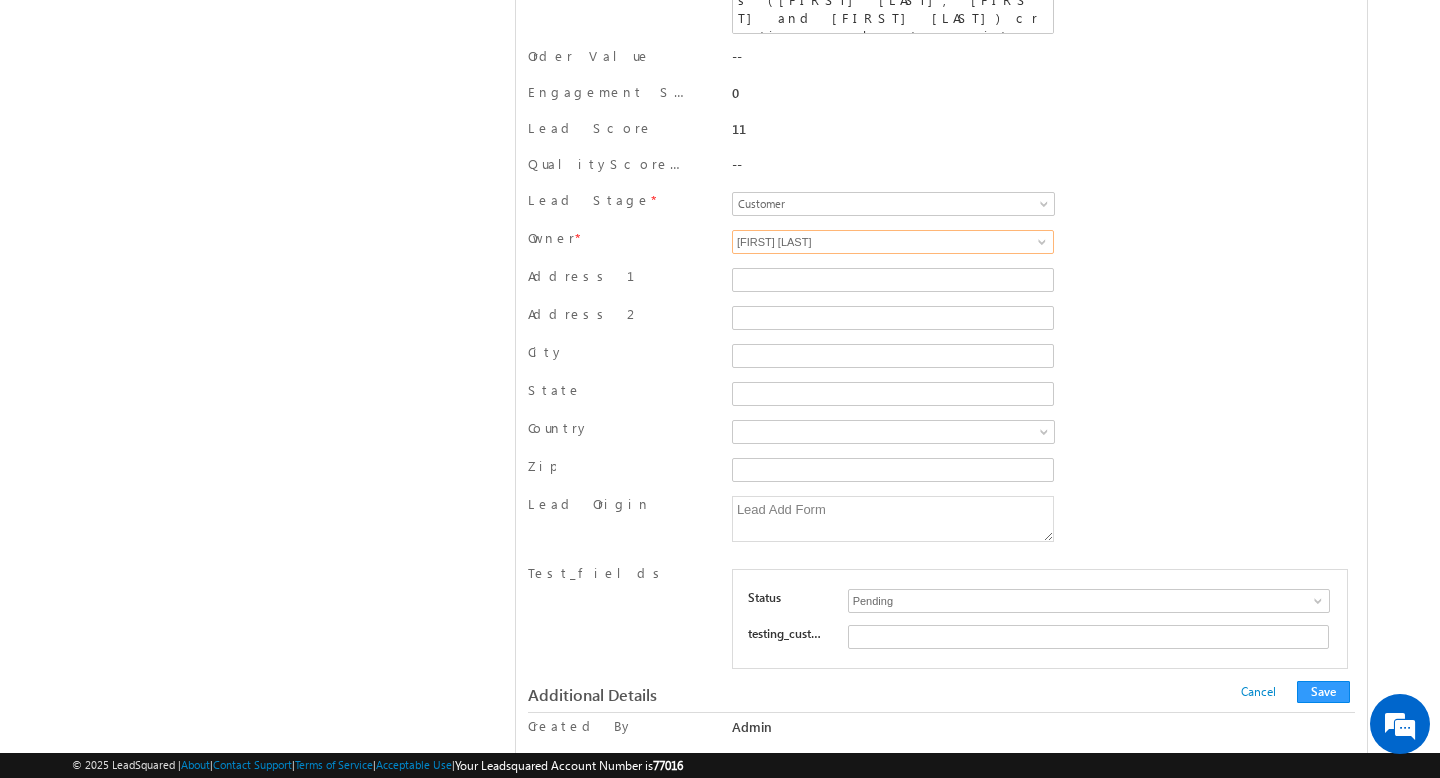 click on "Rahul Aggarwal" at bounding box center (893, 242) 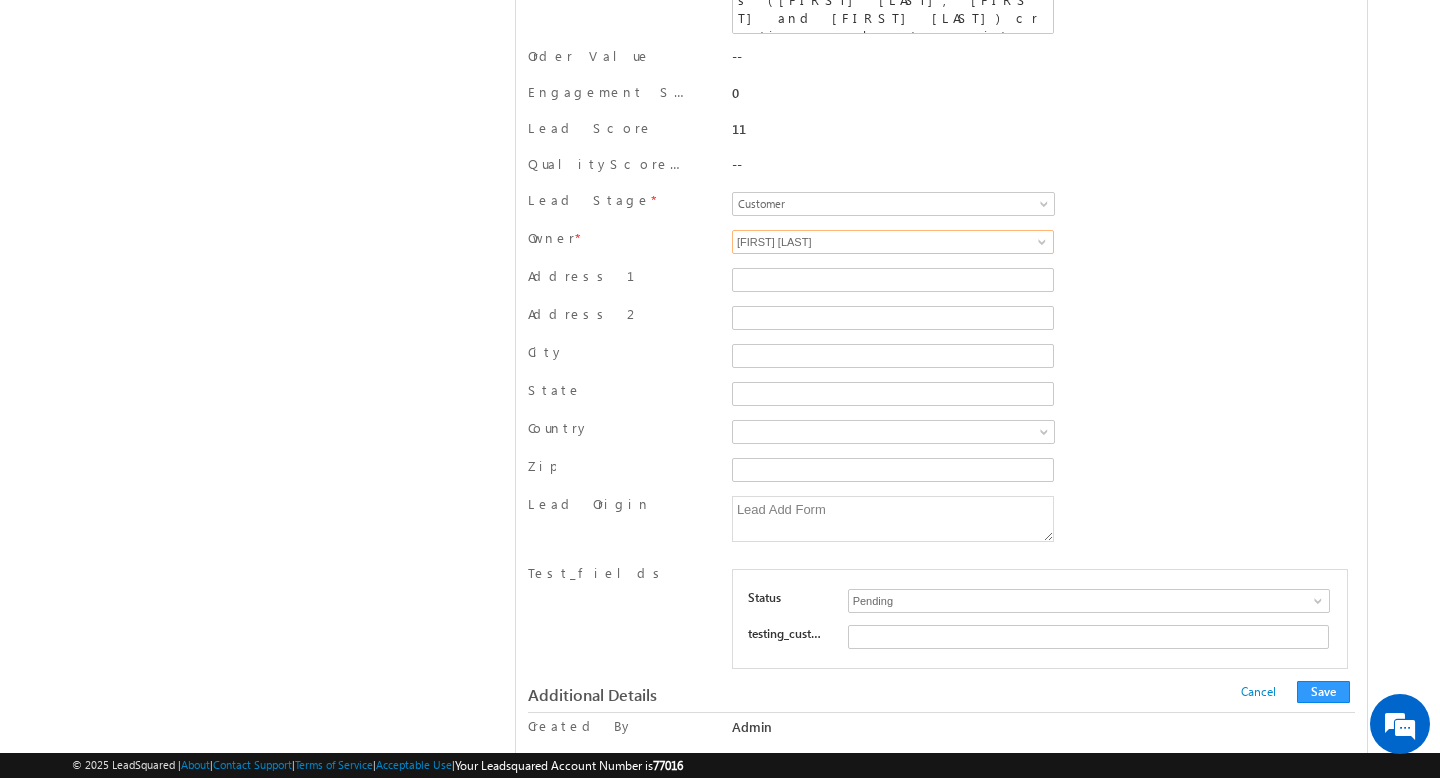click on "Rahul Aggarwal" at bounding box center [893, 242] 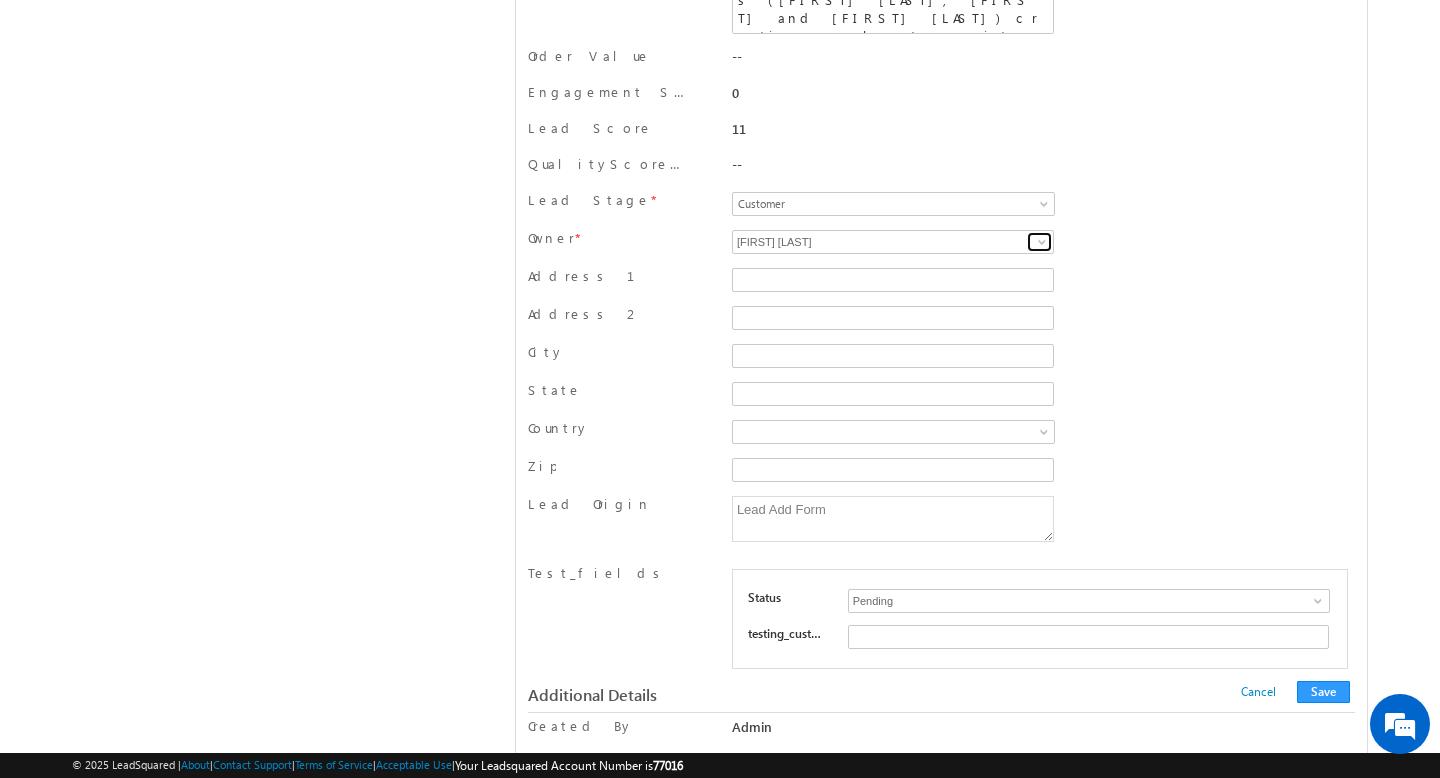 click at bounding box center (1042, 242) 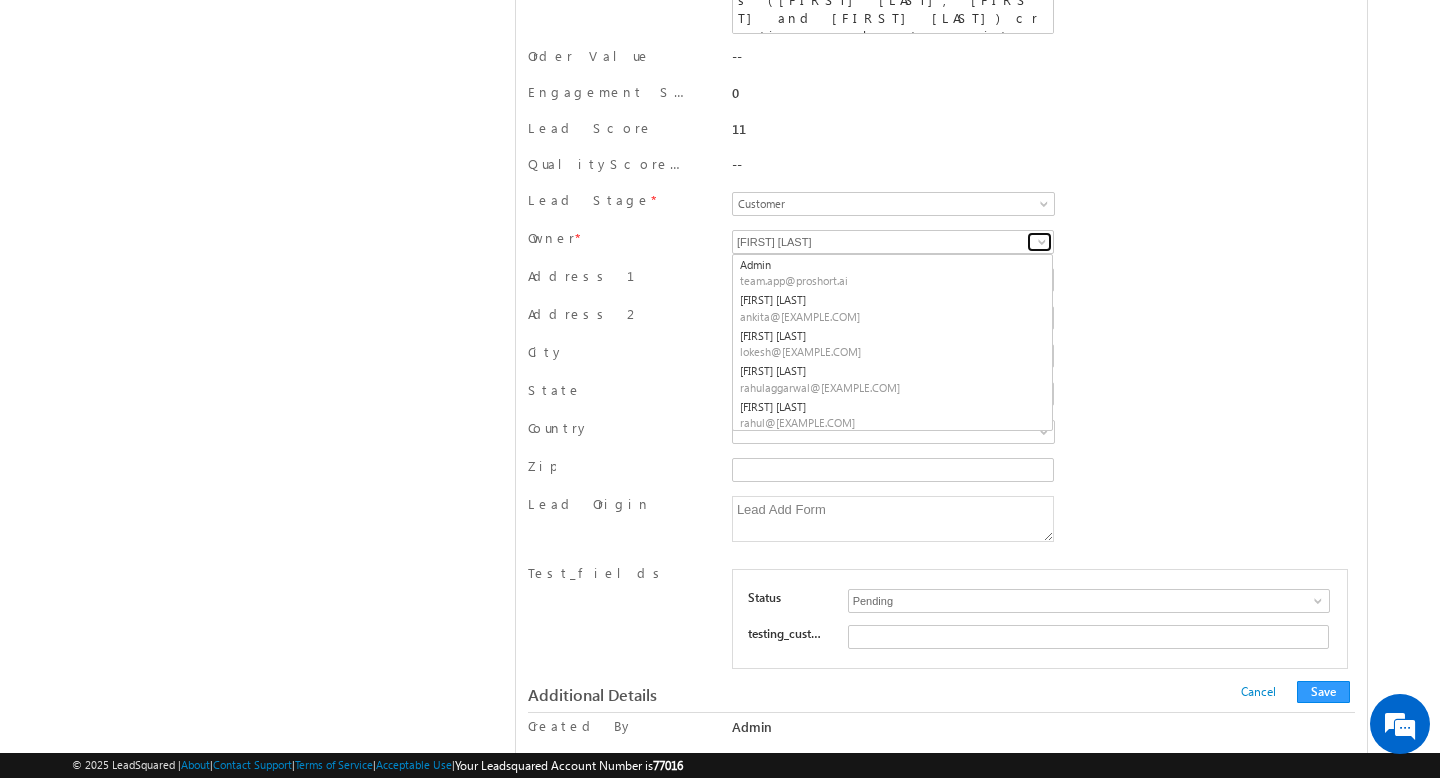 click at bounding box center (1042, 242) 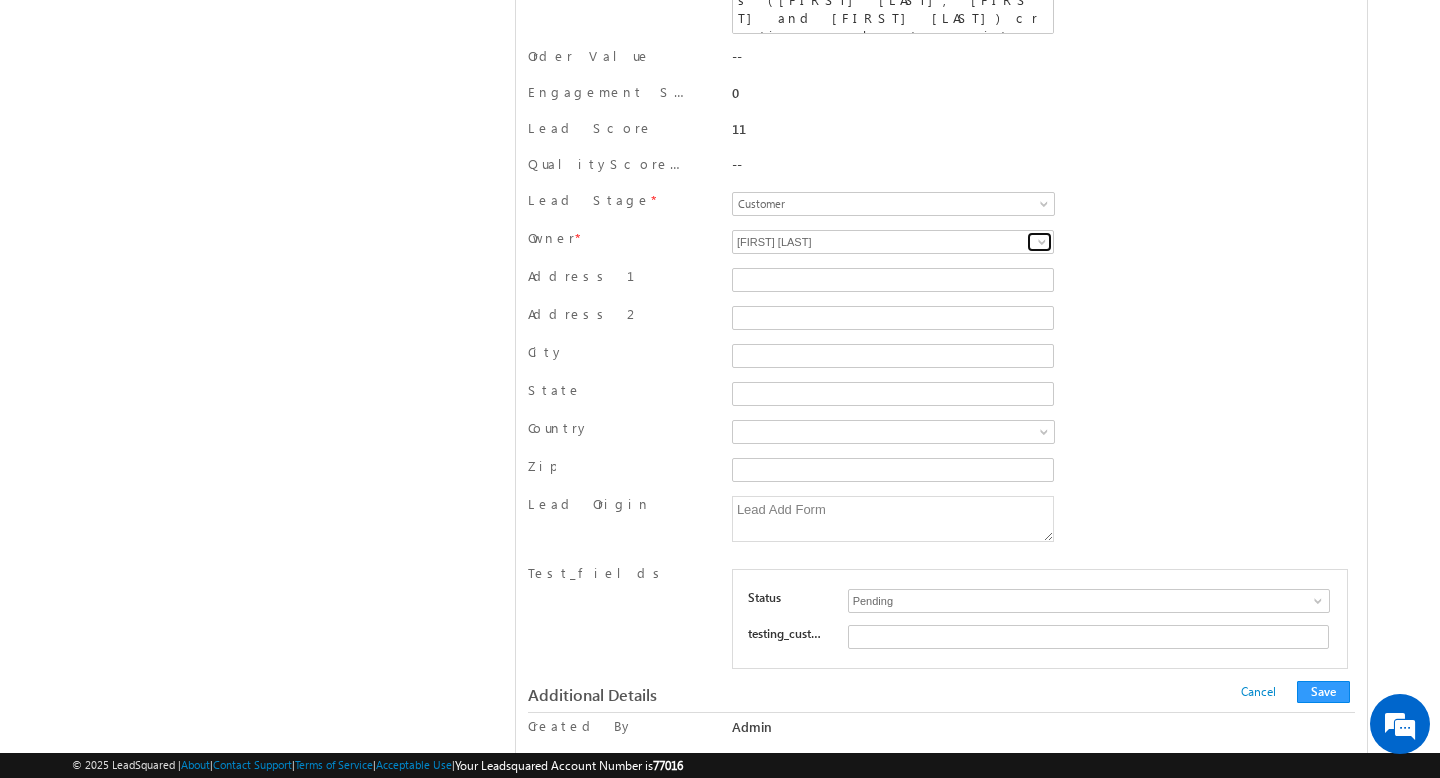 click at bounding box center [1042, 242] 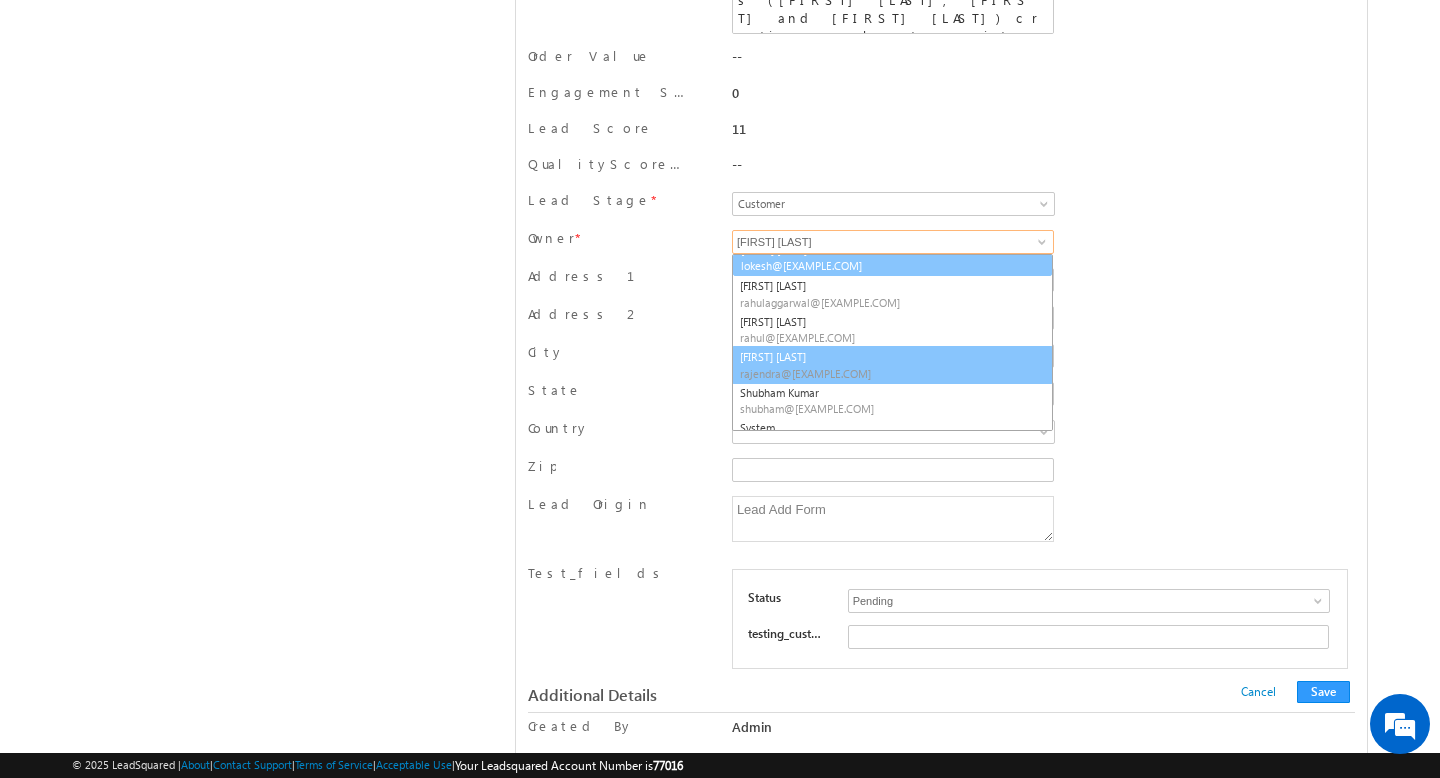 scroll, scrollTop: 83, scrollLeft: 0, axis: vertical 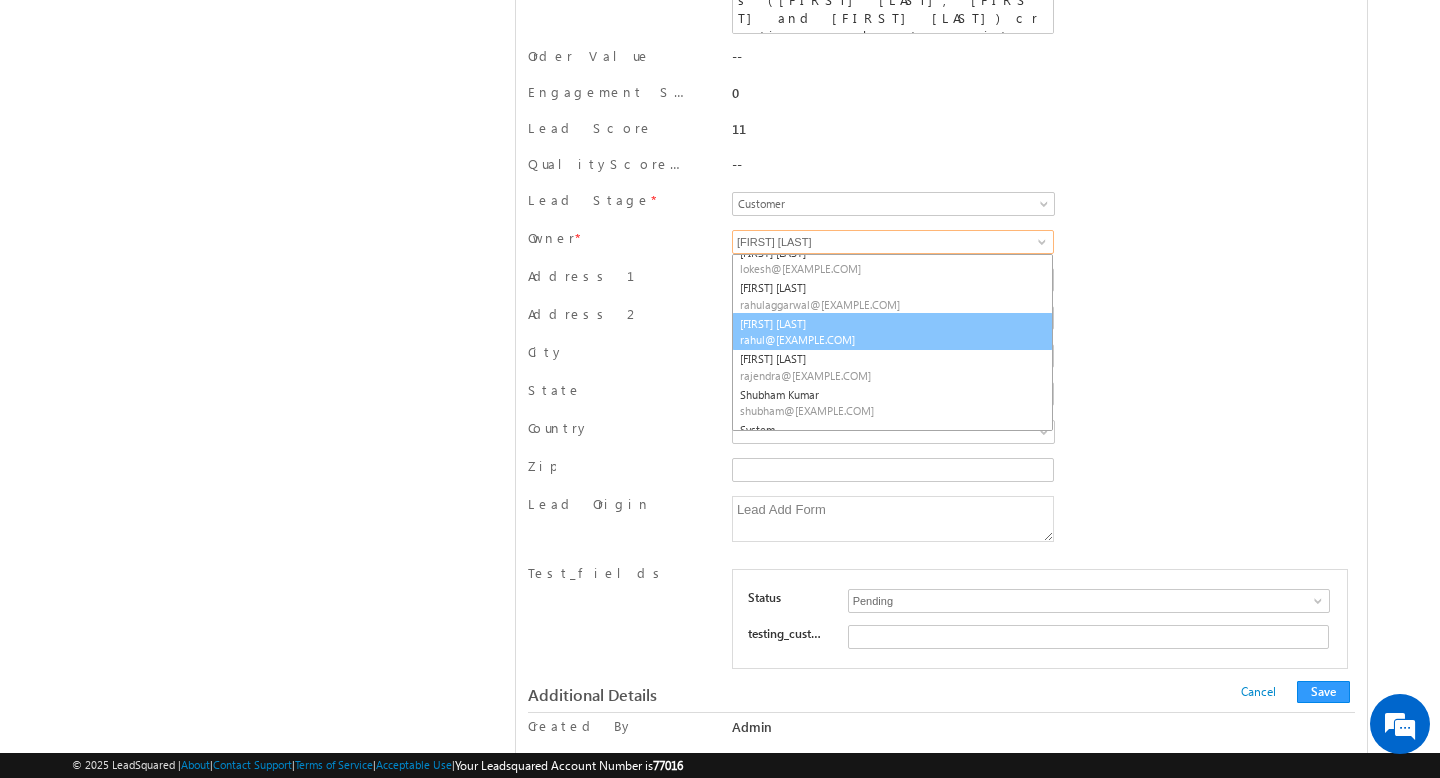 click on "Rahul Pandey   rahul@proshort.ai" at bounding box center (892, 332) 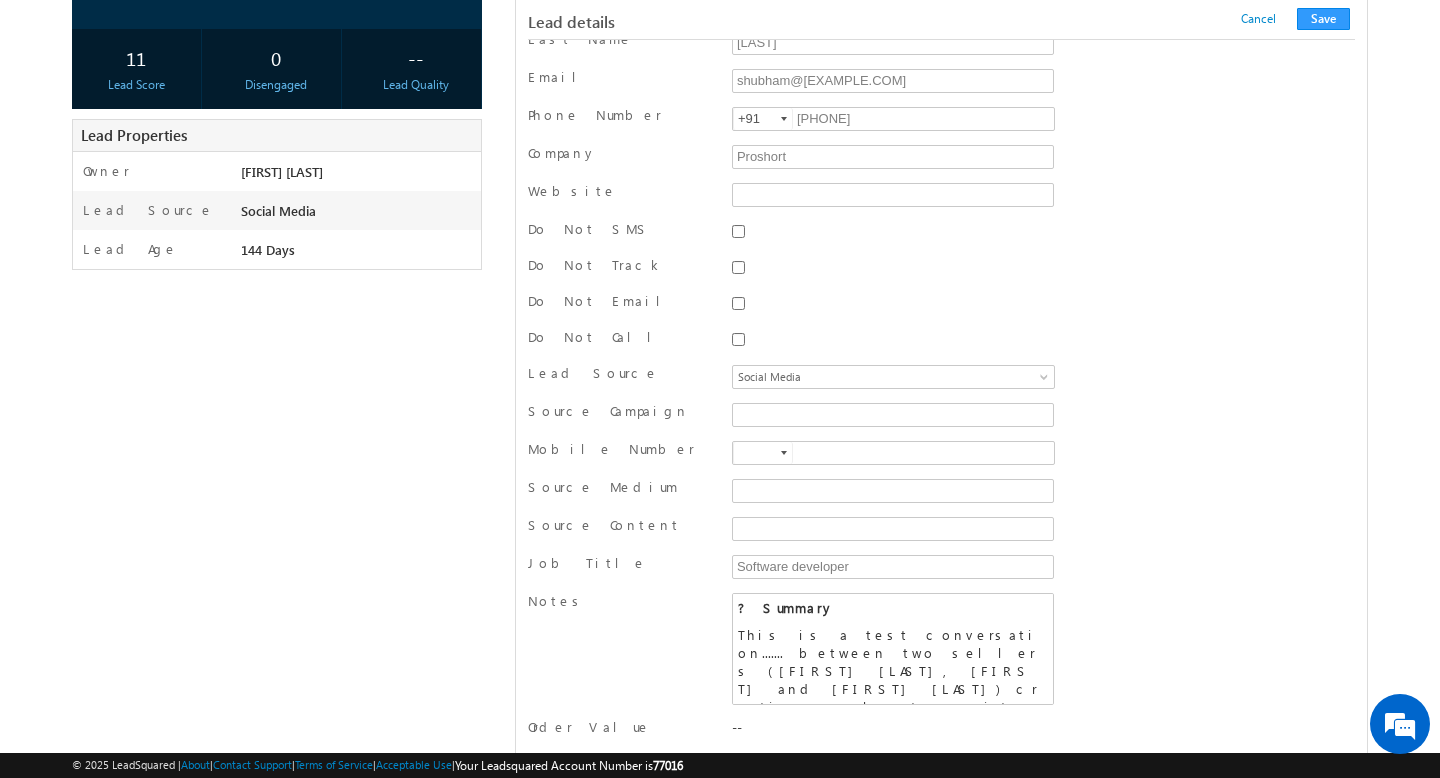 scroll, scrollTop: 0, scrollLeft: 0, axis: both 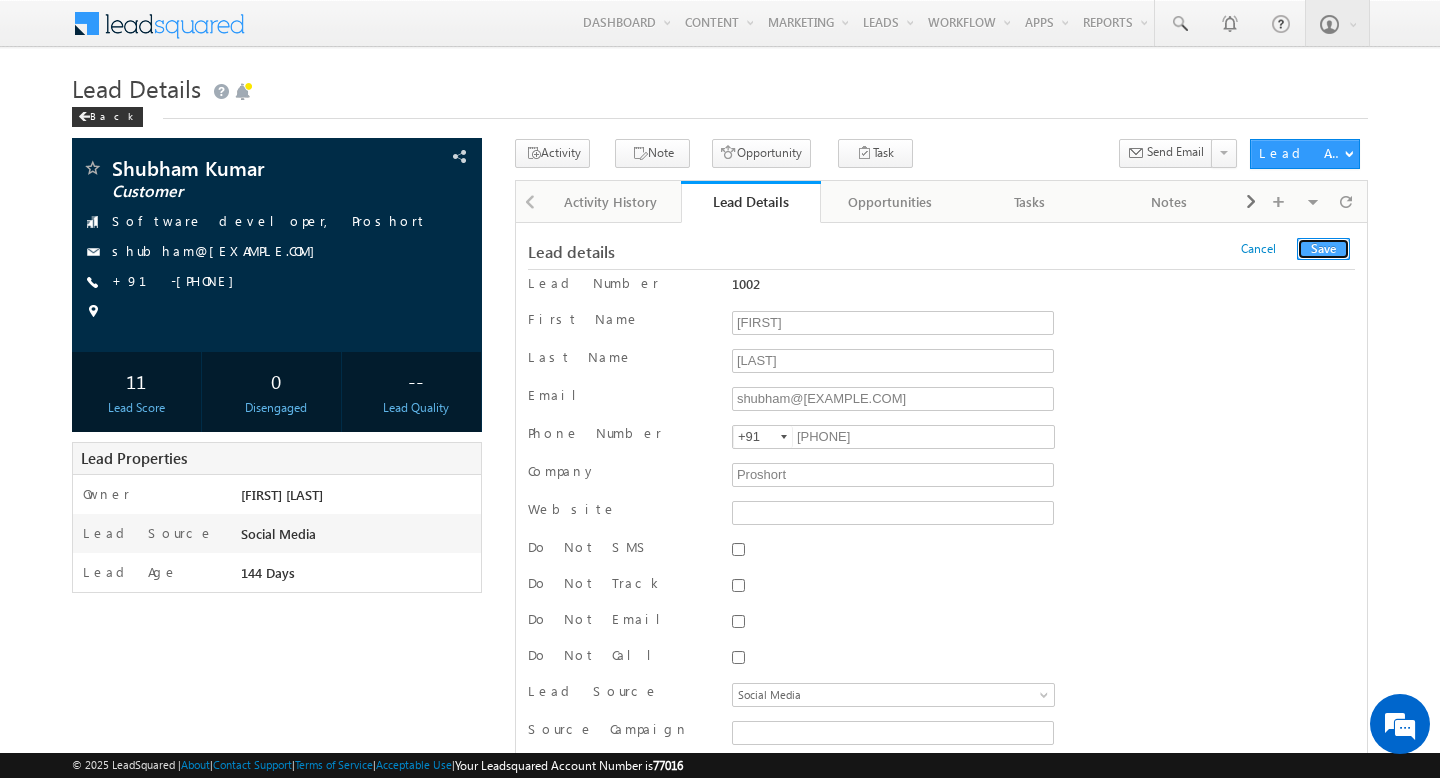 click on "Save" at bounding box center (1323, 249) 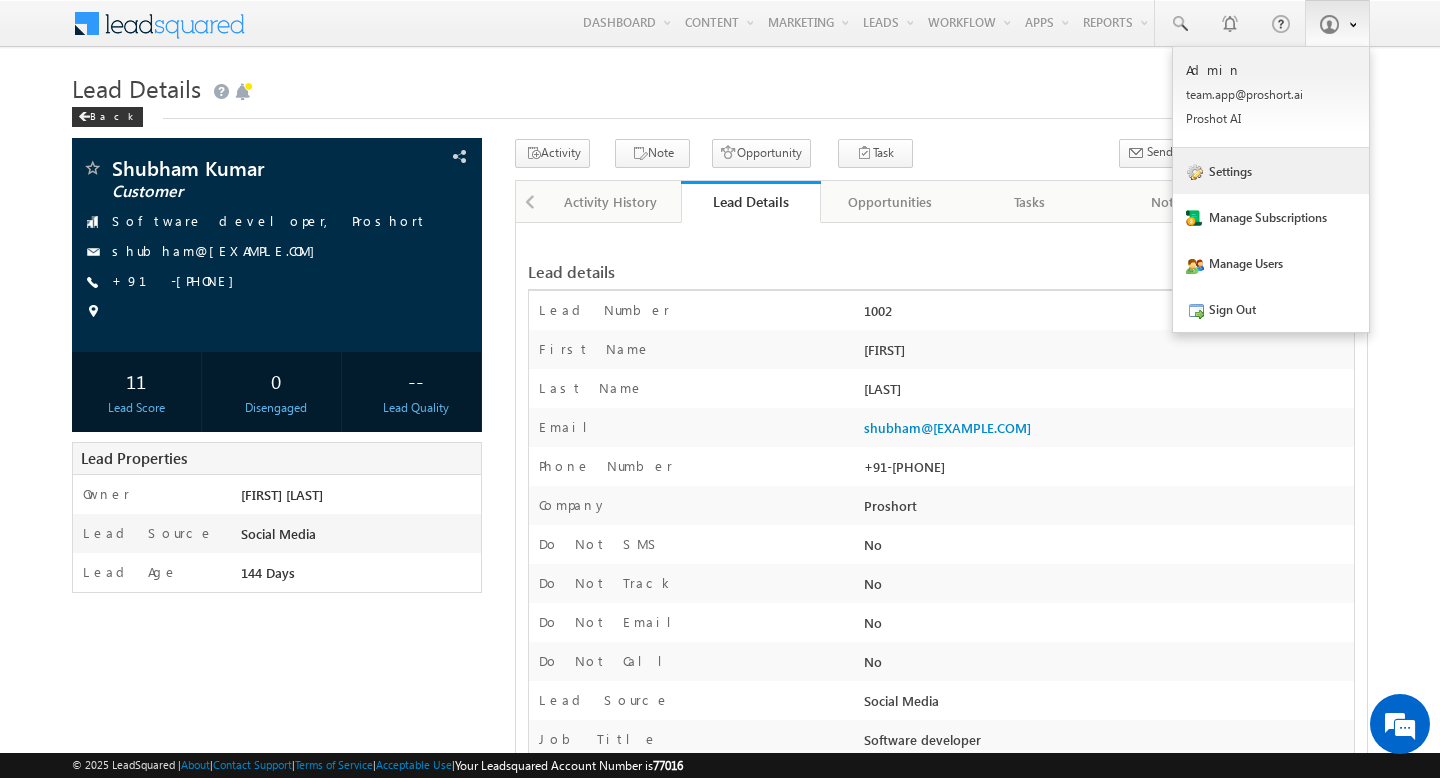click on "Settings" at bounding box center (1271, 171) 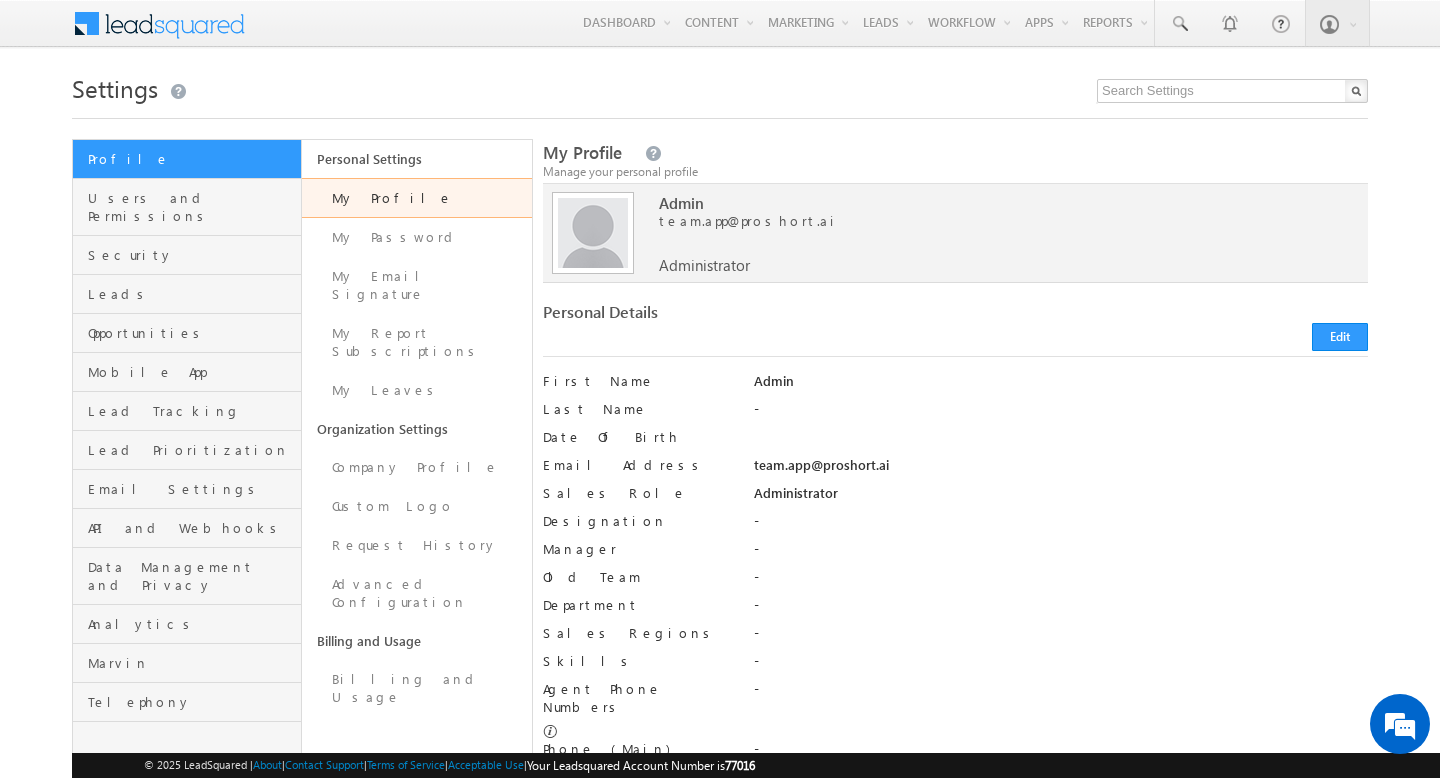 scroll, scrollTop: 0, scrollLeft: 0, axis: both 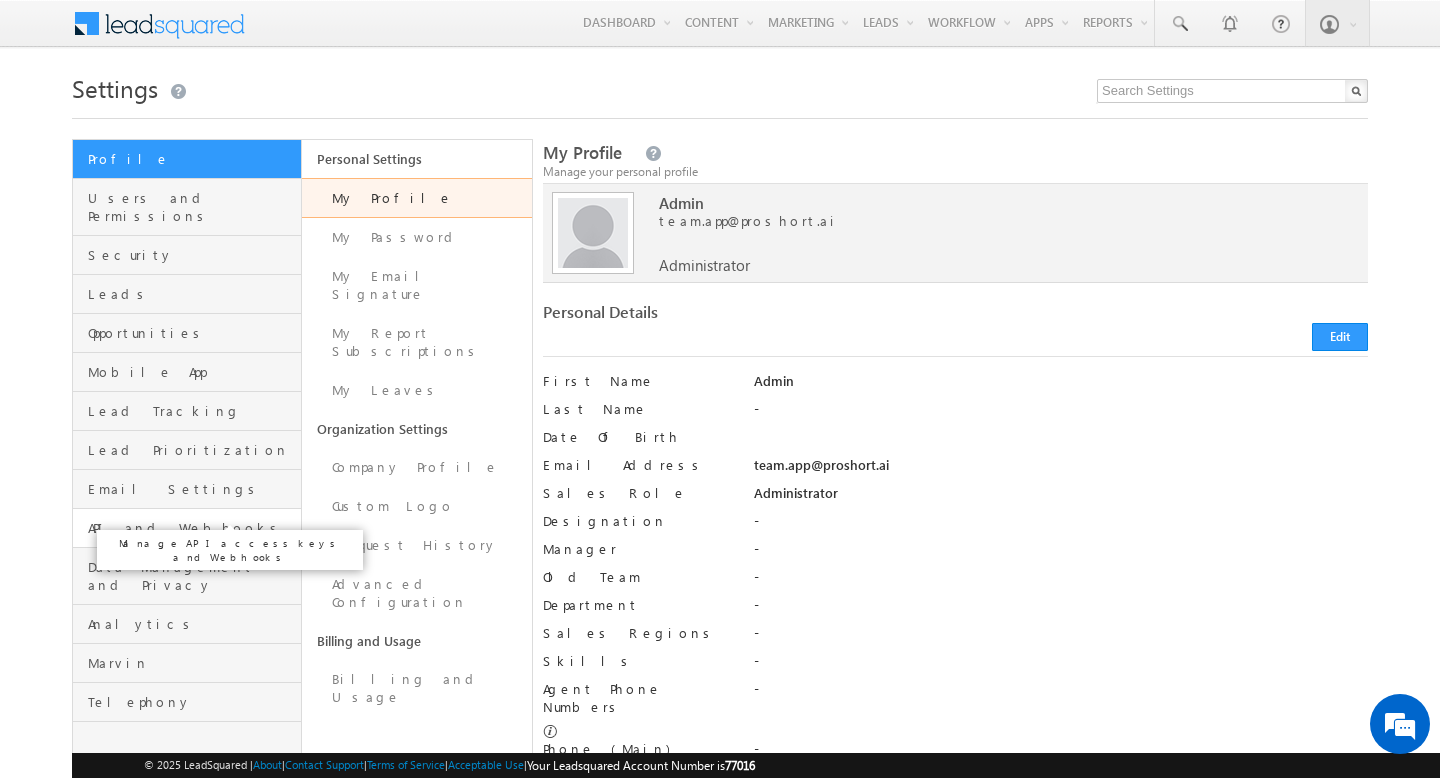 click on "API and Webhooks" at bounding box center (192, 528) 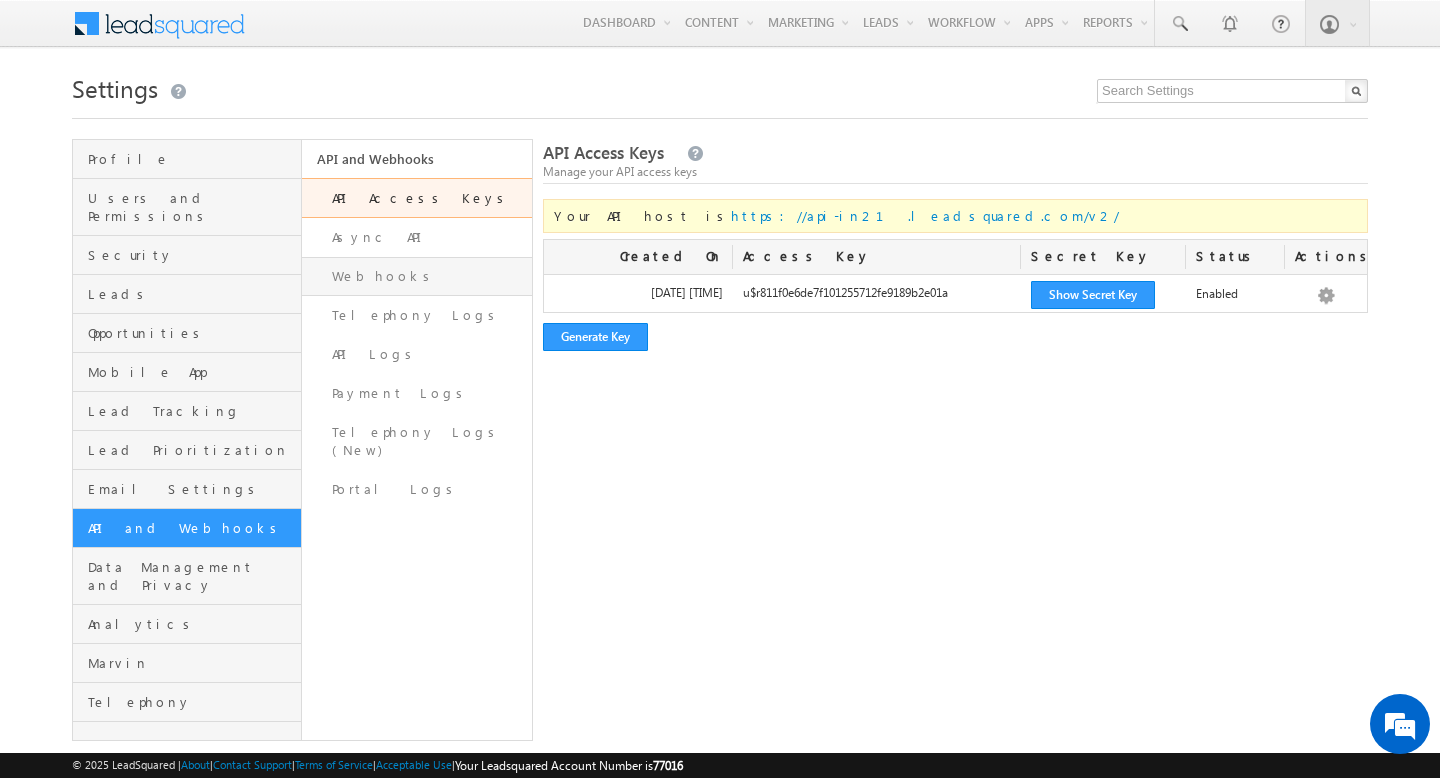 scroll, scrollTop: 0, scrollLeft: 0, axis: both 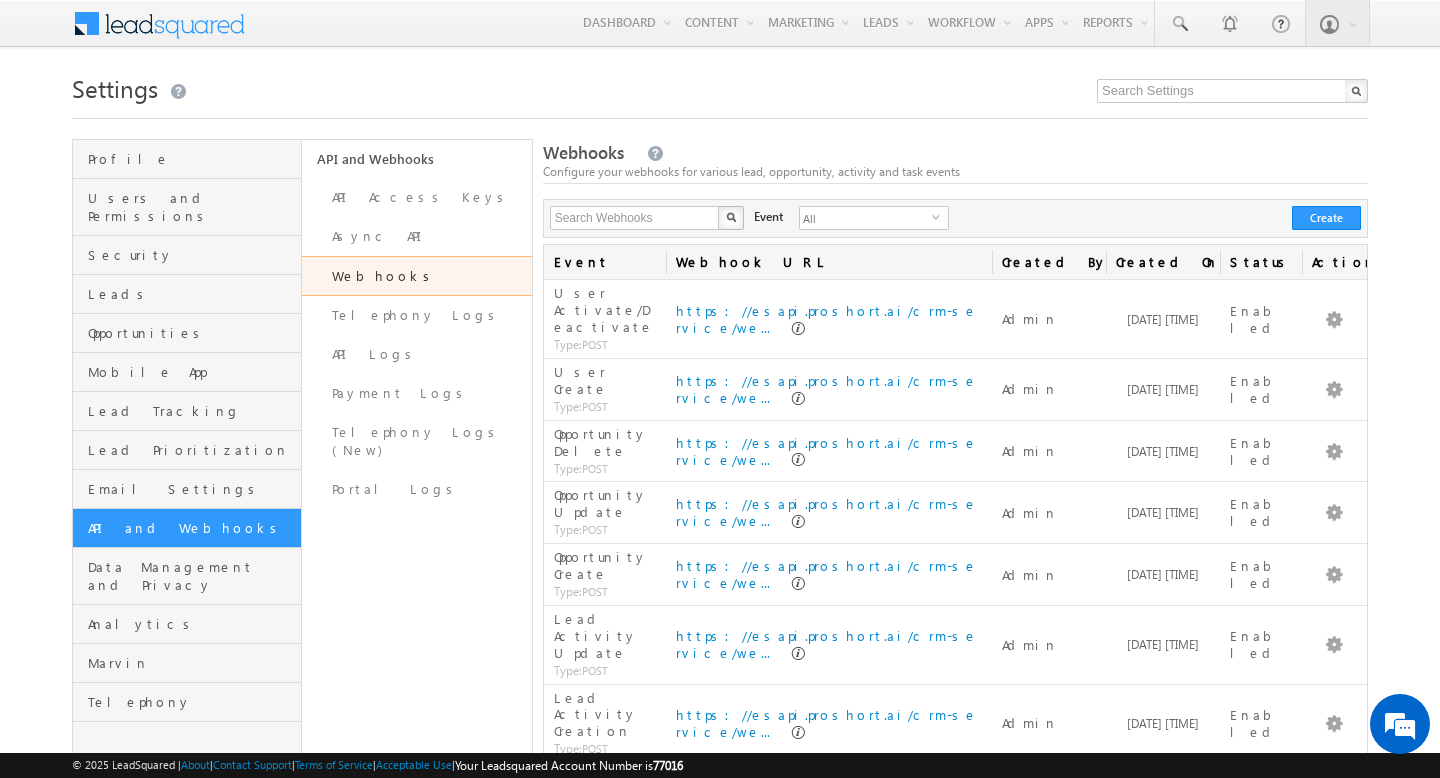 click on "Edit" at bounding box center (1299, 844) 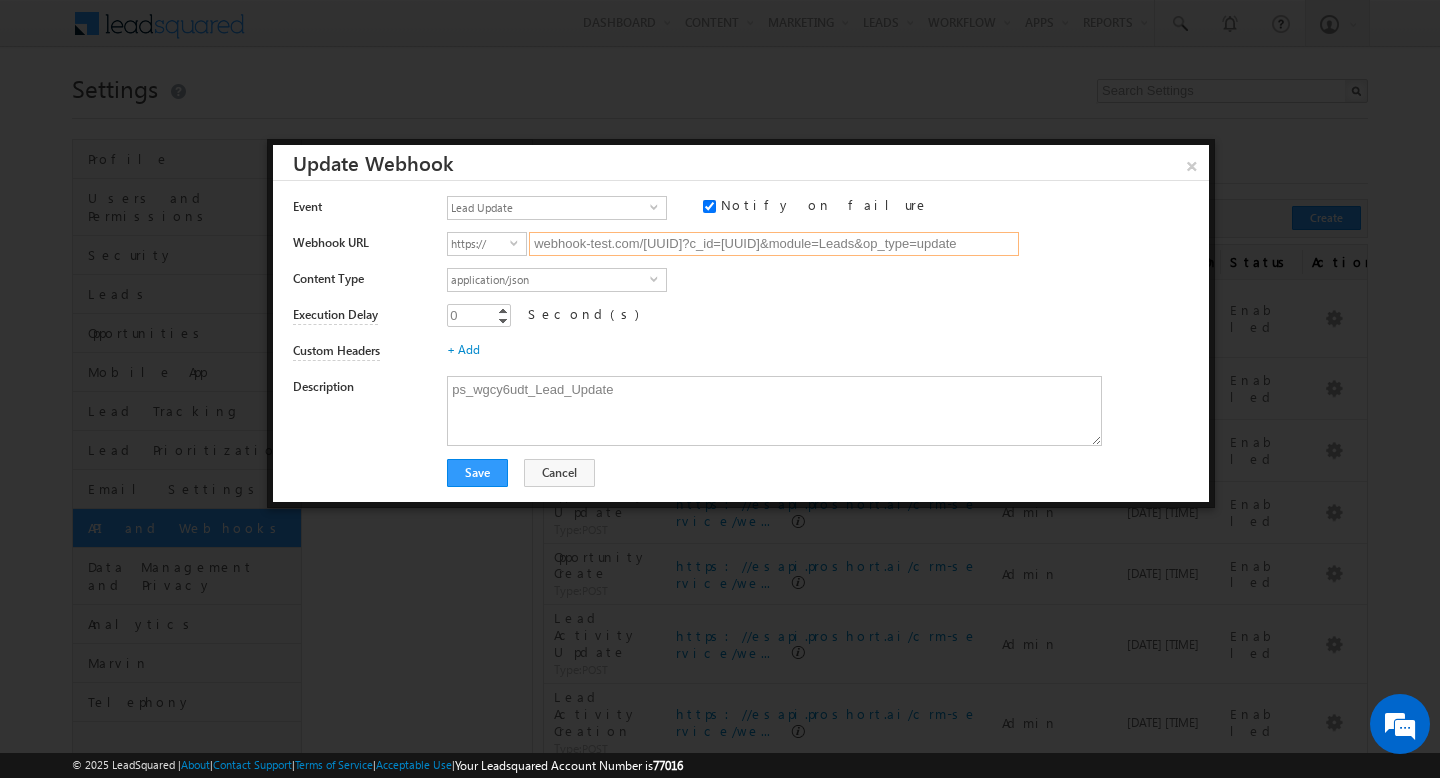 click on "webhook-test.com/2452220b503e46190660ffa6ee66e976?c_id=wgcy6udt&module=Leads&op_type=update" at bounding box center (774, 244) 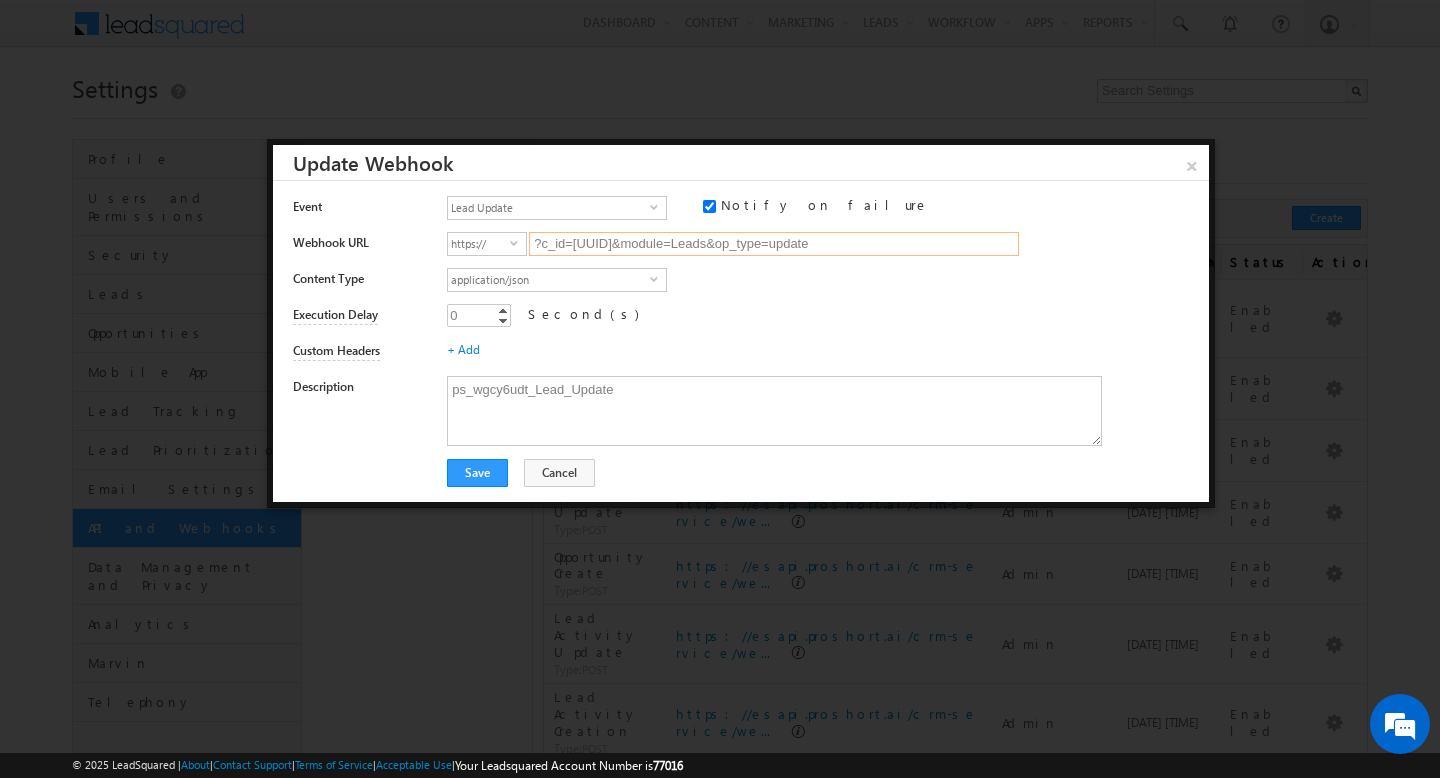 paste on "https://642e3aca3d06.ngrok-free.app" 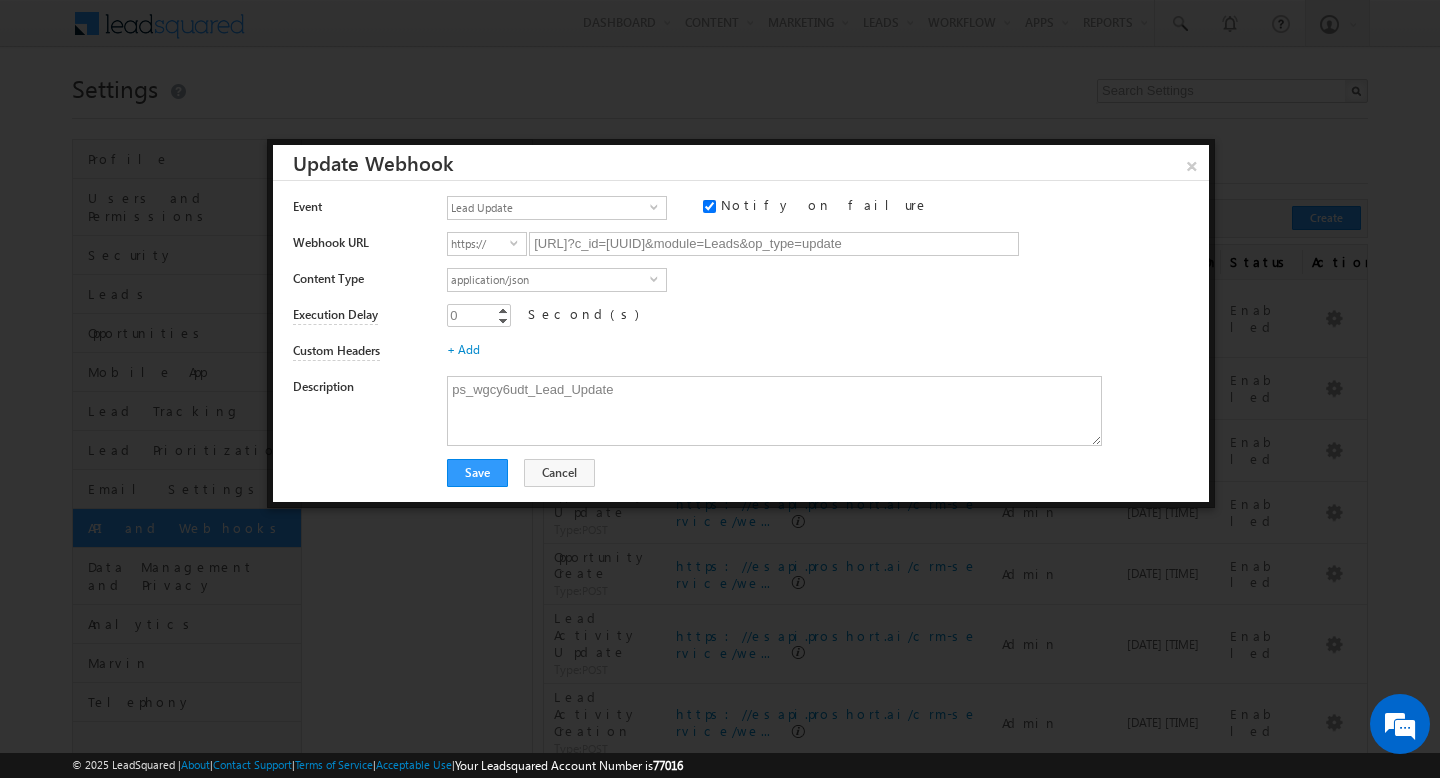 click on "0 0 Increment Decrement
Second(s)" at bounding box center (820, 318) 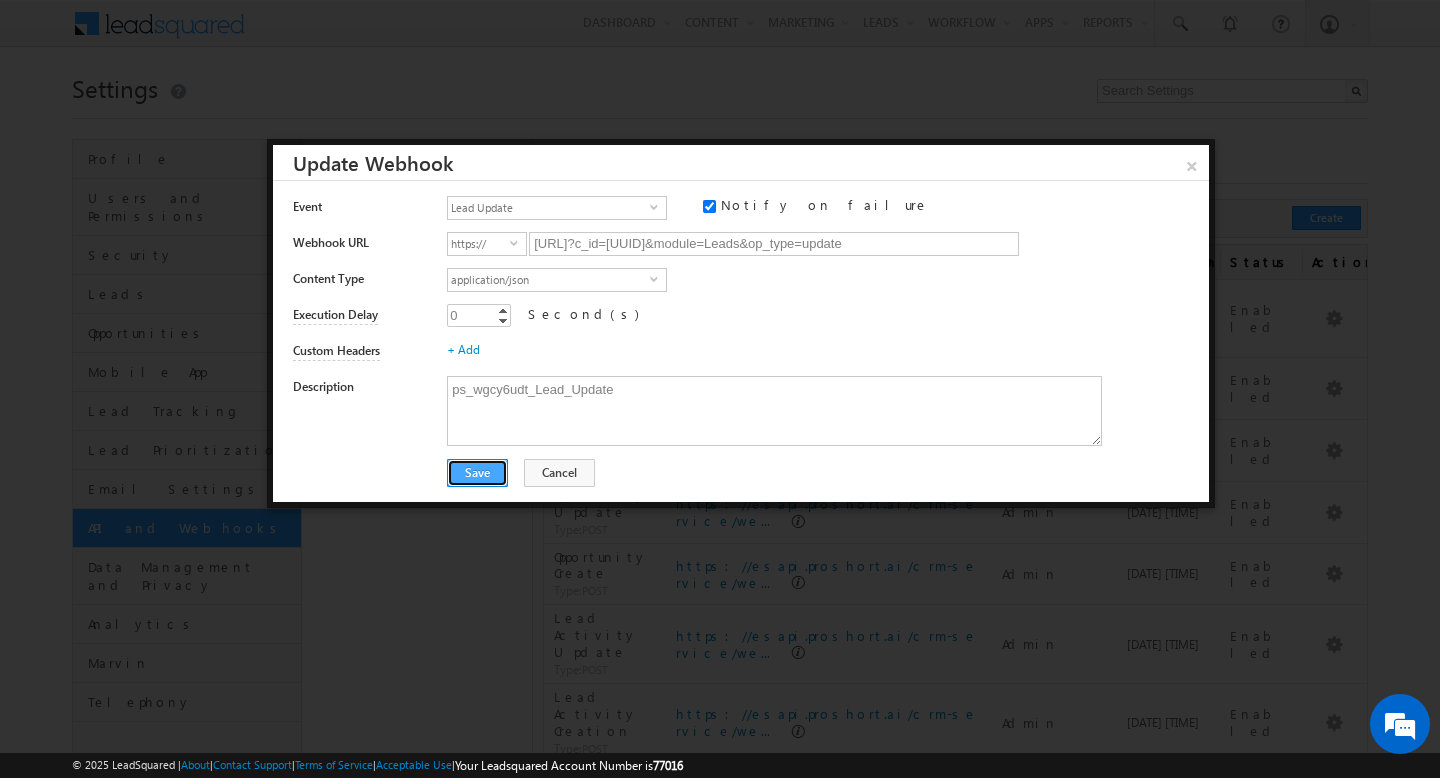 click on "Save" at bounding box center (477, 473) 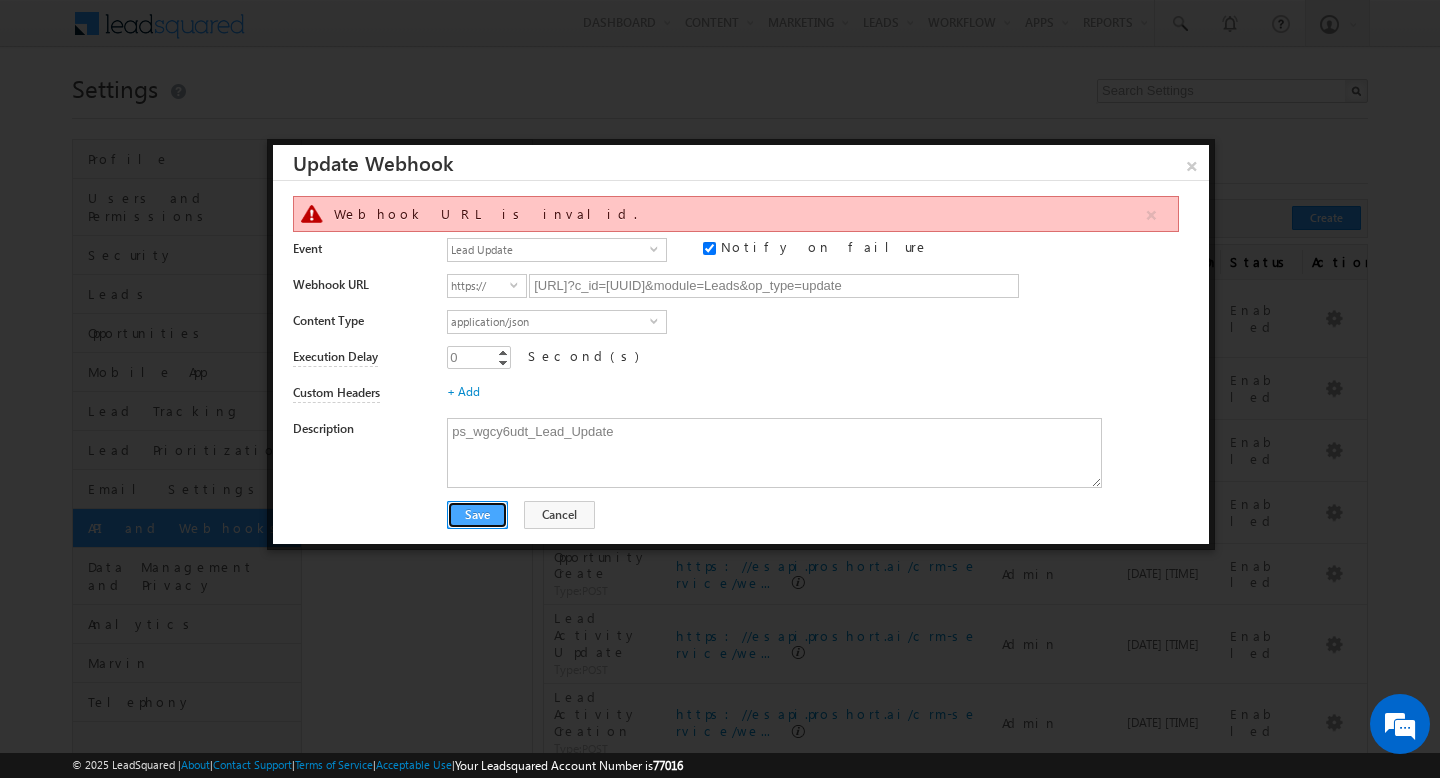 click on "Save" at bounding box center [477, 515] 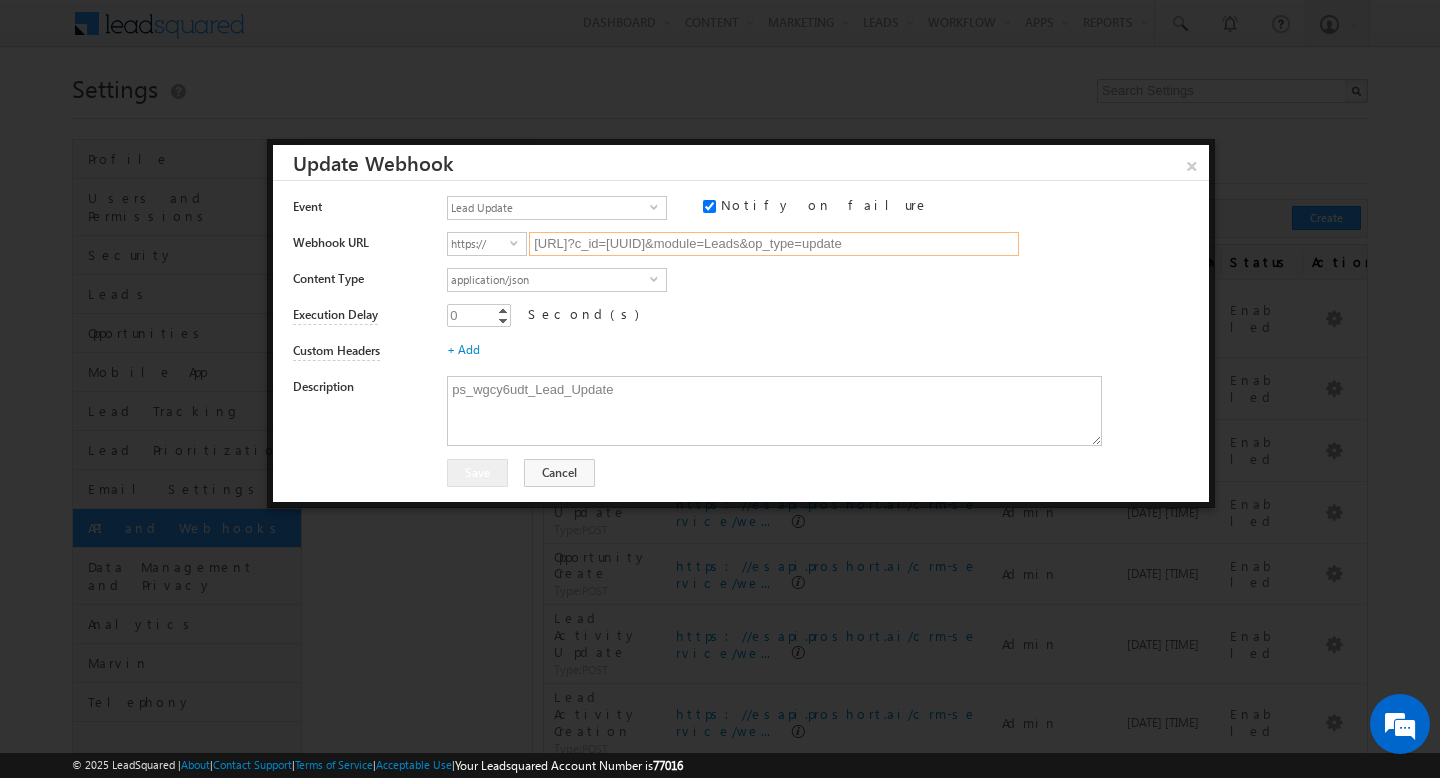 click on "642e3aca3d06.ngrok-free.app?c_id=wgcy6udt&module=Leads&op_type=update" at bounding box center (774, 244) 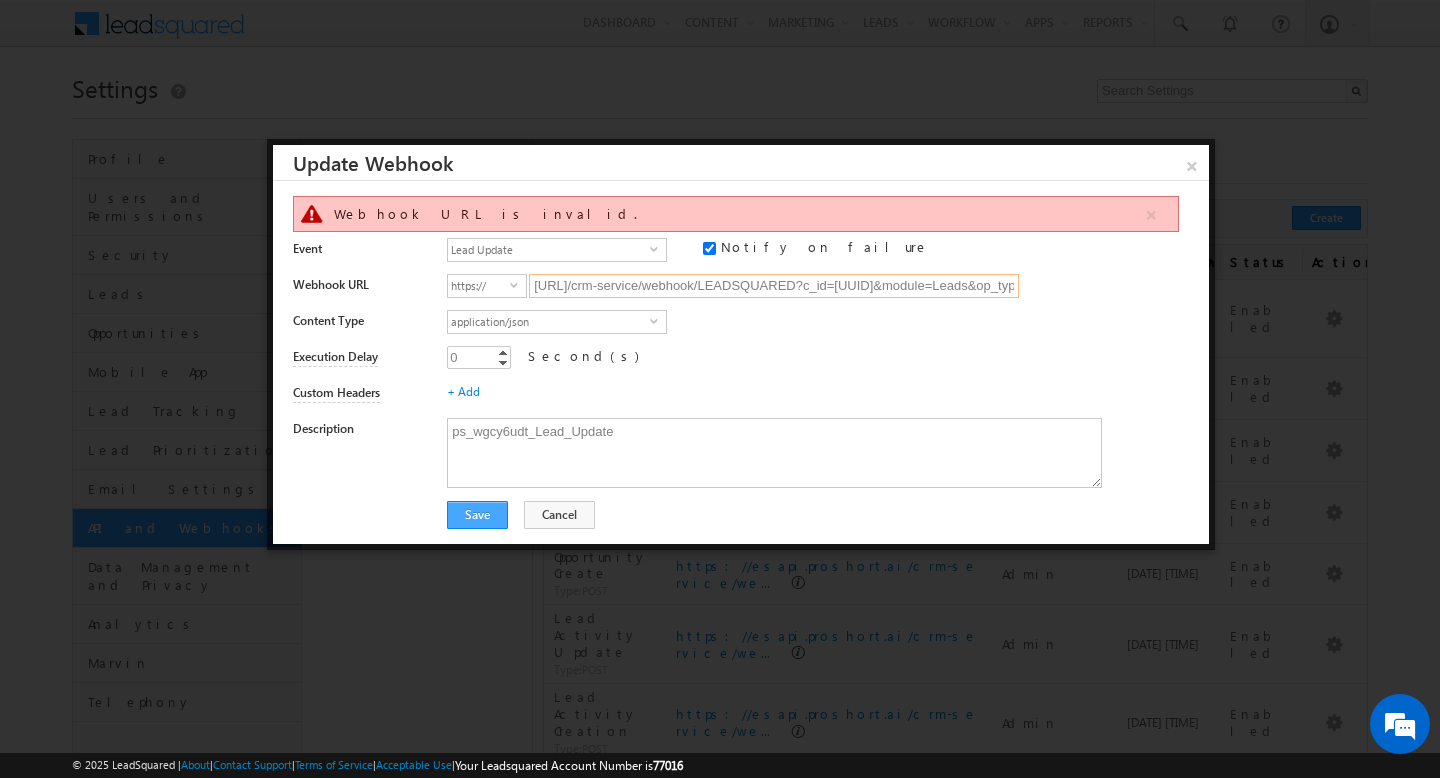 type on "642e3aca3d06.ngrok-free.app/crm-service/webhook/LEADSQUARED?c_id=wgcy6udt&module=Leads&op_type=update" 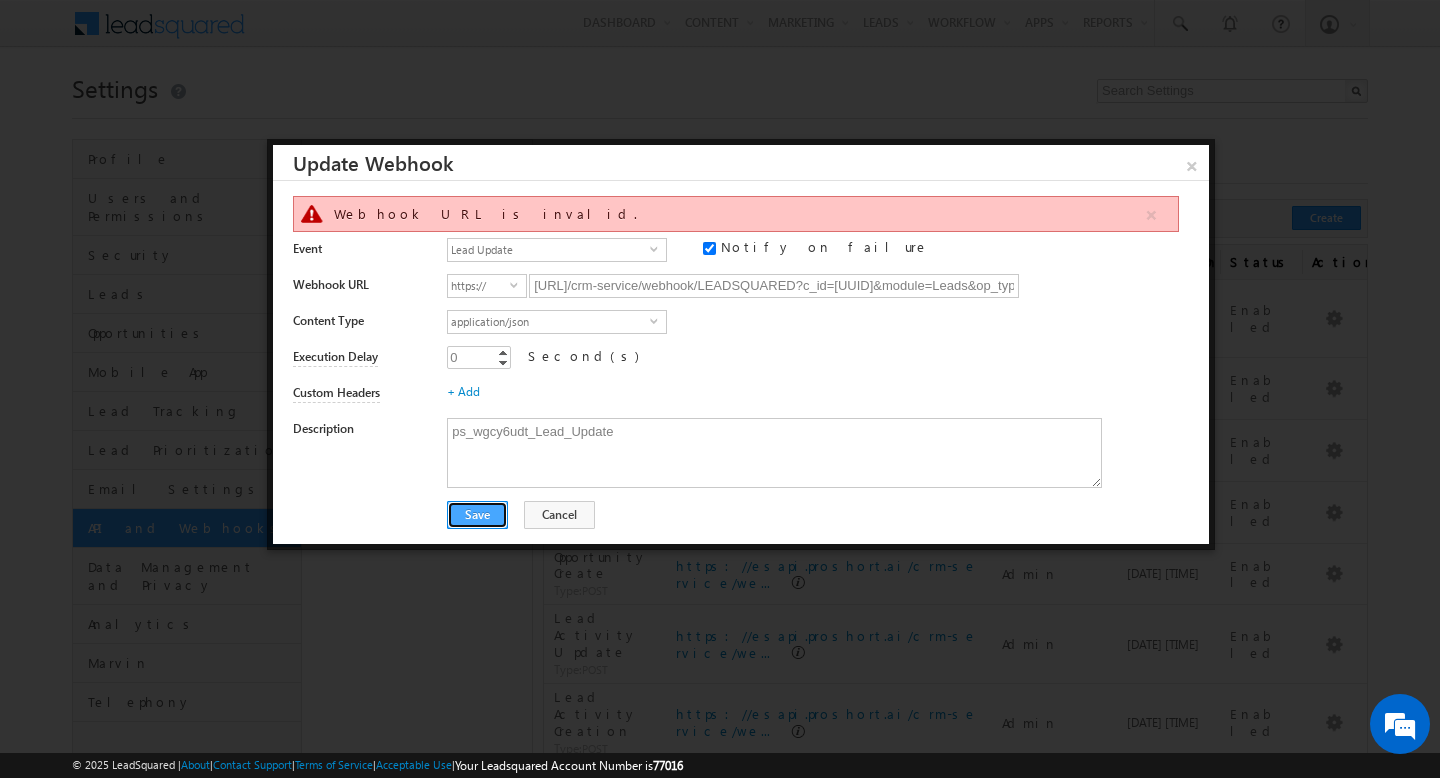 click on "Save" at bounding box center [477, 515] 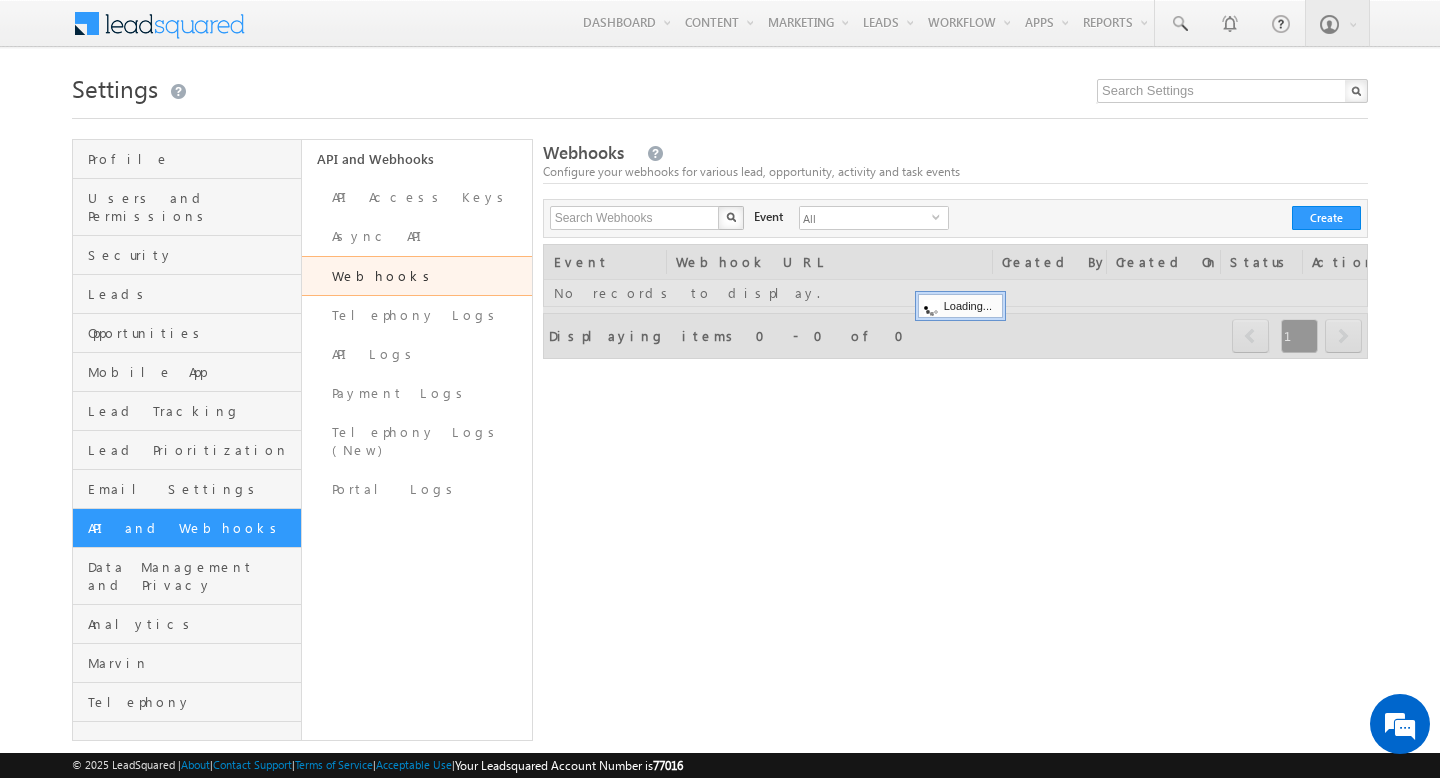 scroll, scrollTop: 0, scrollLeft: 0, axis: both 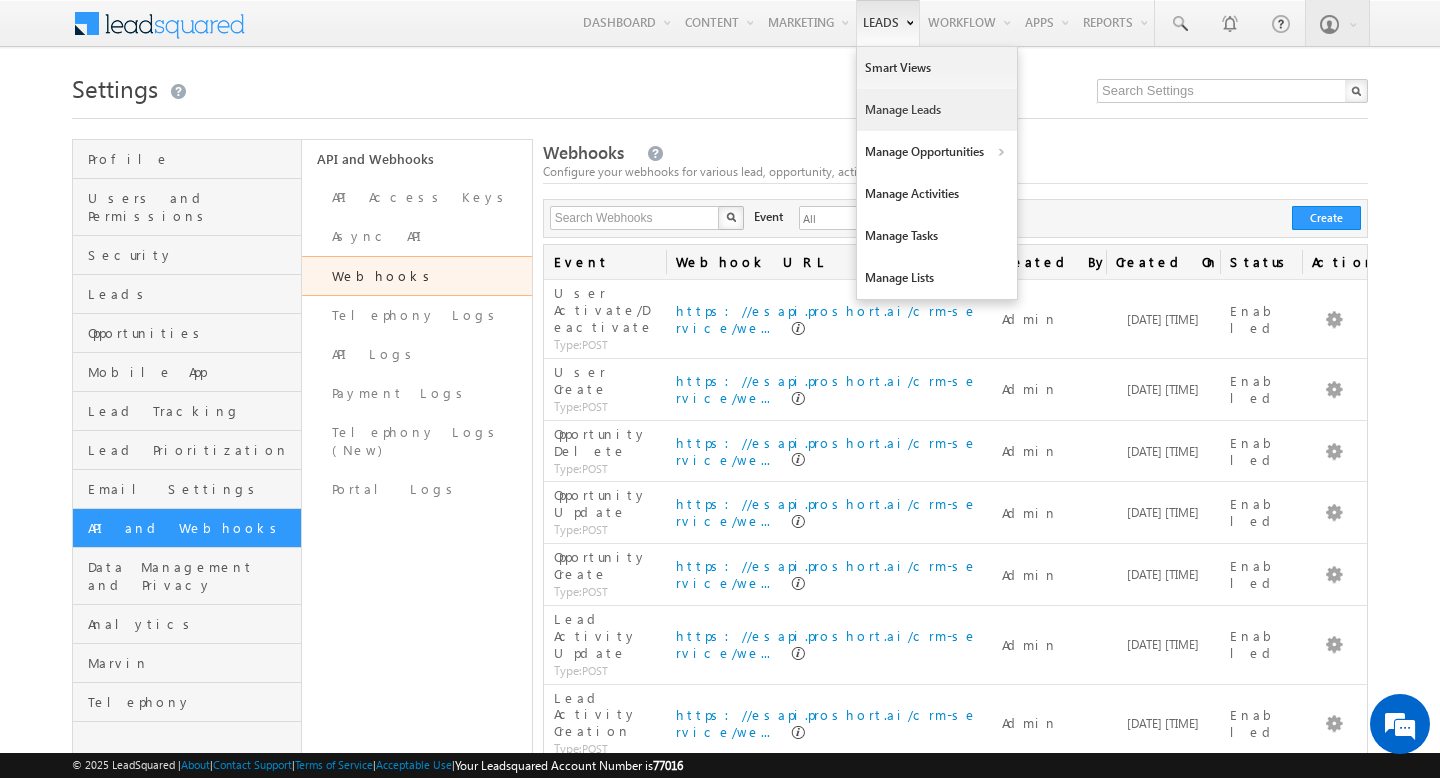 click on "Manage Leads" at bounding box center [937, 110] 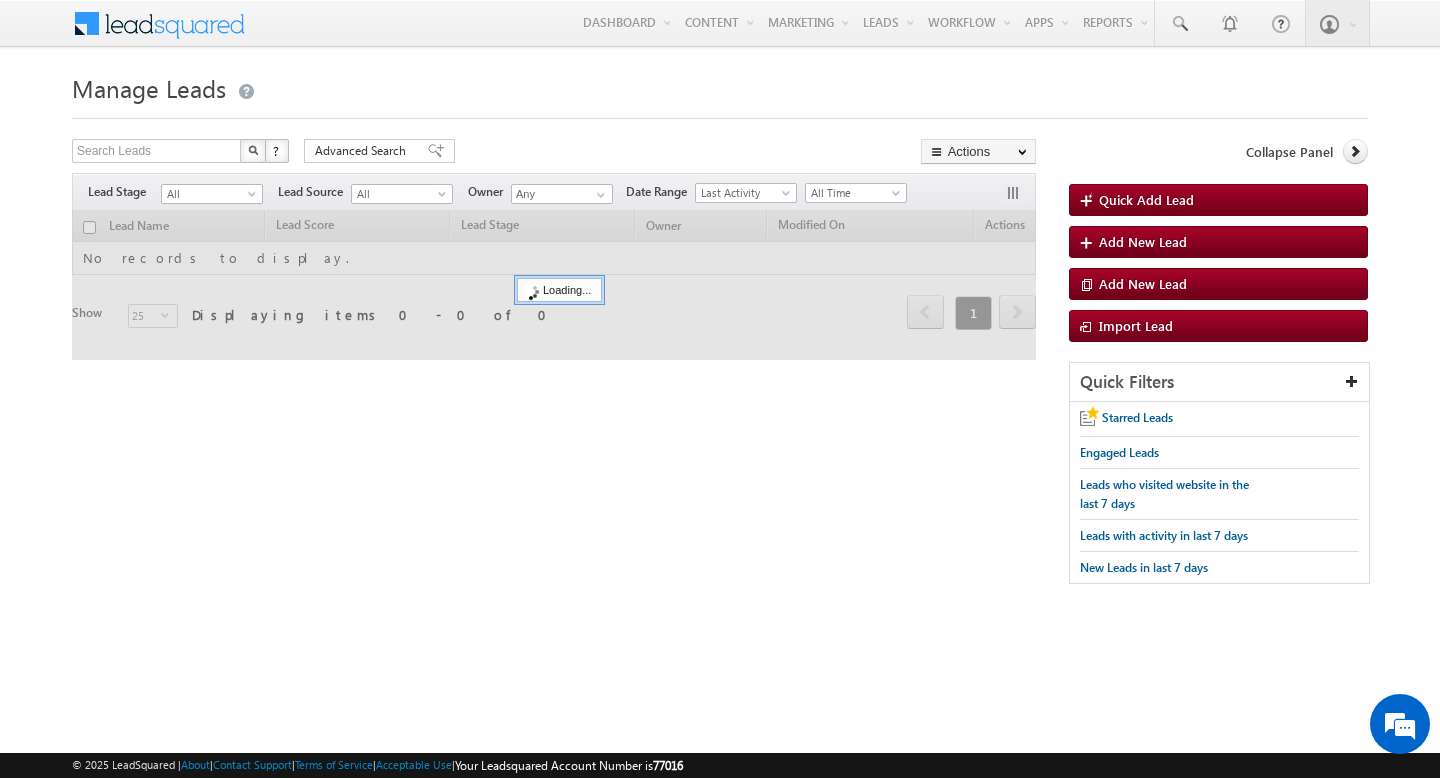 scroll, scrollTop: 0, scrollLeft: 0, axis: both 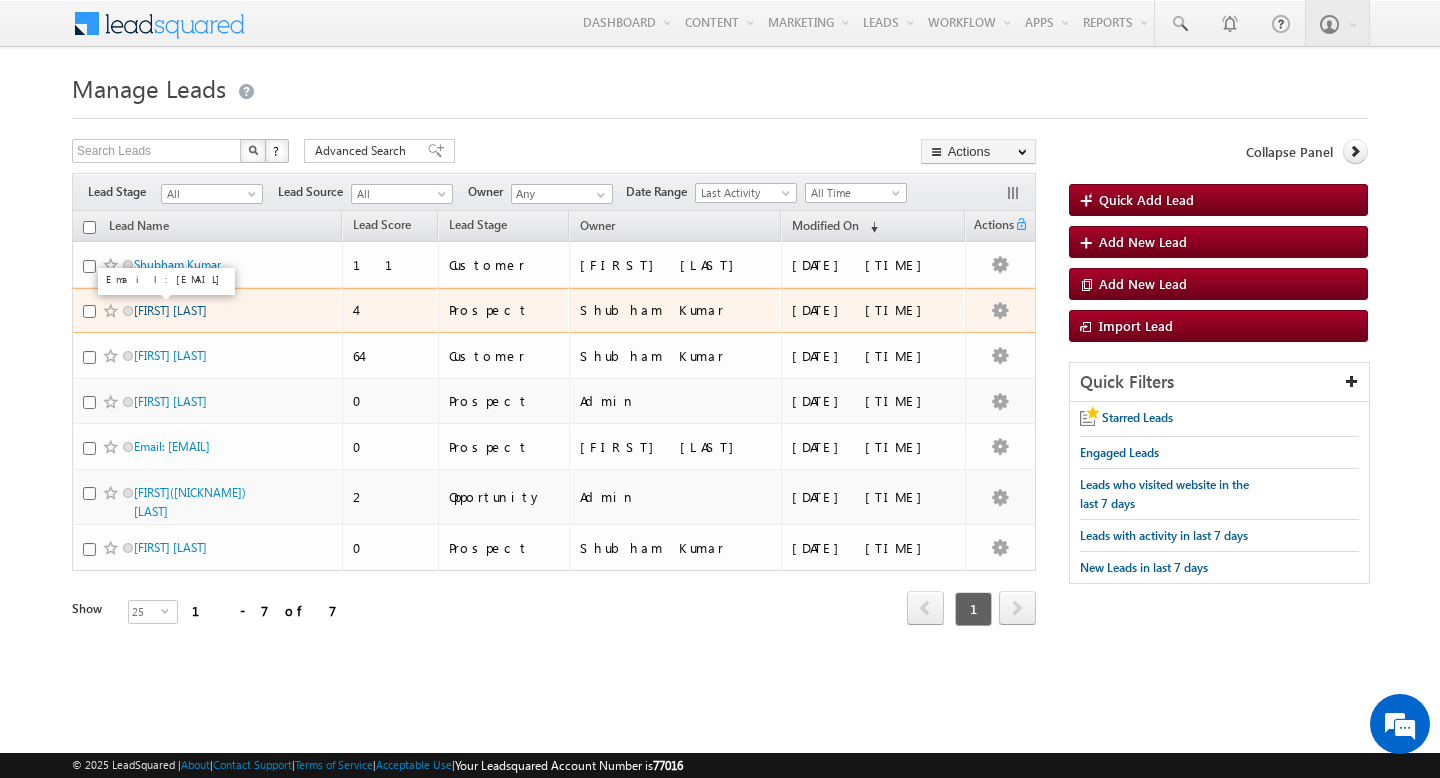 click on "[FIRST] [LAST]" at bounding box center (170, 310) 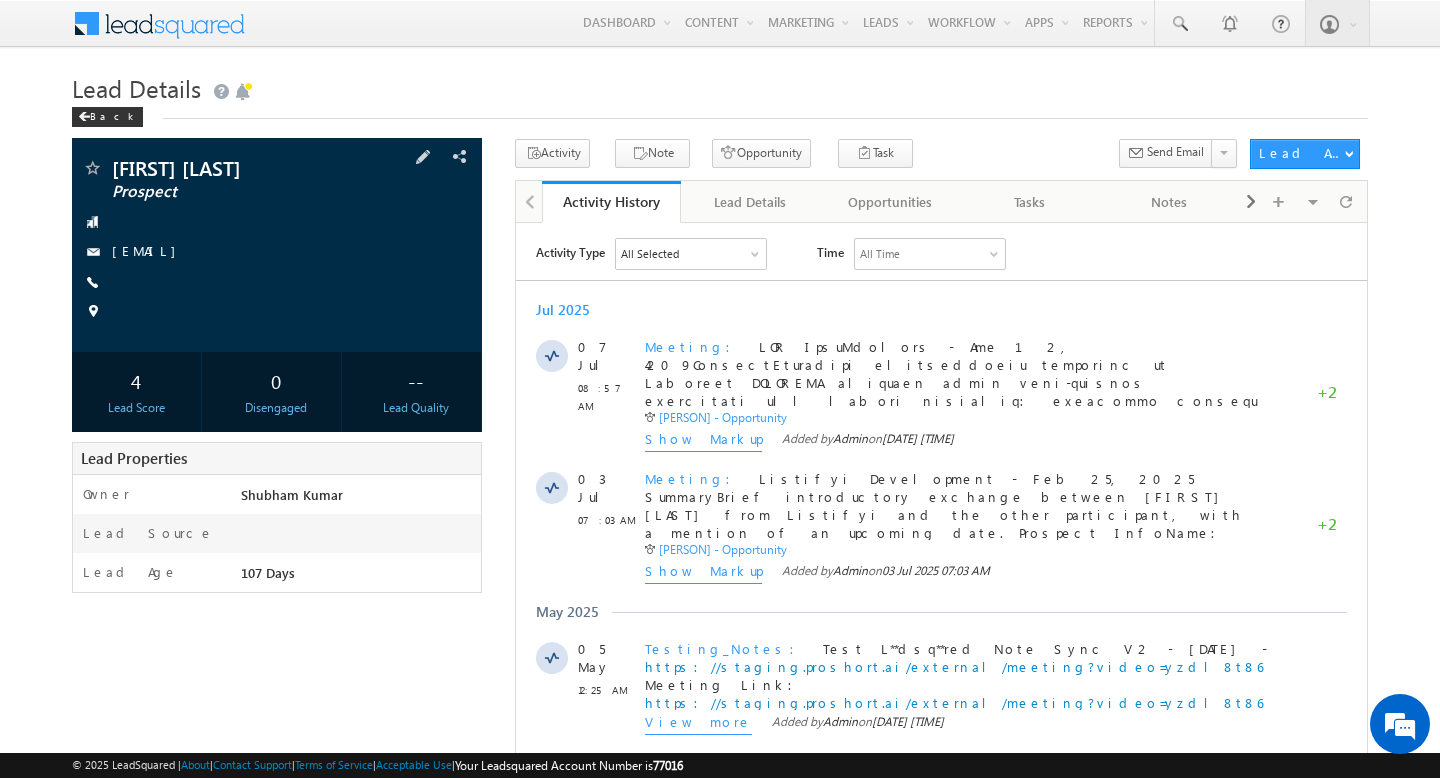 scroll, scrollTop: 0, scrollLeft: 0, axis: both 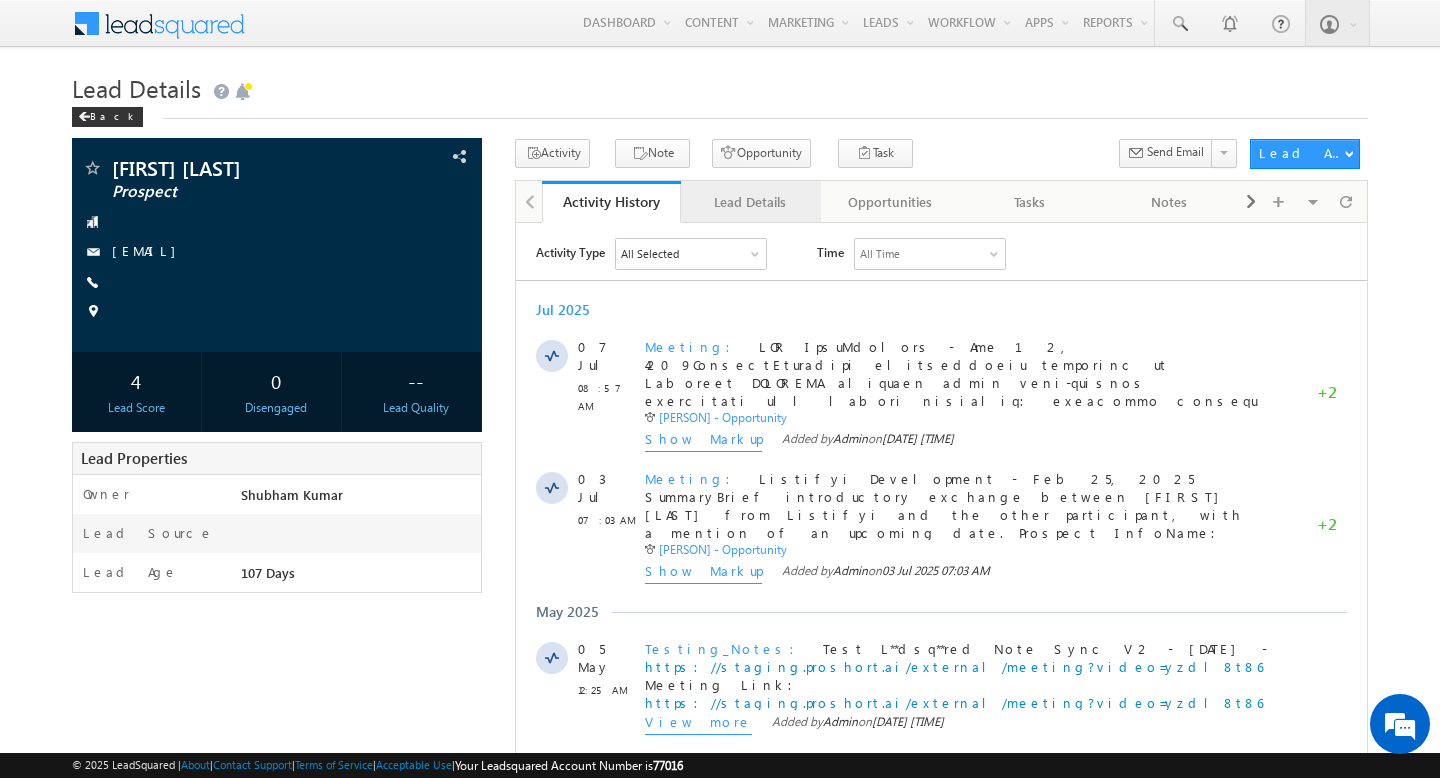click on "Lead Details" at bounding box center (750, 202) 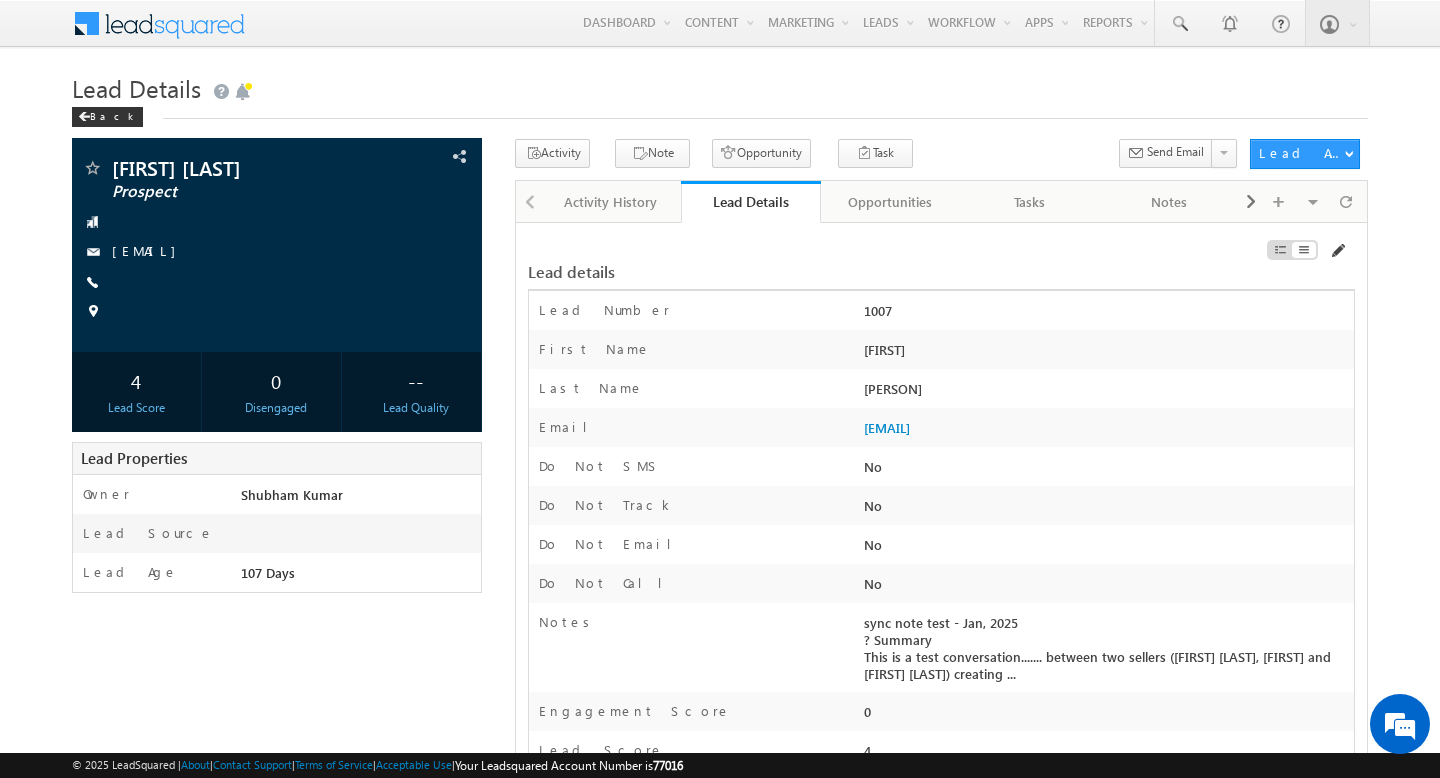 click at bounding box center (1337, 251) 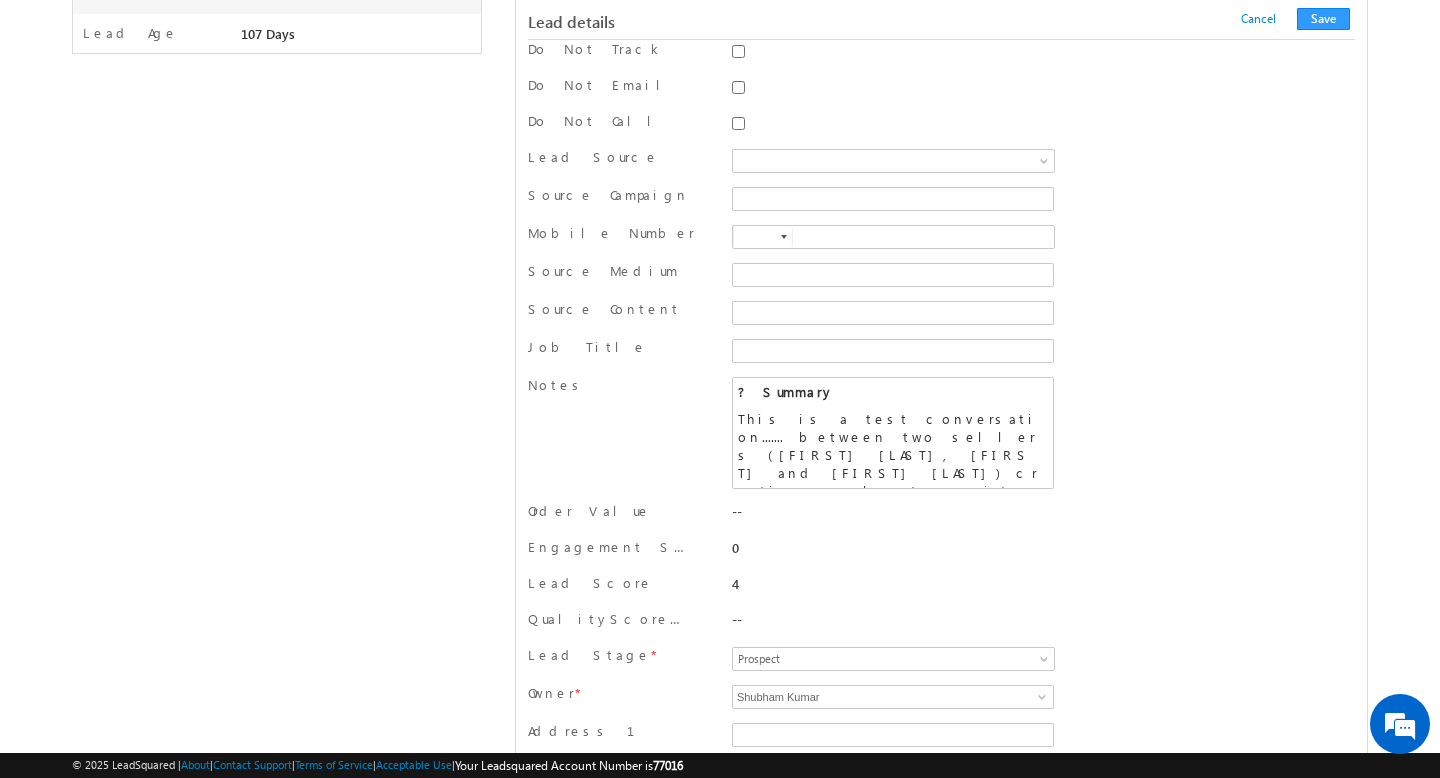 scroll, scrollTop: 557, scrollLeft: 0, axis: vertical 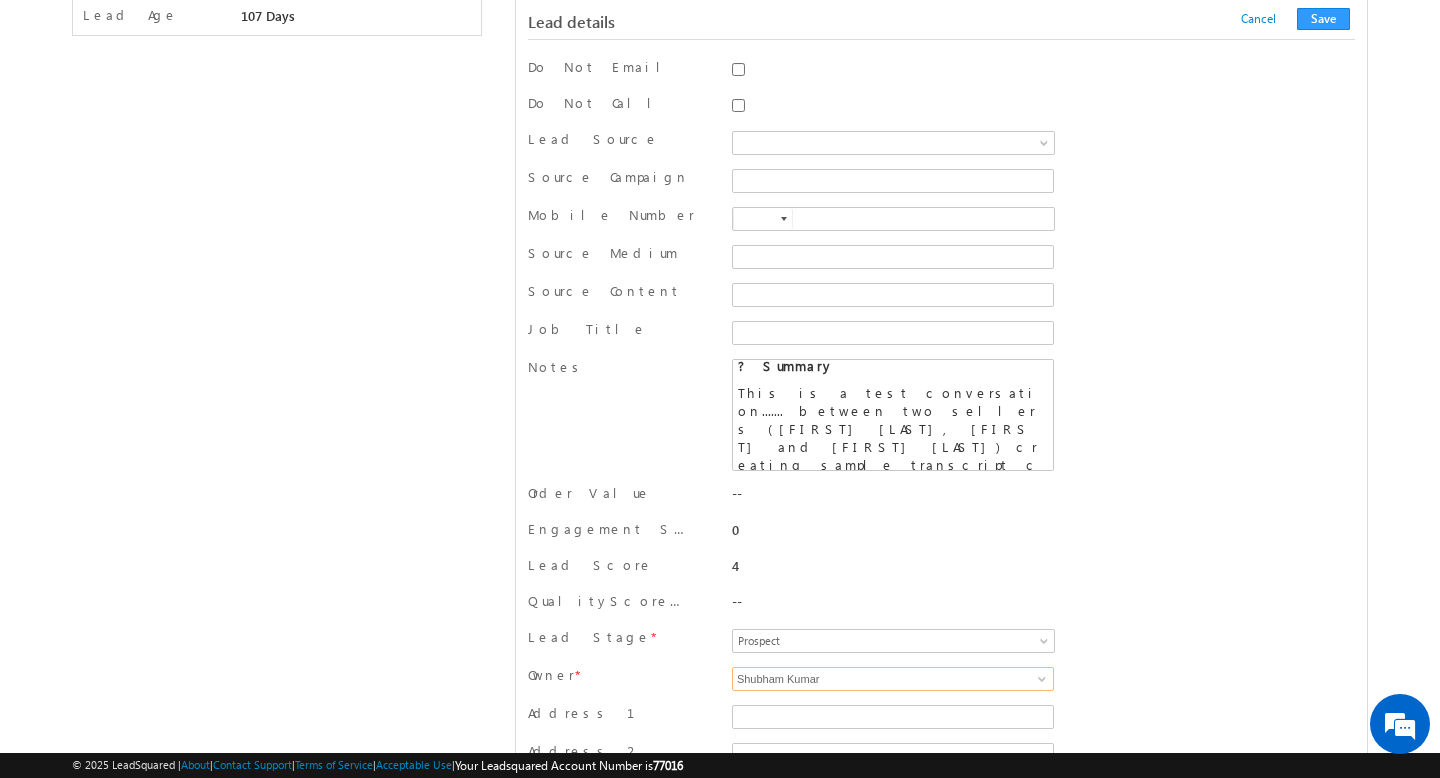 click on "Shubham Kumar" at bounding box center (893, 679) 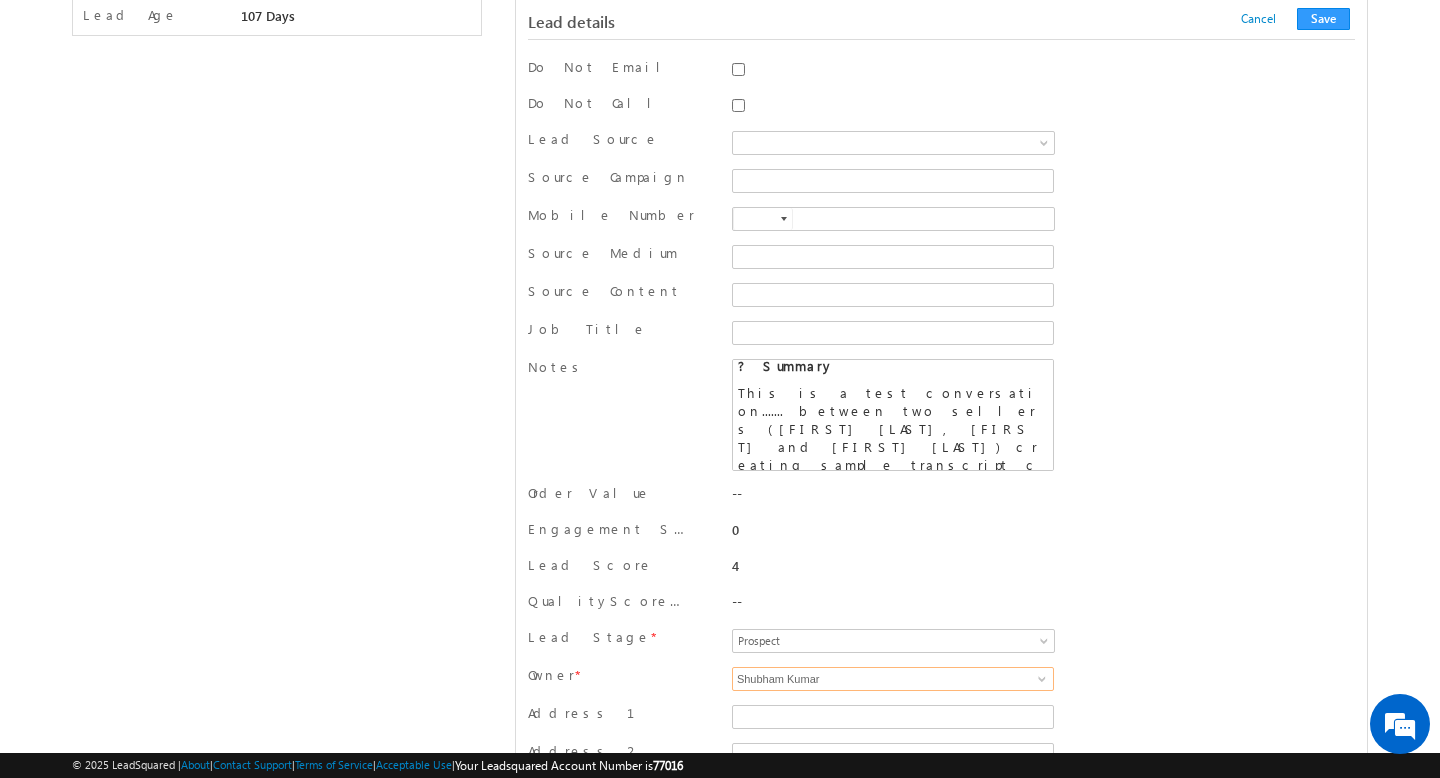 scroll, scrollTop: 0, scrollLeft: 0, axis: both 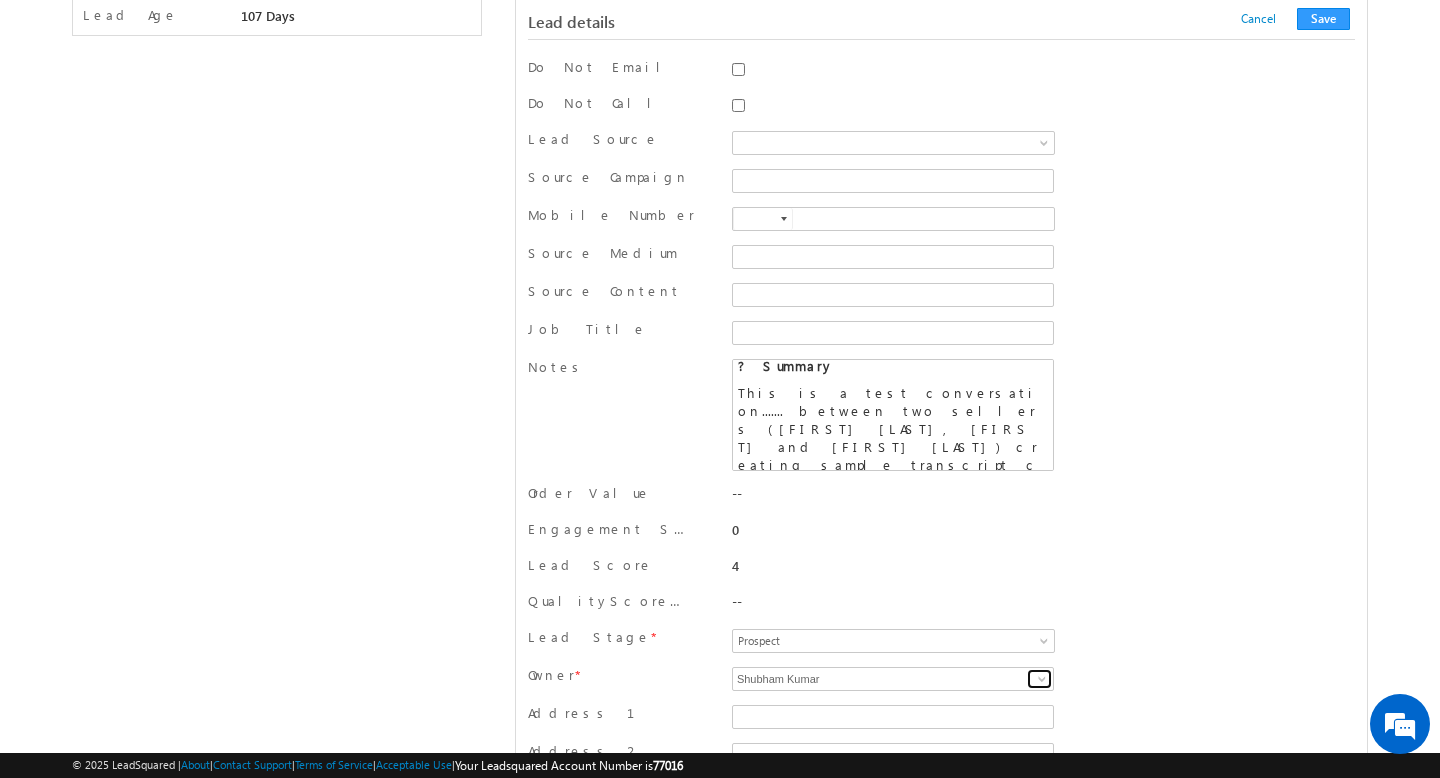 click at bounding box center (1039, 679) 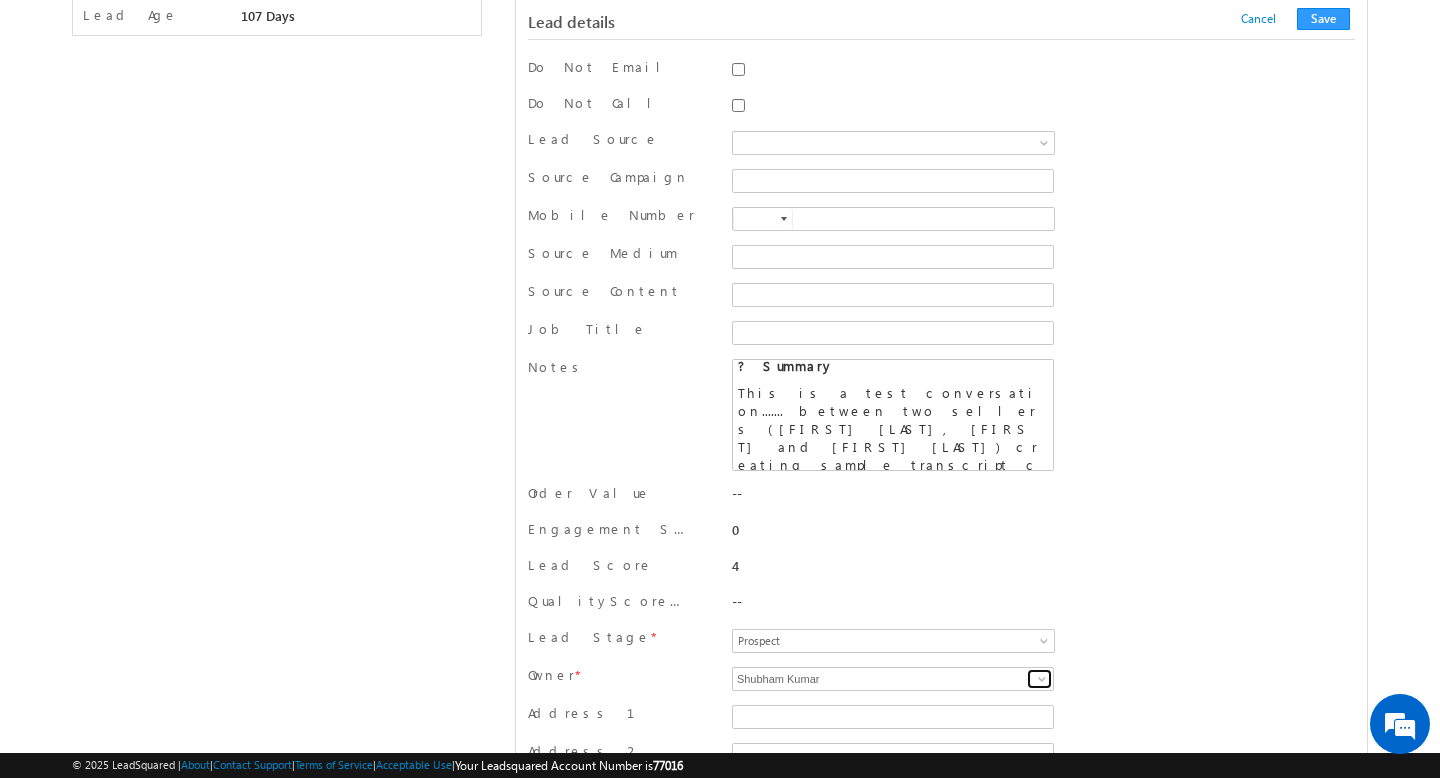 click at bounding box center [1042, 679] 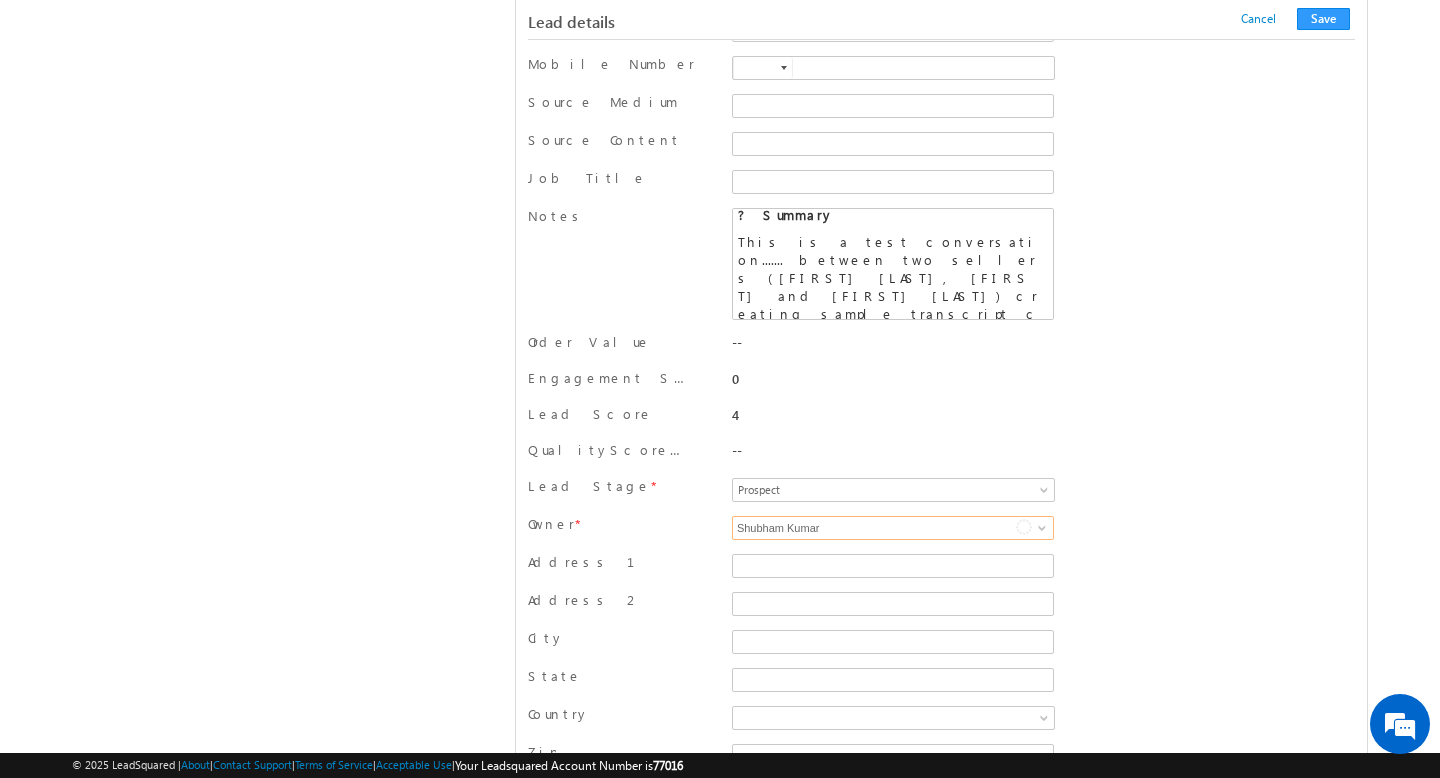 scroll, scrollTop: 723, scrollLeft: 0, axis: vertical 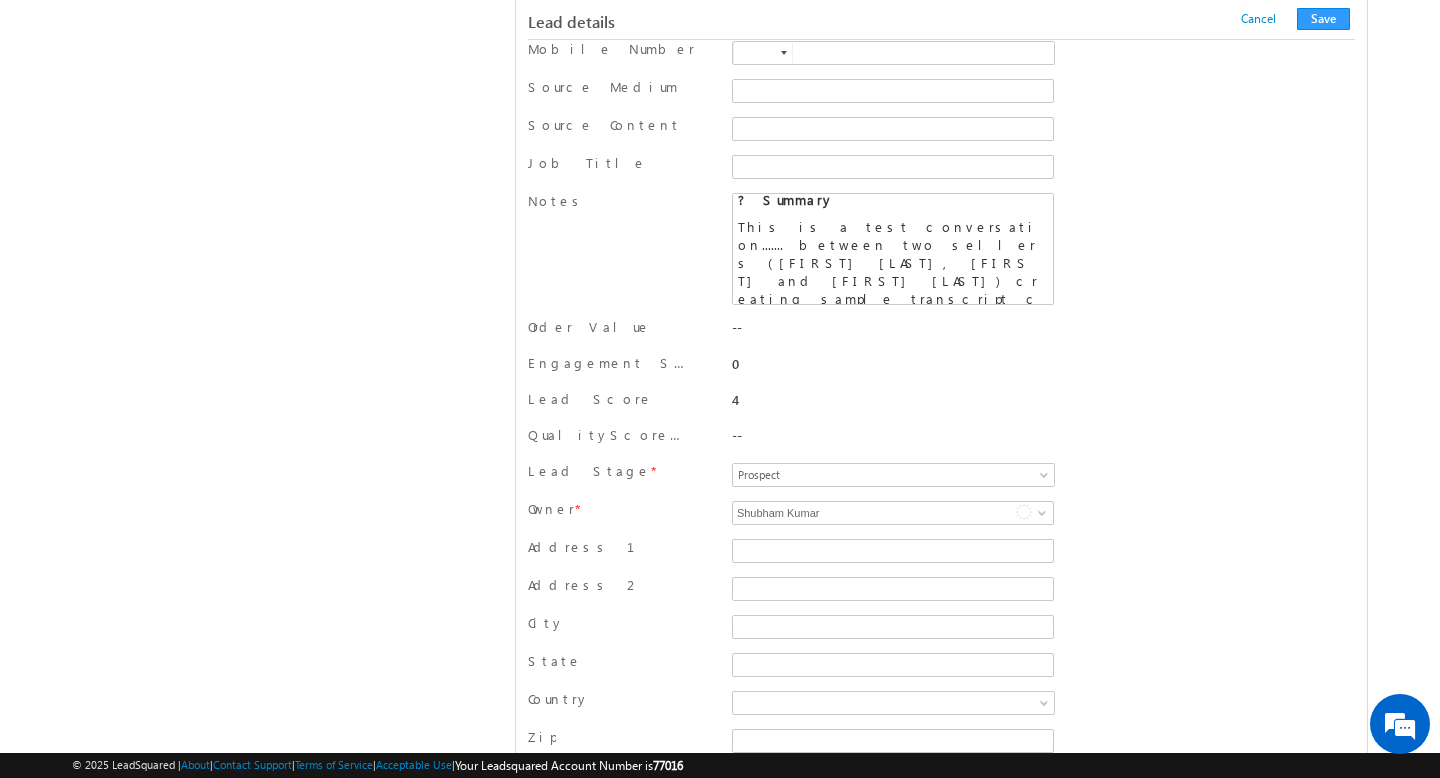 click on "Owner
*
Shubham Kumar
Shubham Kumar Admin Ankita Pancholi Lokesh Sharna Rahul Aggarwal Rahul Pandey Rajendra Prajapat Shubham Kumar System Test Shubham Kumar 9 results are available, use up and down arrow keys to navigate.  Admin   team.app@proshort.ai  Ankita Pancholi   ankita@proshort.ai  Lokesh Sharna   lokesh@proshort.ai  Rahul Aggarwal   rahulaggarwal@proshort.ai  Rahul Pandey   rahul@proshort.ai  Rajendra Prajapat   rajendra@proshort.ai  Shubham Kumar   shubham@proshort.ai System  Test   test@proshort.ai" at bounding box center (941, 515) 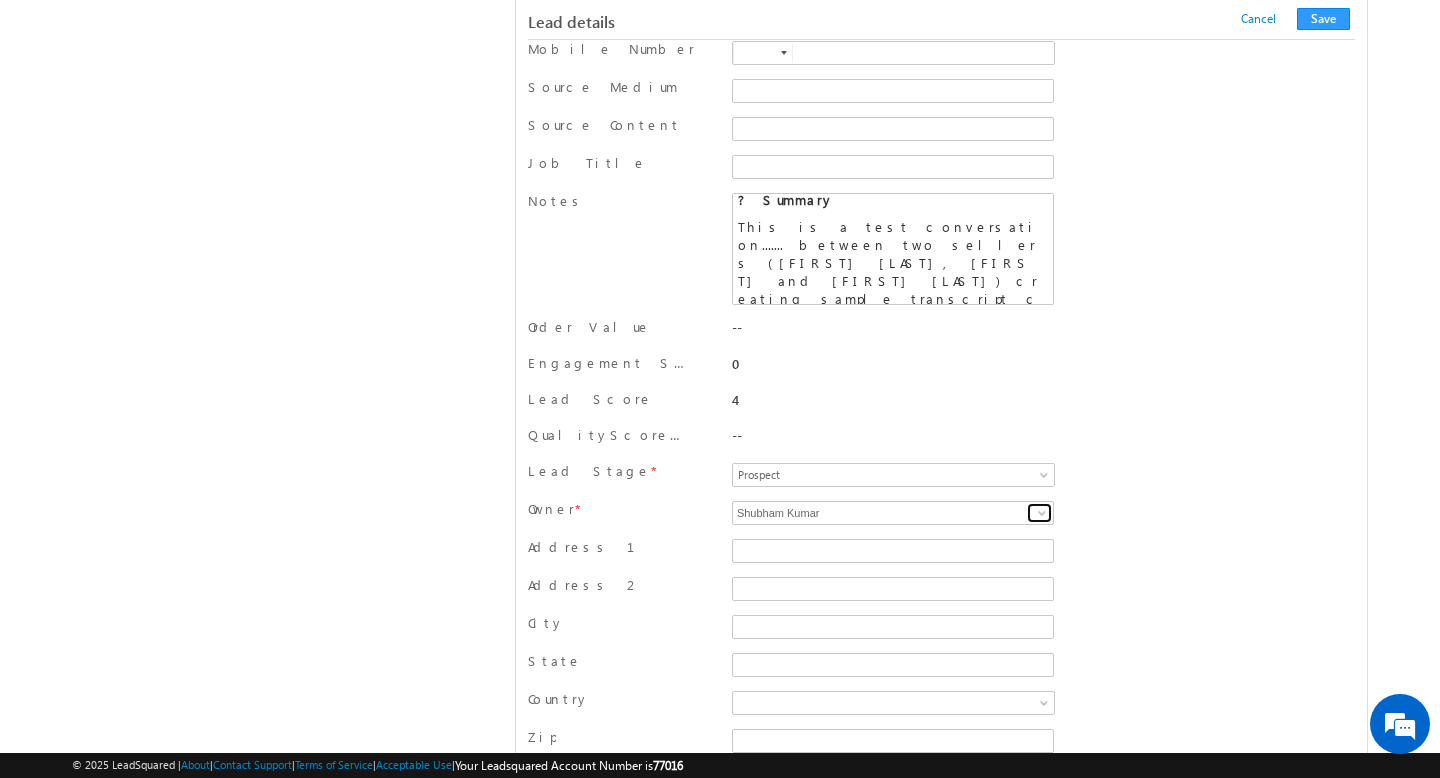 click at bounding box center (1042, 513) 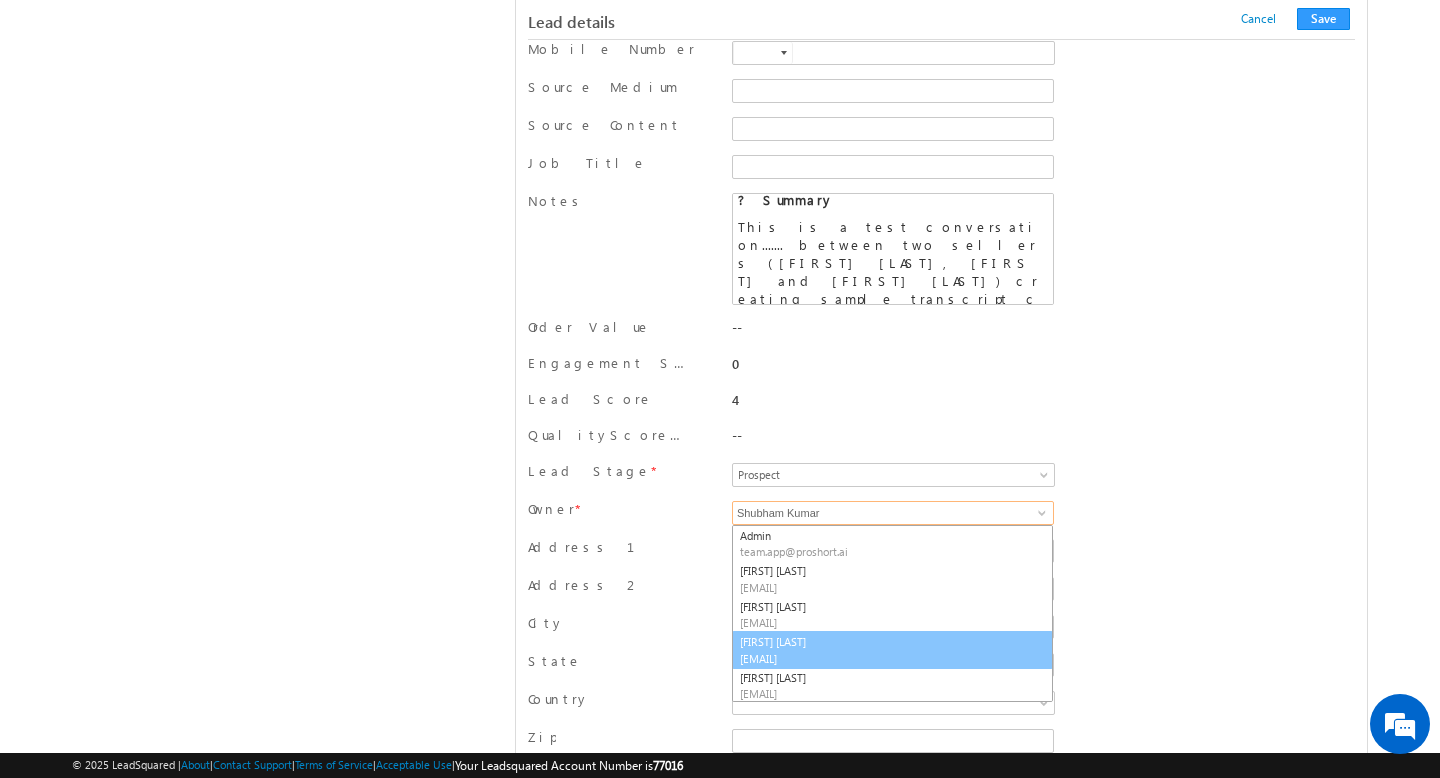 click on "rahulaggarwal@proshort.ai" at bounding box center [892, 658] 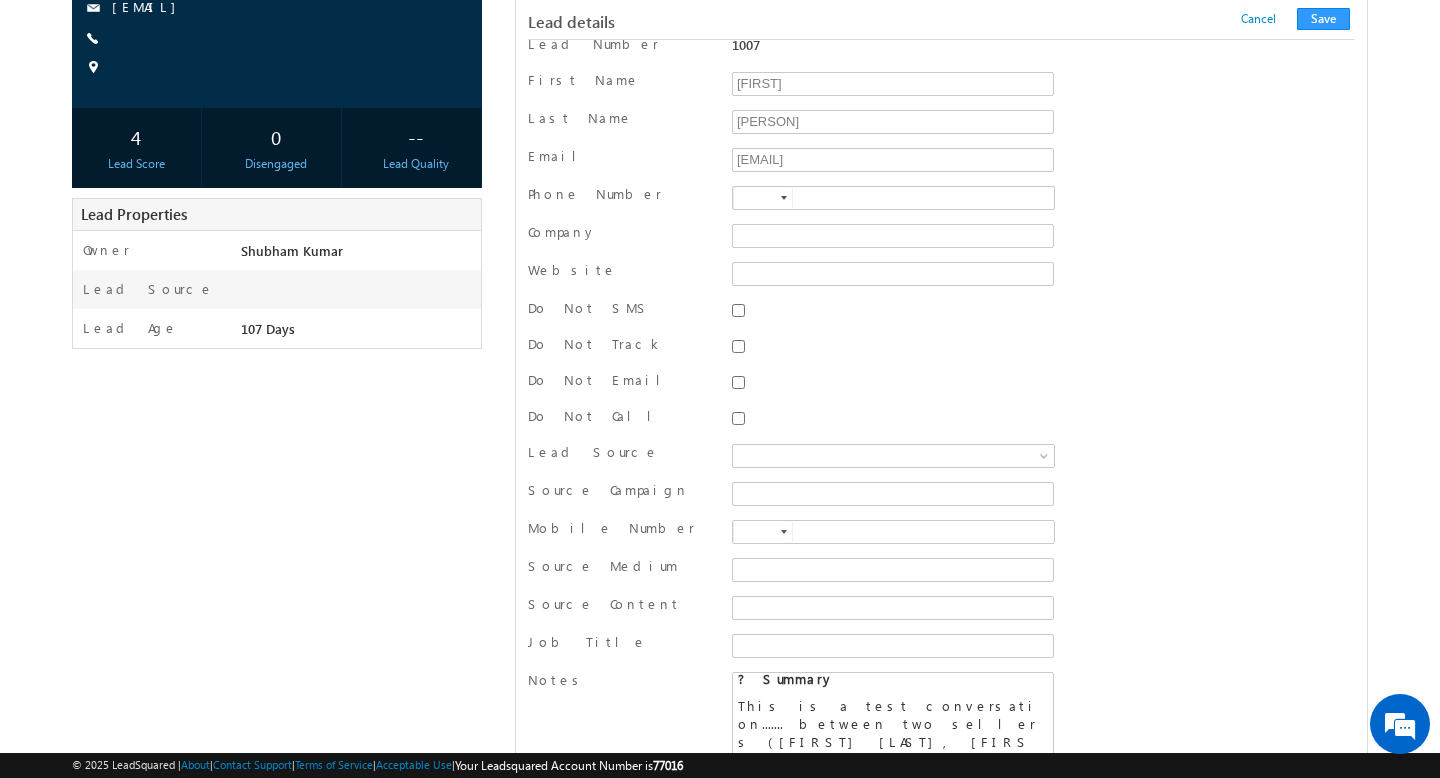 scroll, scrollTop: 0, scrollLeft: 0, axis: both 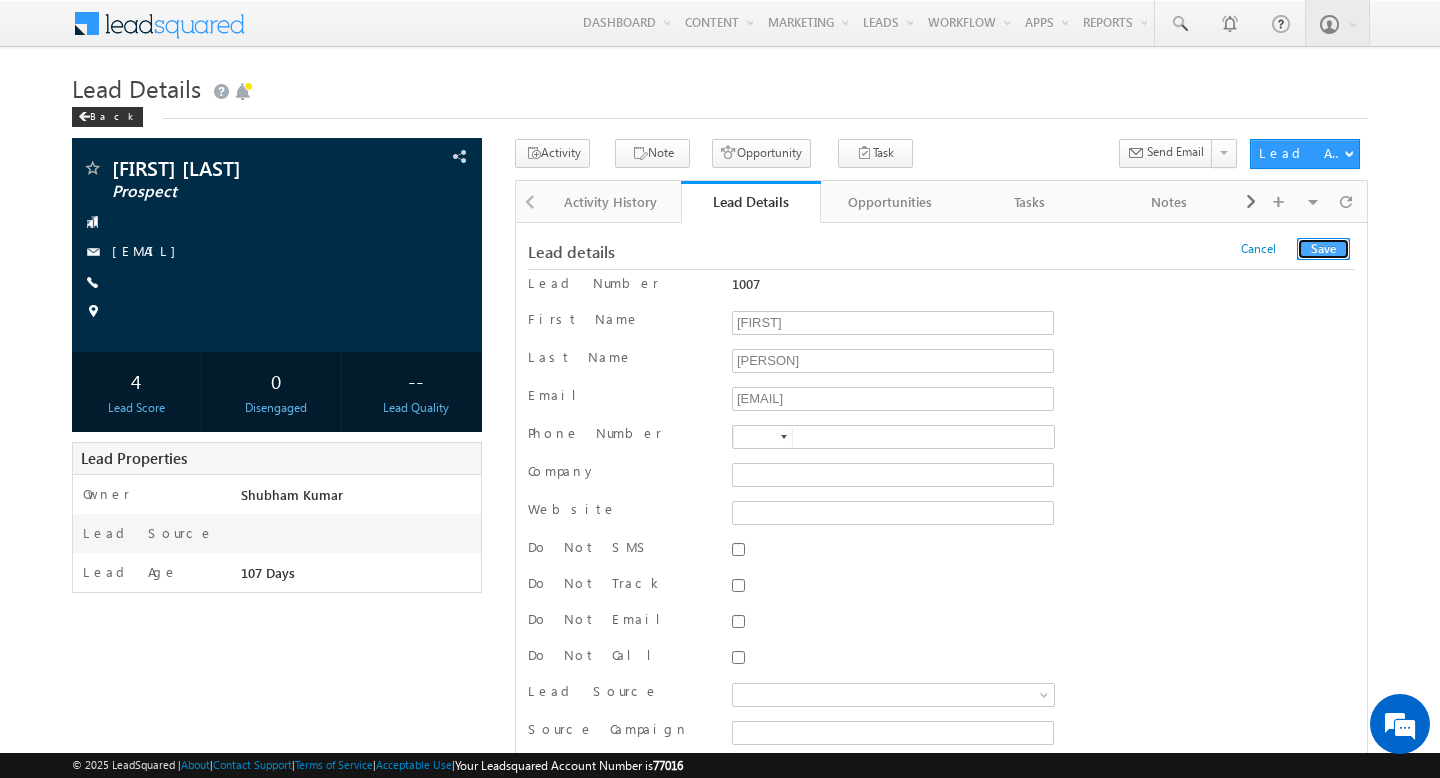 click on "Save" at bounding box center (1323, 249) 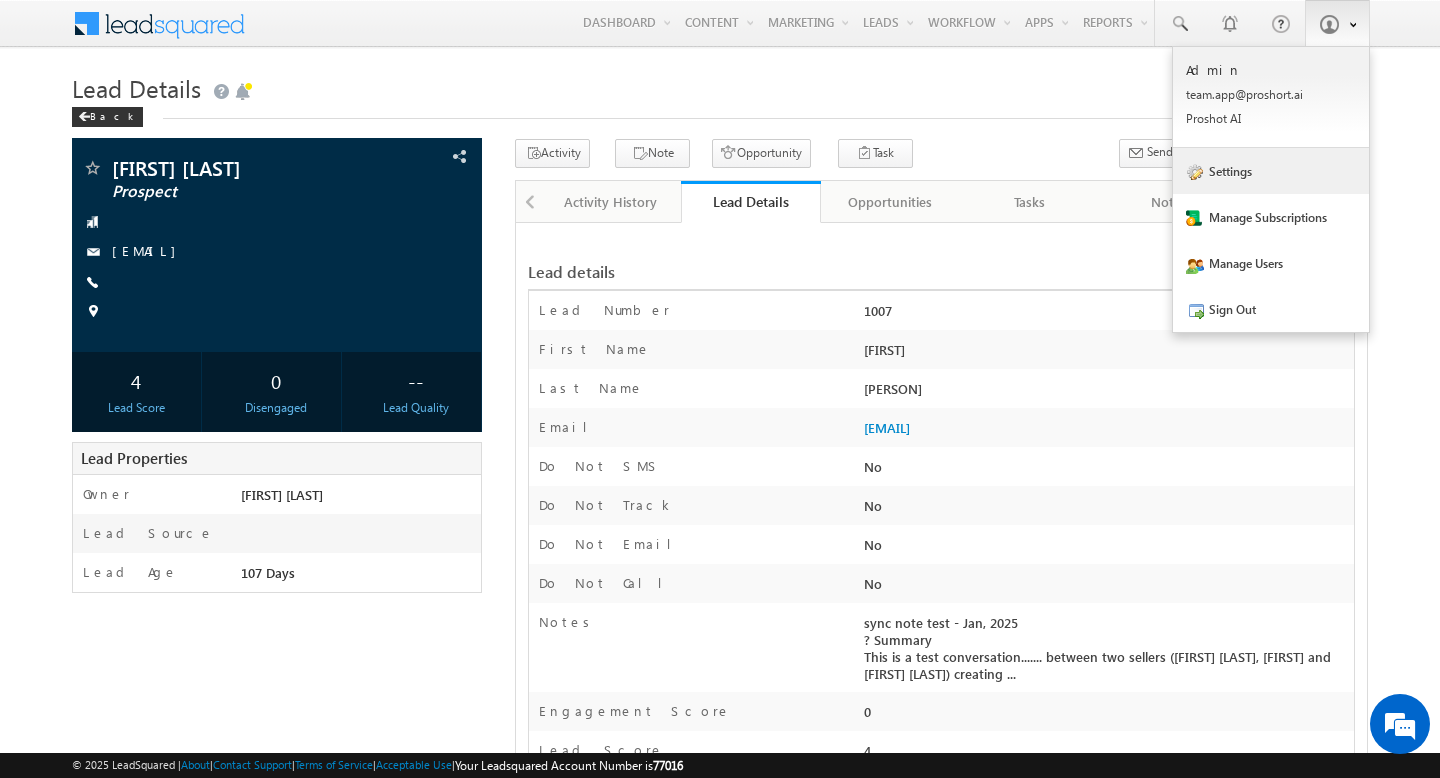 click on "Settings" at bounding box center (1271, 171) 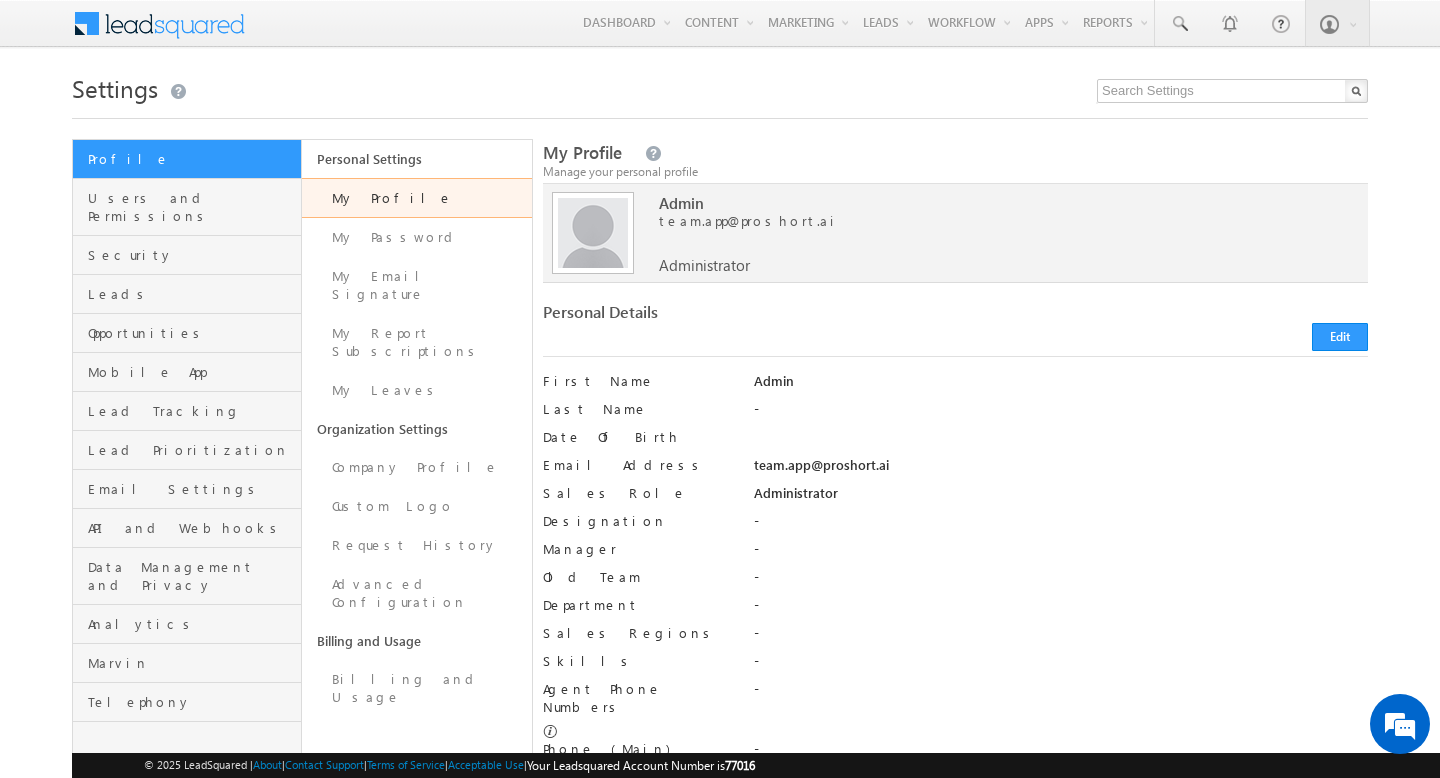 scroll, scrollTop: 0, scrollLeft: 0, axis: both 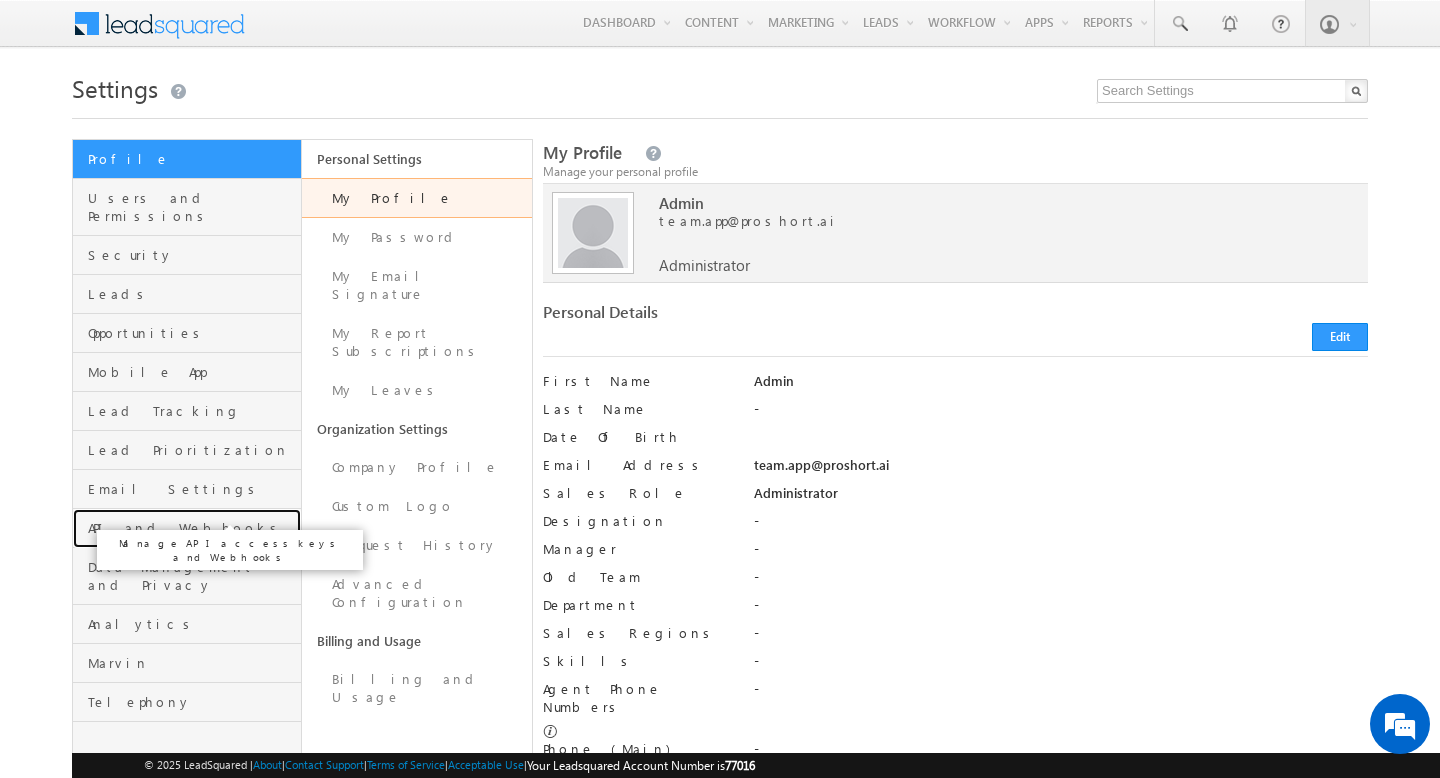 click on "API and Webhooks" at bounding box center (192, 528) 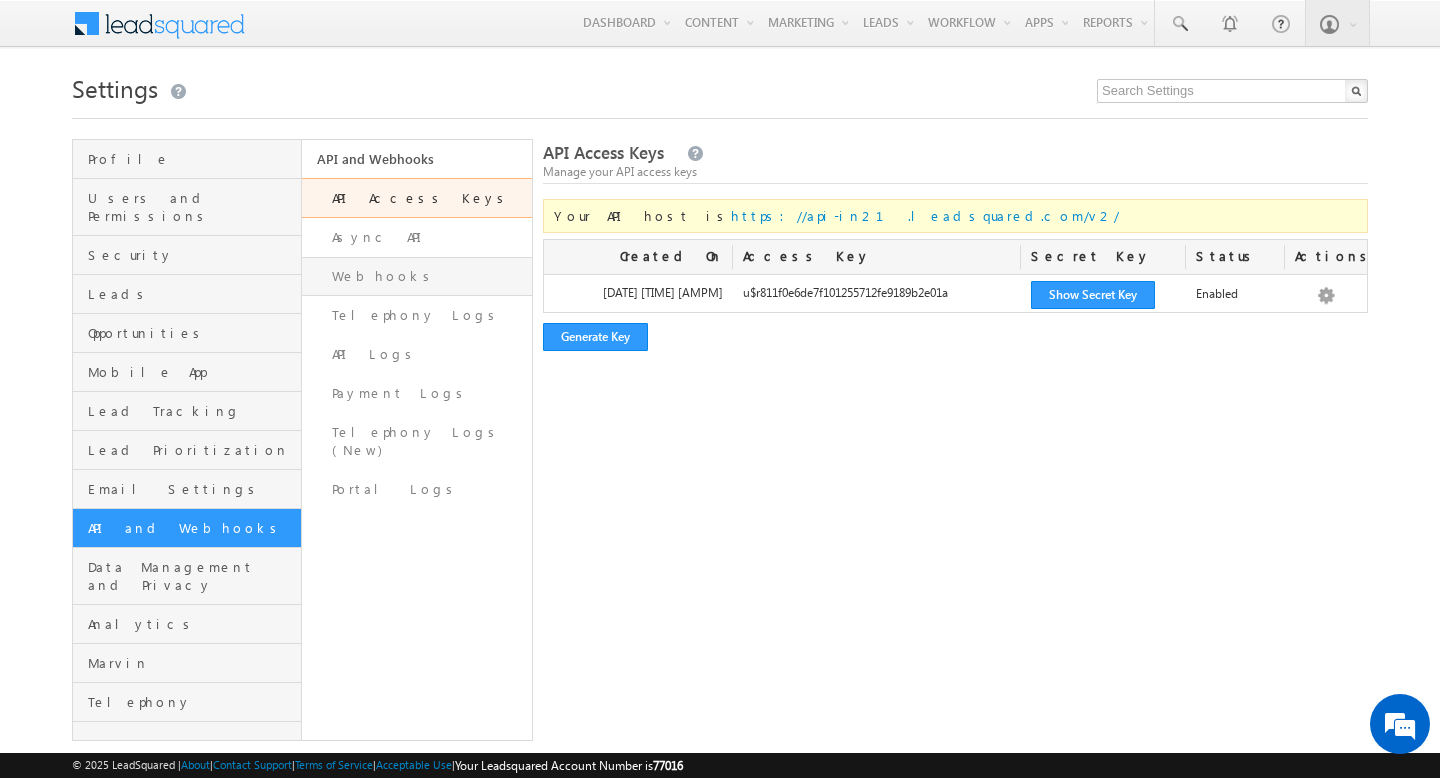 scroll, scrollTop: 0, scrollLeft: 0, axis: both 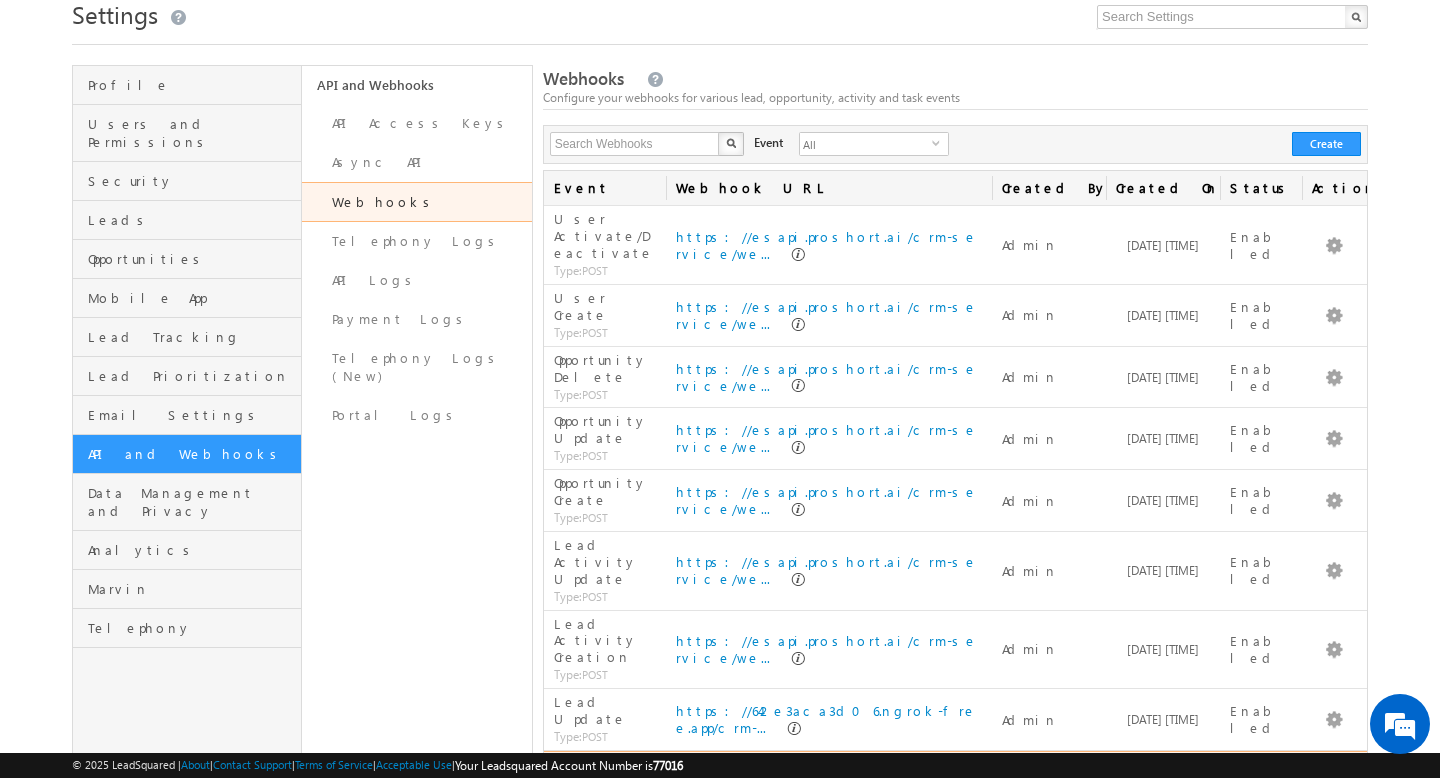 click on "Edit" at bounding box center [1299, 832] 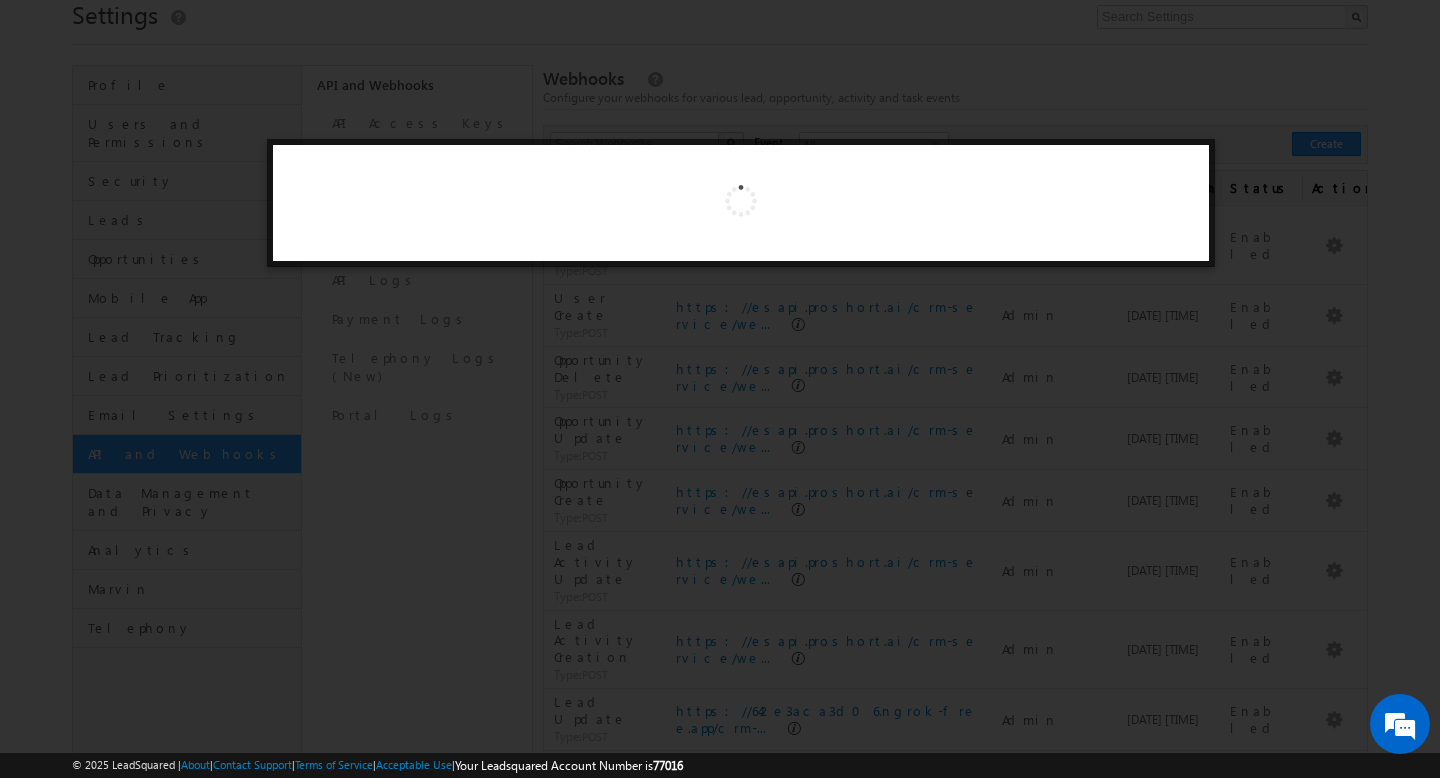 scroll, scrollTop: 74, scrollLeft: 0, axis: vertical 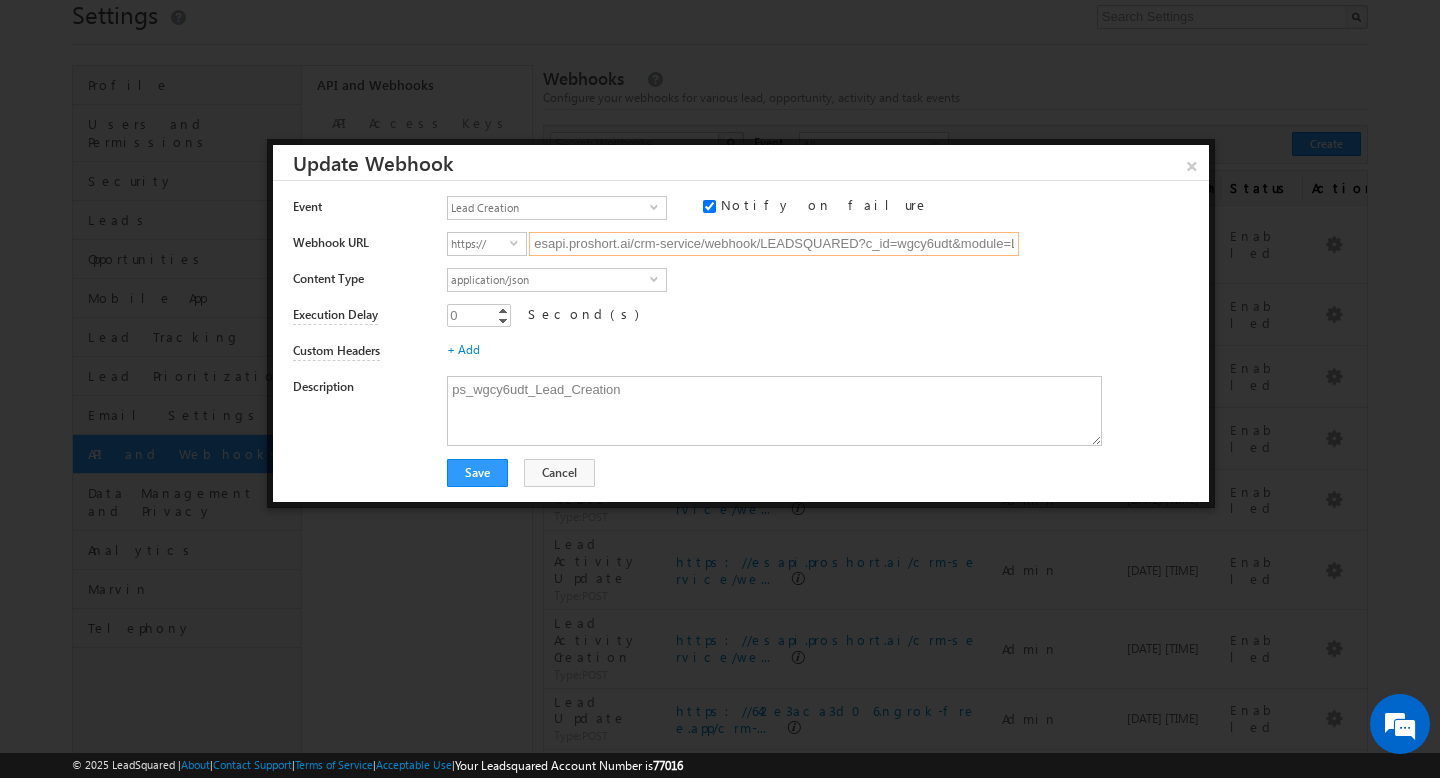 click on "esapi.proshort.ai/crm-service/webhook/LEADSQUARED?c_id=wgcy6udt&module=Leads&op_type=create" at bounding box center (774, 244) 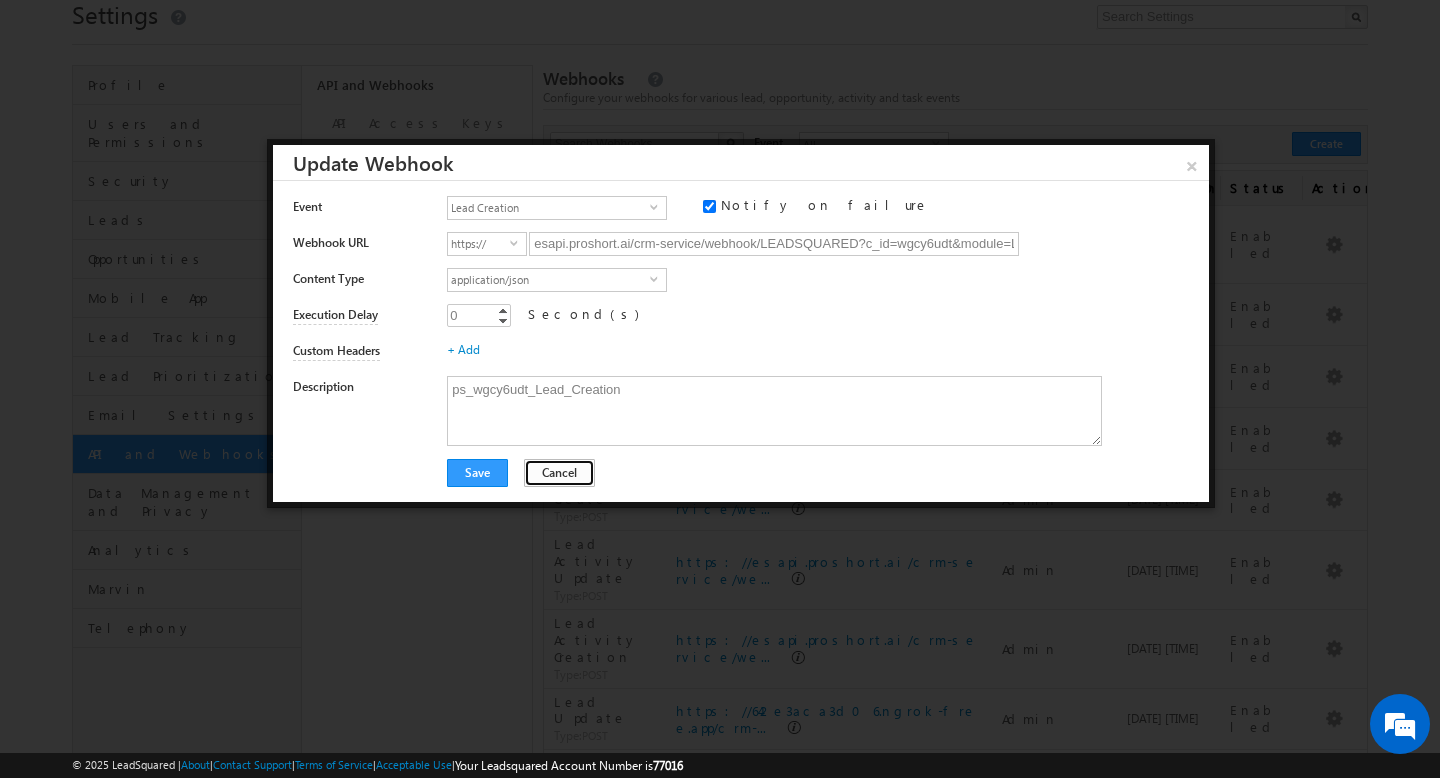 click on "Cancel" at bounding box center (559, 473) 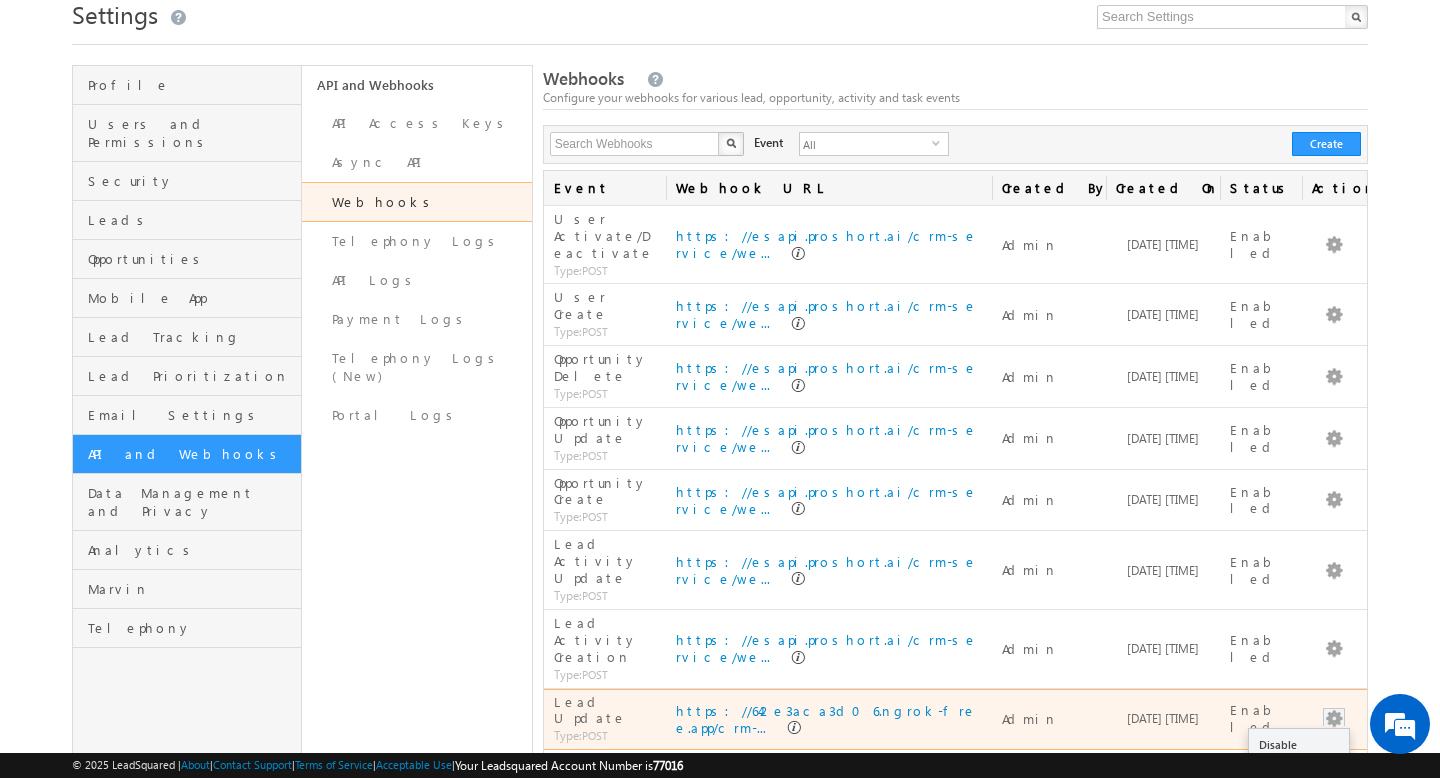 click on "Edit" at bounding box center (1299, 769) 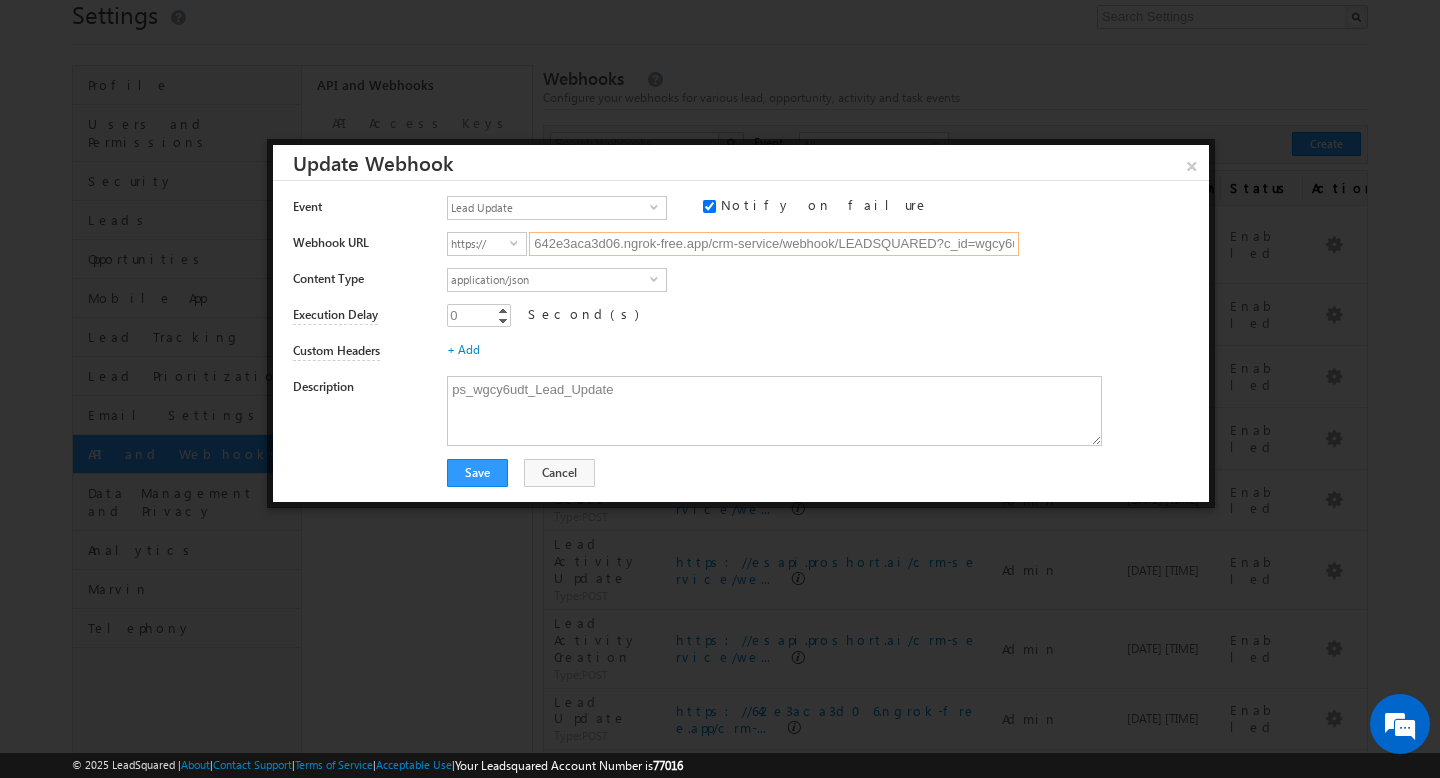click on "642e3aca3d06.ngrok-free.app/crm-service/webhook/LEADSQUARED?c_id=wgcy6udt&module=Leads&op_type=update" at bounding box center [774, 244] 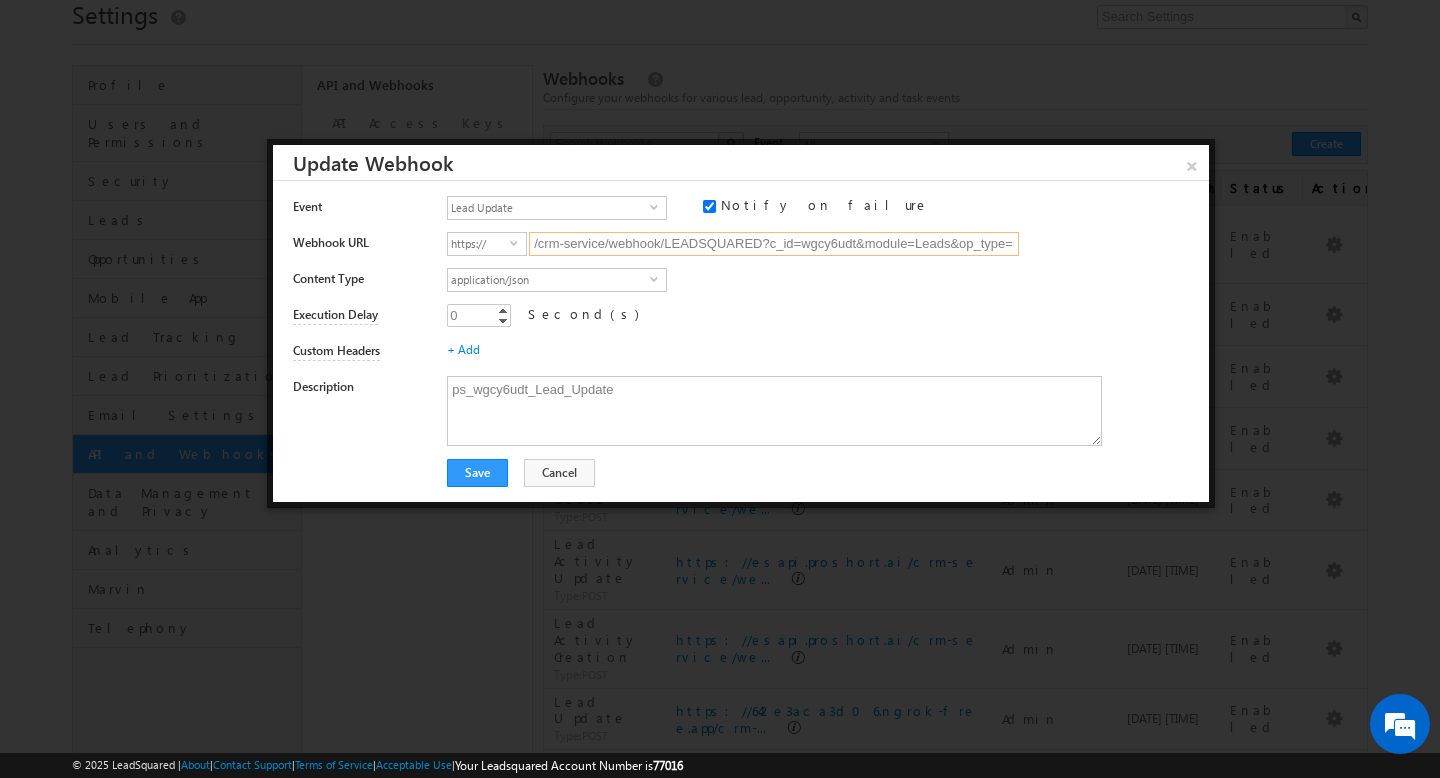 paste on "esapi.proshort.ai" 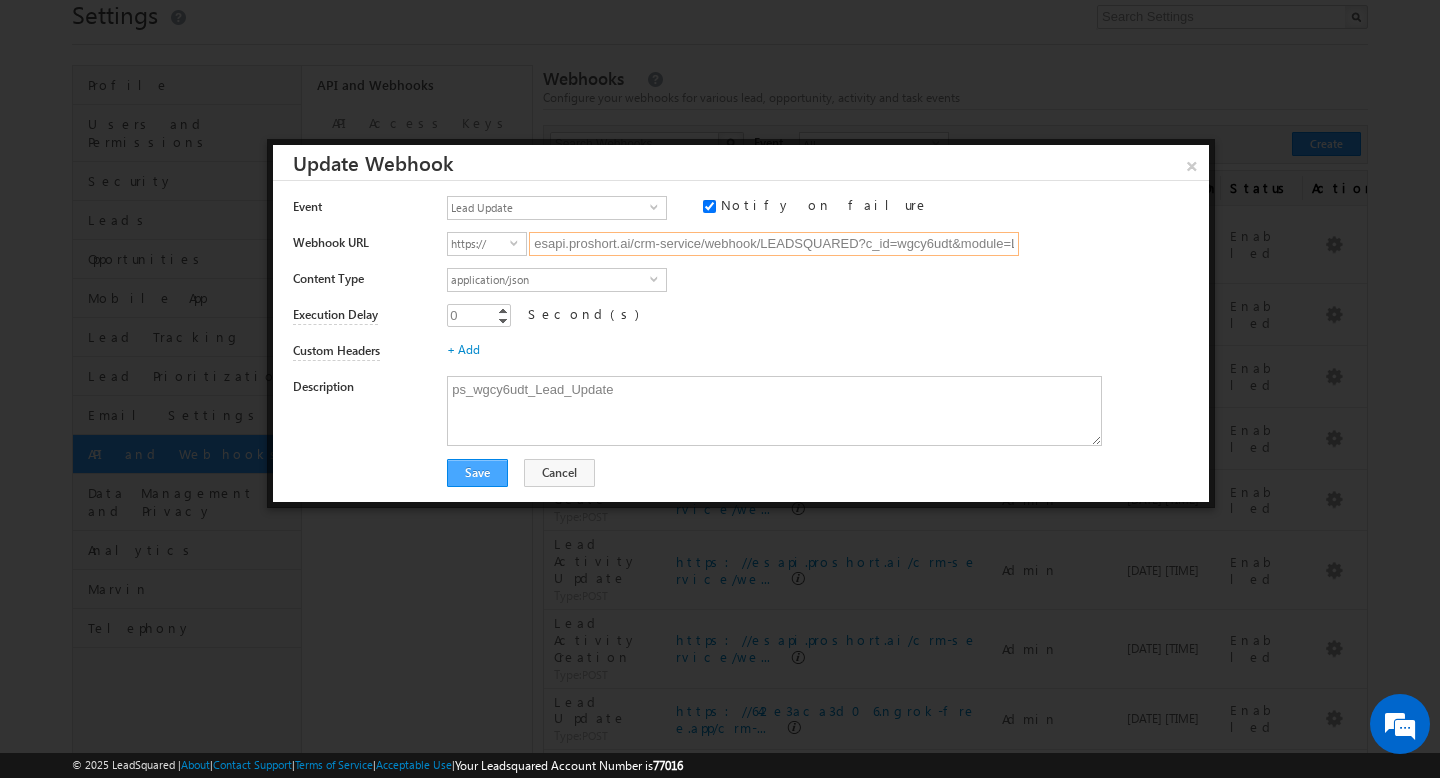 type on "esapi.proshort.ai/crm-service/webhook/LEADSQUARED?c_id=wgcy6udt&module=Leads&op_type=update" 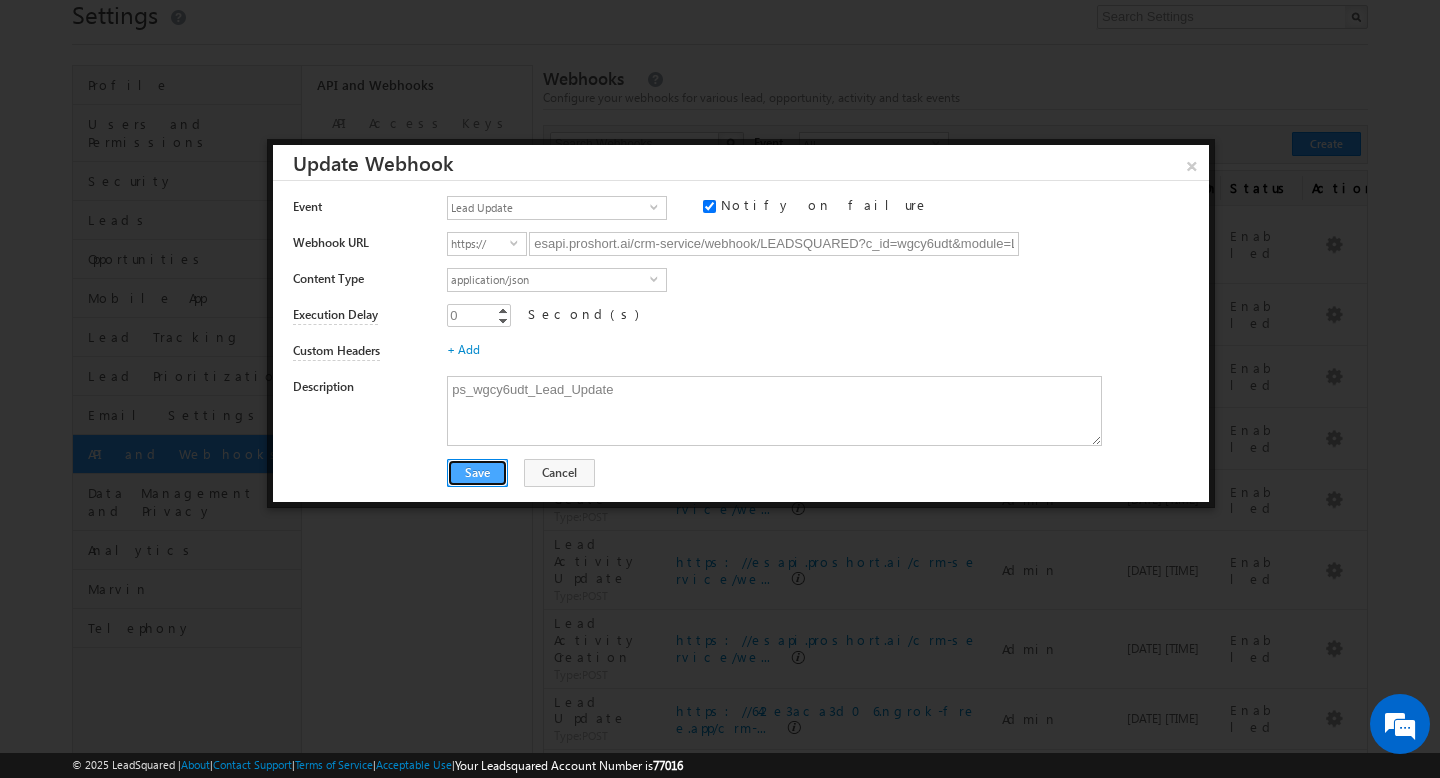 click on "Save" at bounding box center [477, 473] 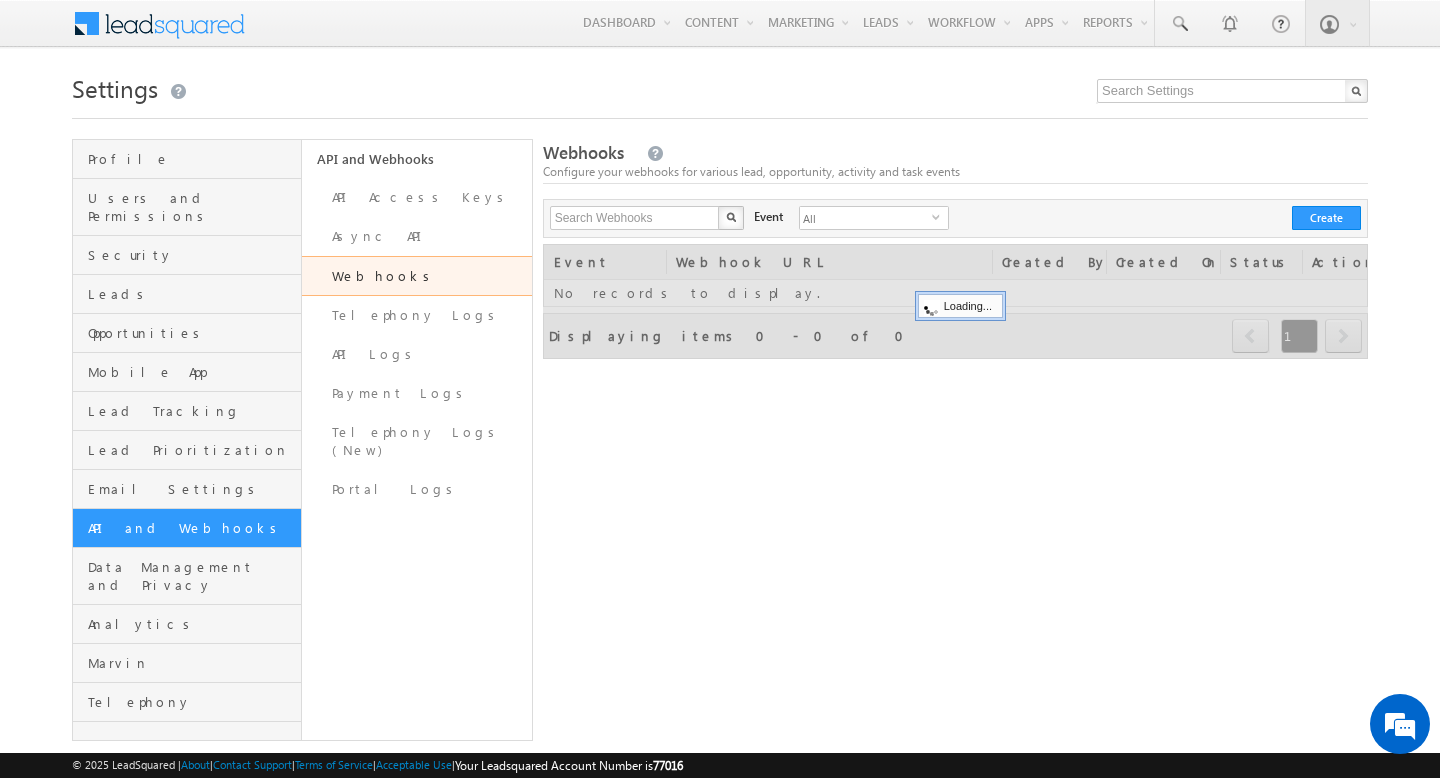 scroll, scrollTop: 0, scrollLeft: 0, axis: both 